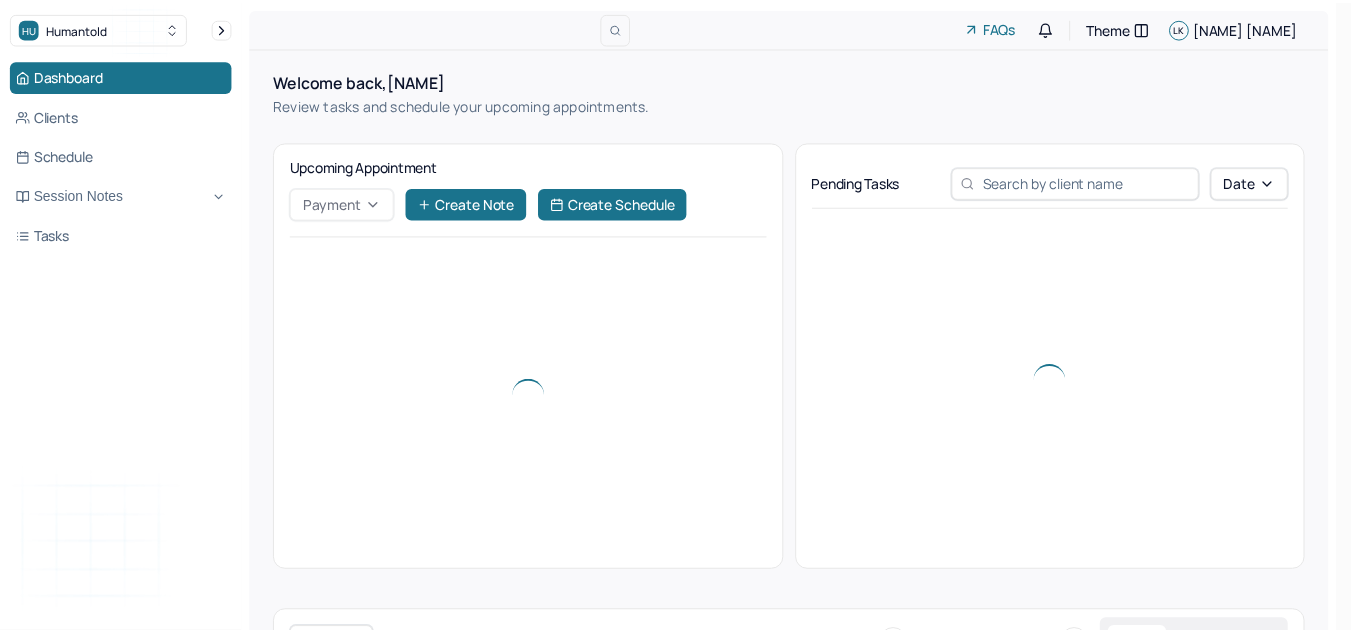 scroll, scrollTop: 0, scrollLeft: 0, axis: both 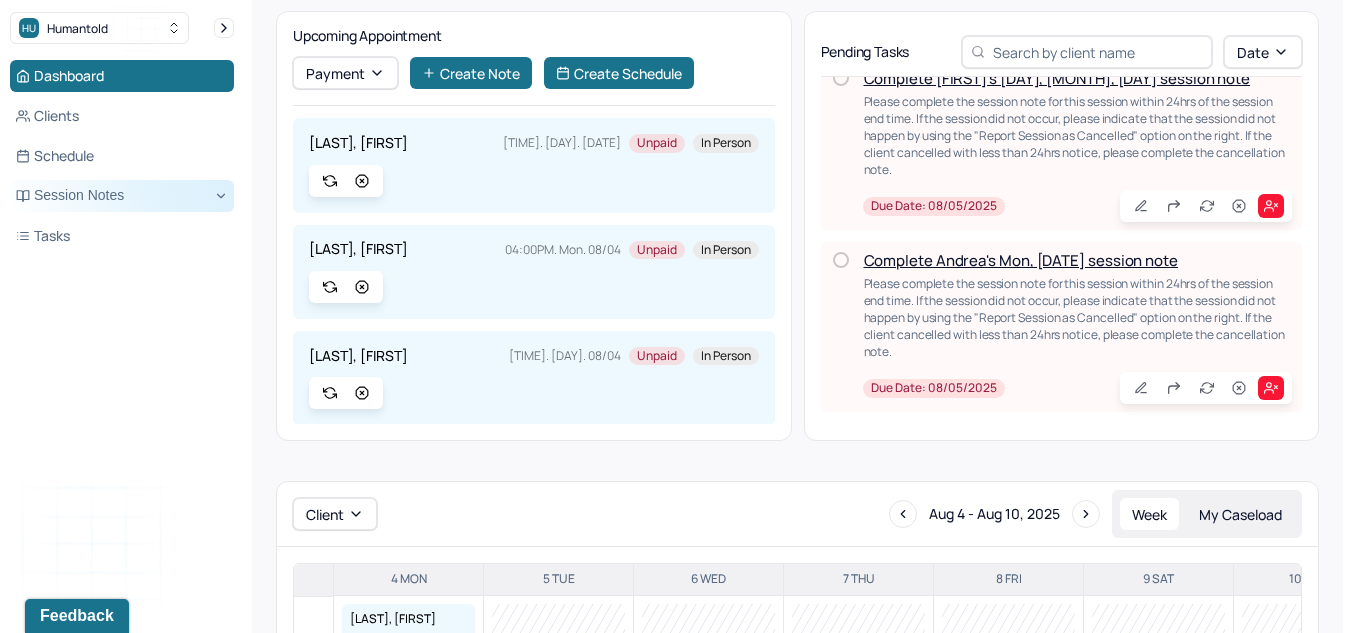 click on "Session Notes" at bounding box center [122, 196] 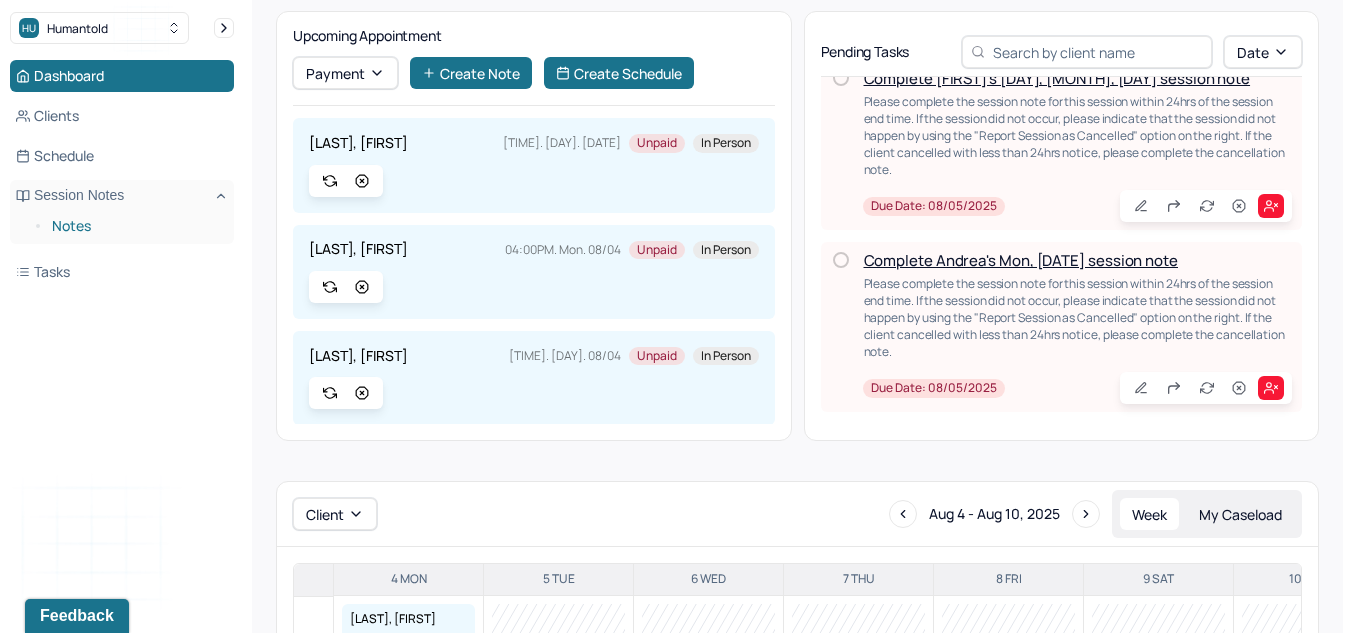 click on "Notes" at bounding box center (135, 226) 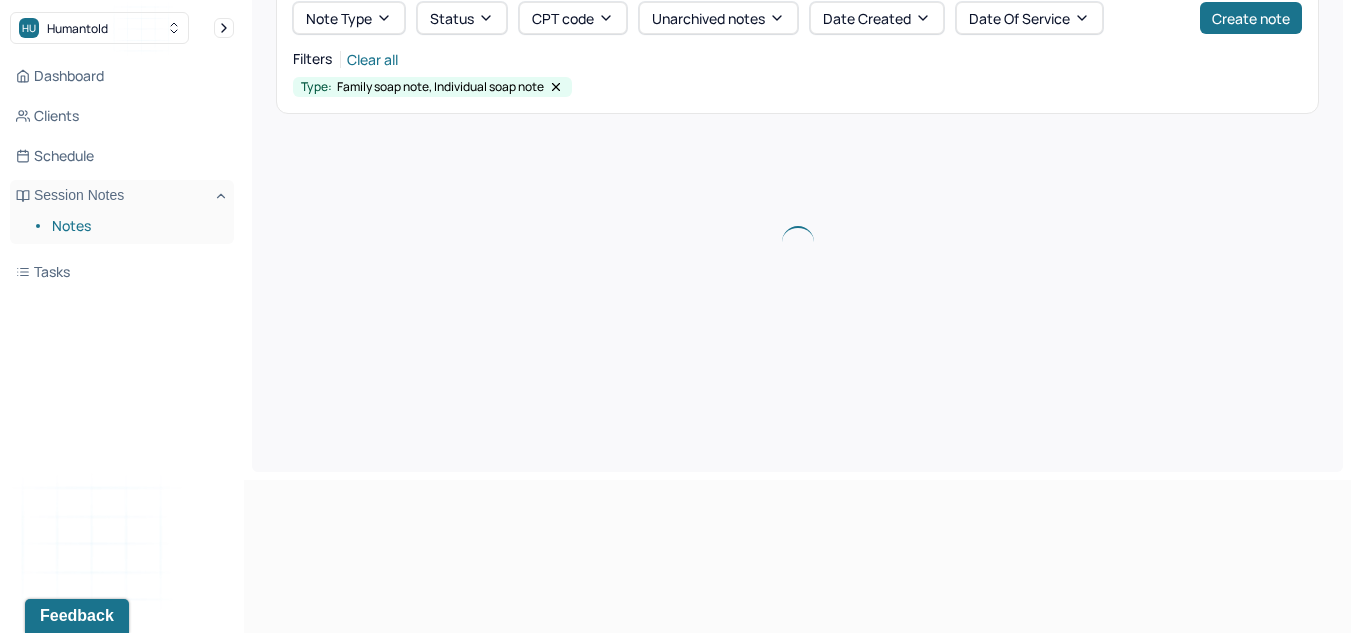 scroll, scrollTop: 0, scrollLeft: 0, axis: both 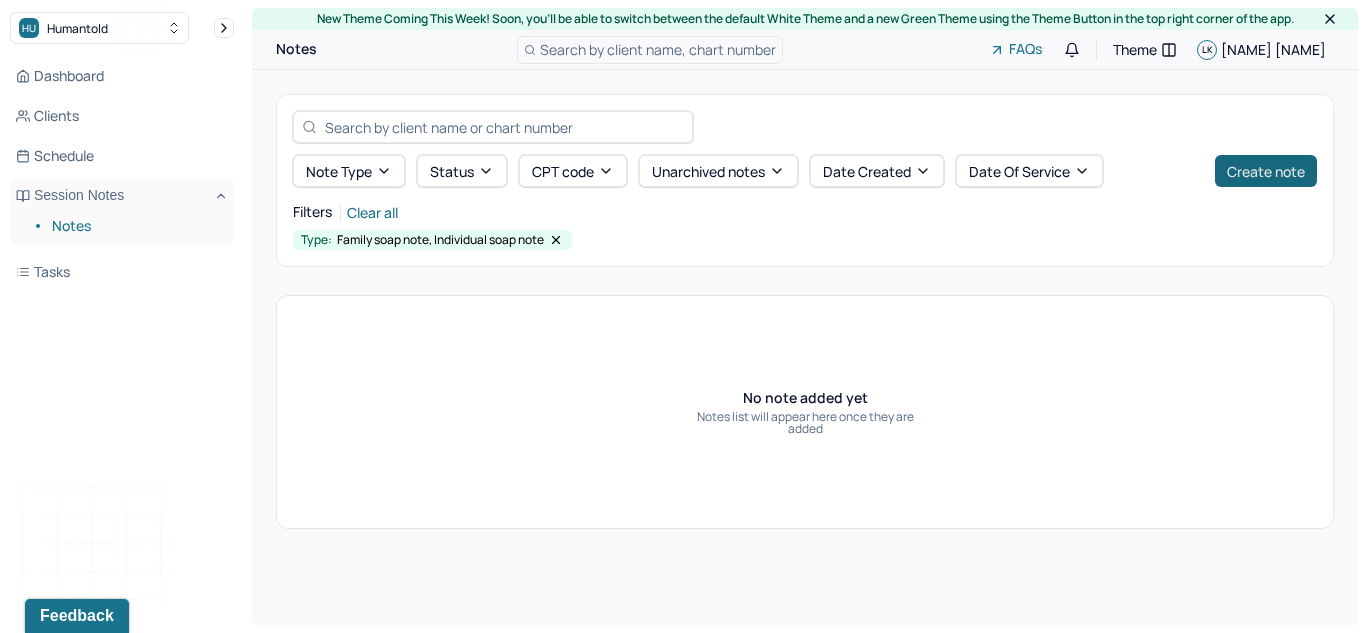 click on "Create note" at bounding box center [1266, 171] 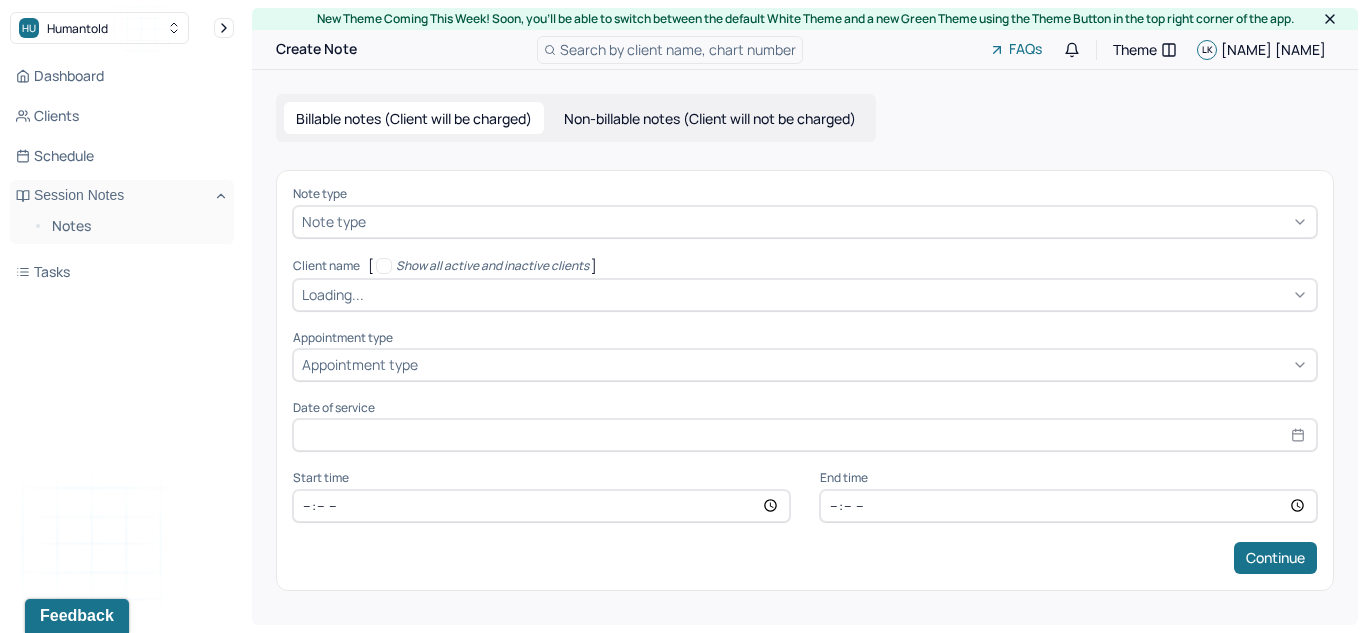 click on "Note type Note type Client name [ Show all active and inactive clients ] Loading... Appointment type Appointment type Date of service Start time End time Continue" at bounding box center (805, 380) 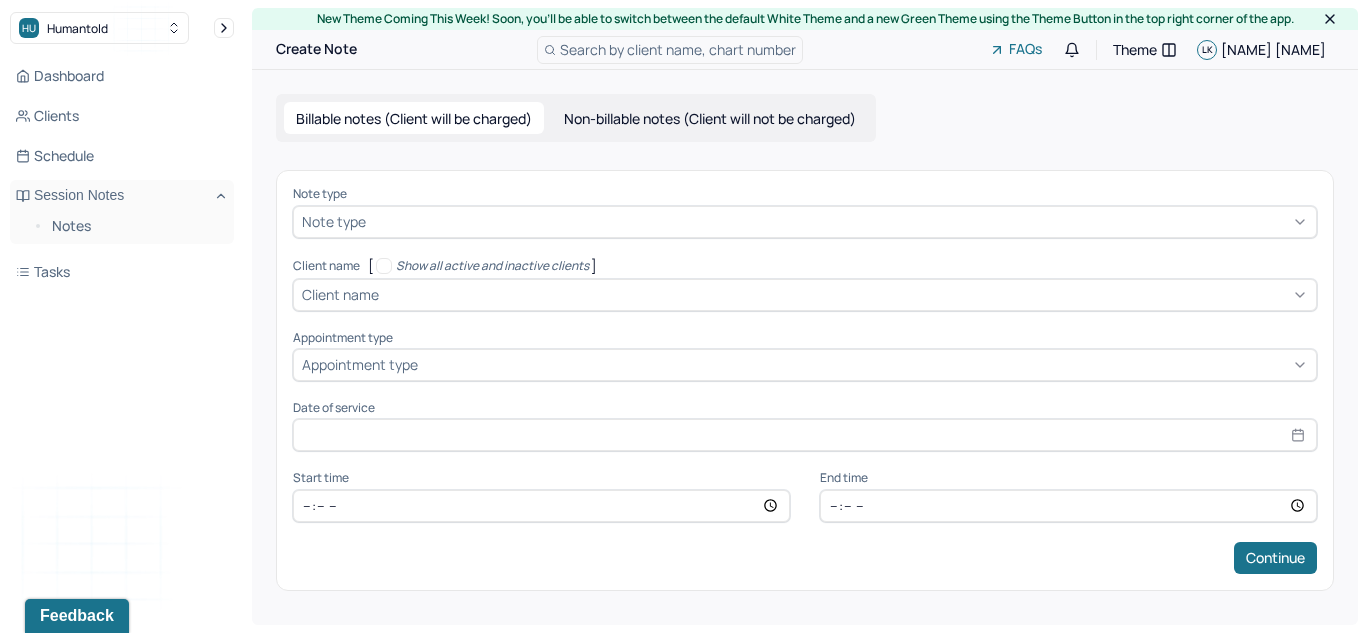 click on "Note type Note type" at bounding box center [805, 212] 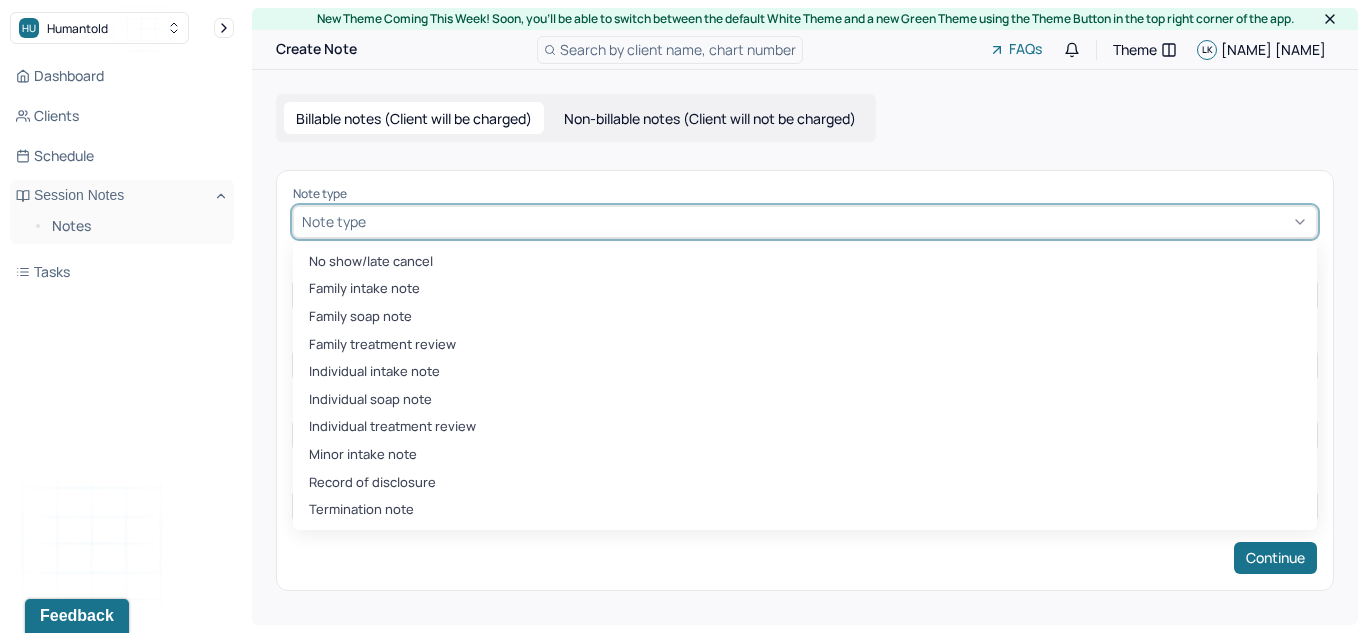 click at bounding box center [839, 221] 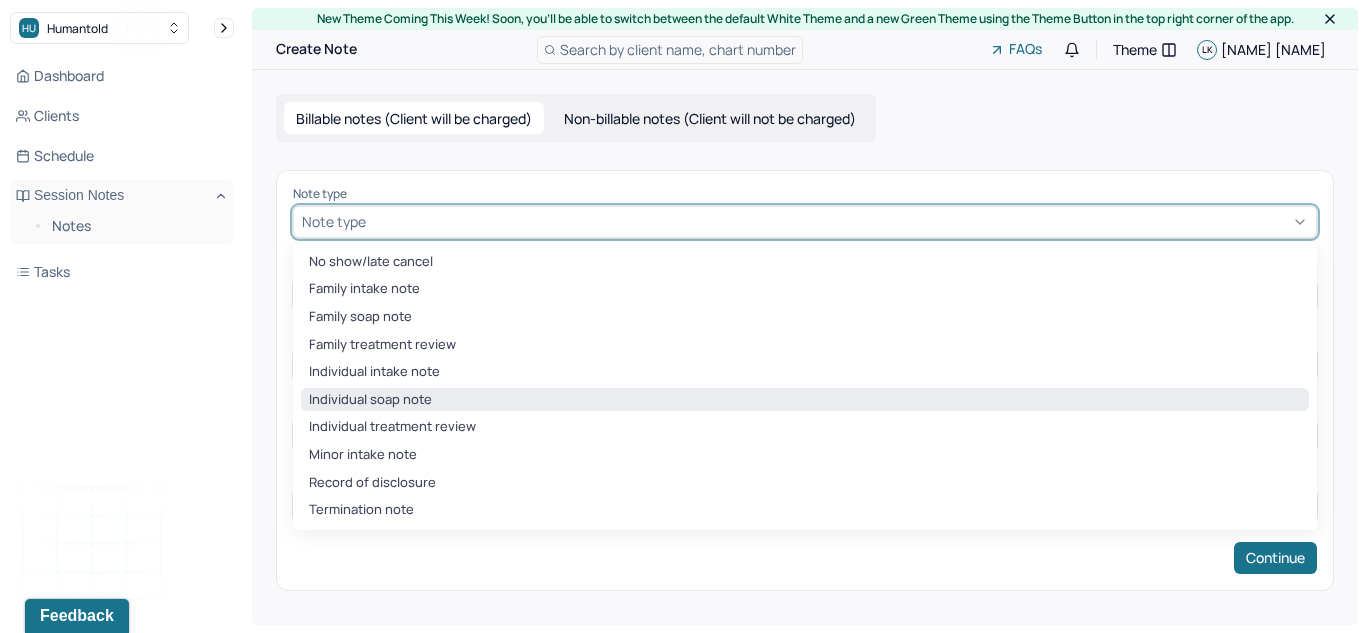 click on "Individual soap note" at bounding box center [805, 400] 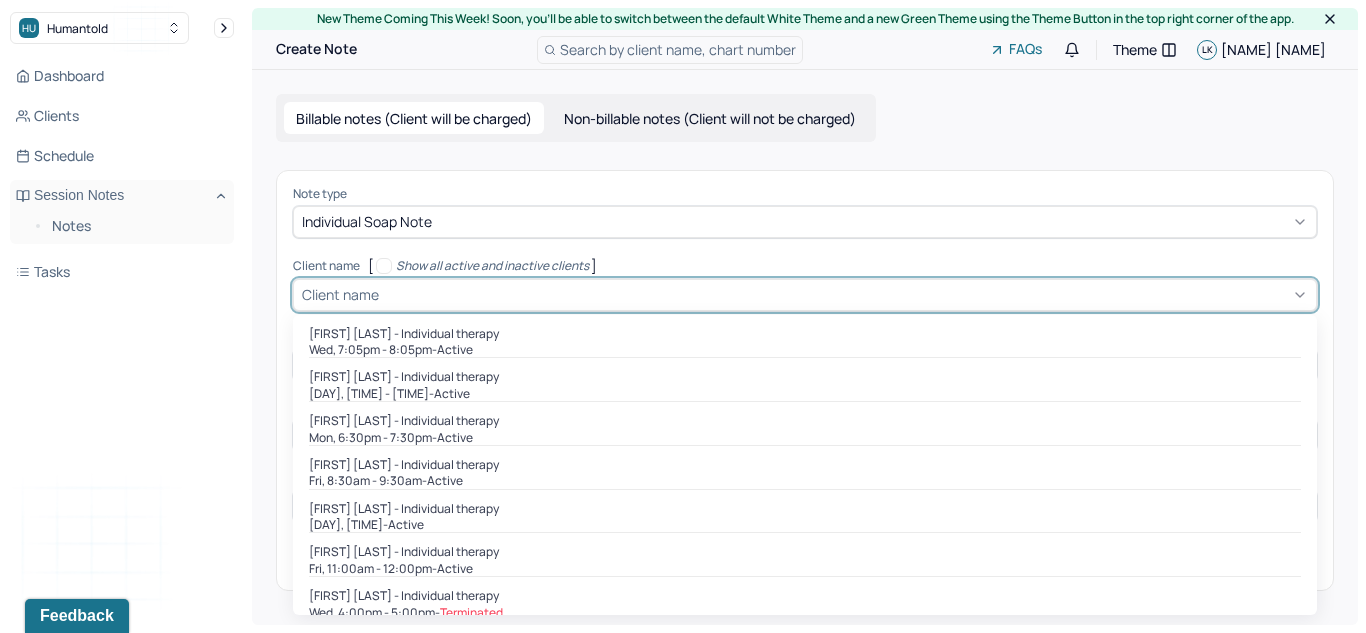 click on "Client name" at bounding box center (340, 294) 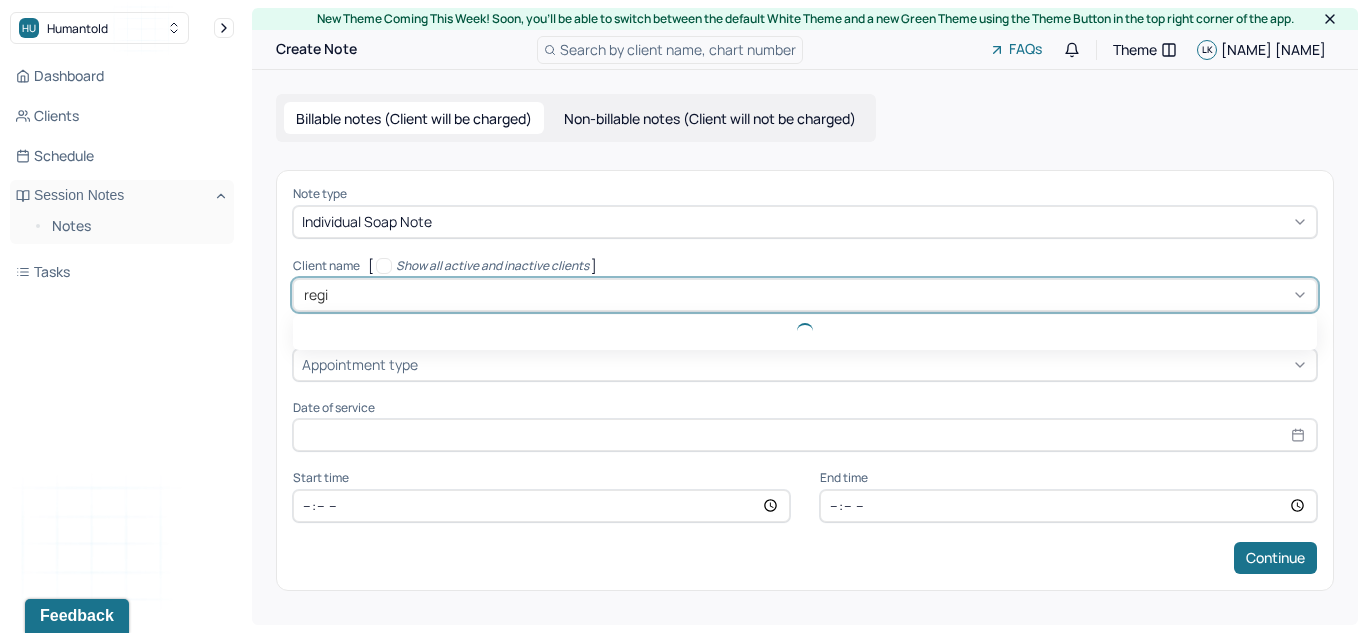 type on "regin" 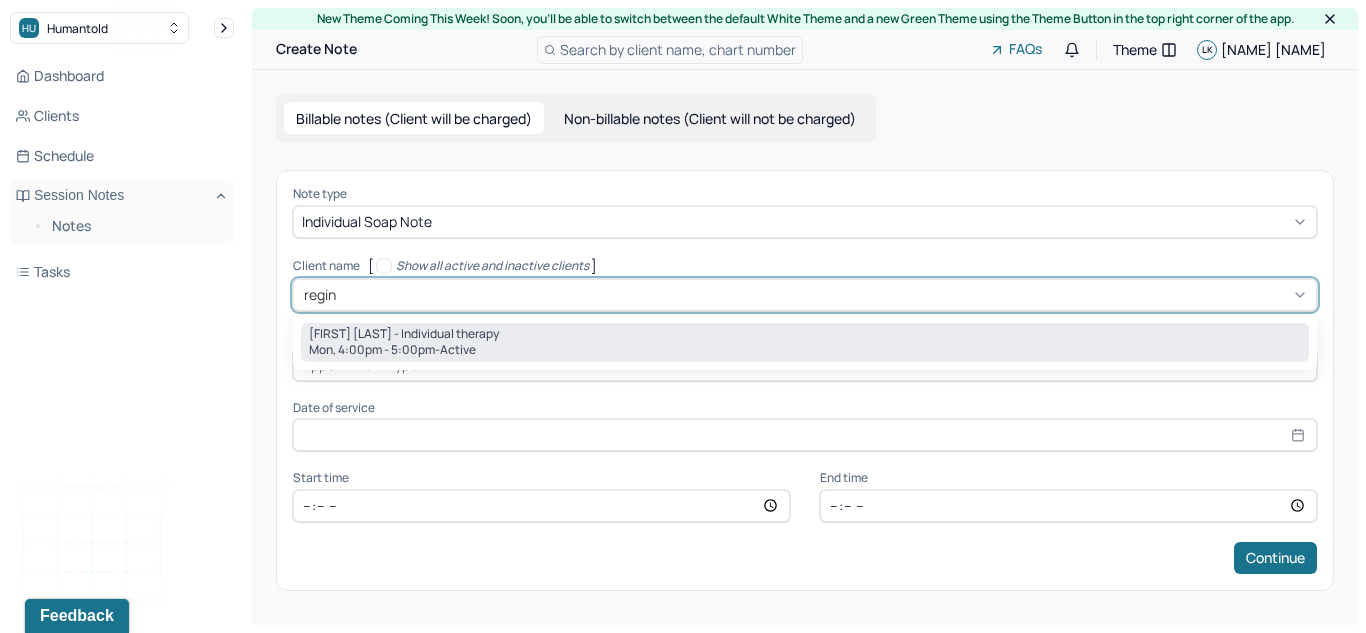 click on "[FIRST] [LAST] - Individual therapy" at bounding box center [404, 334] 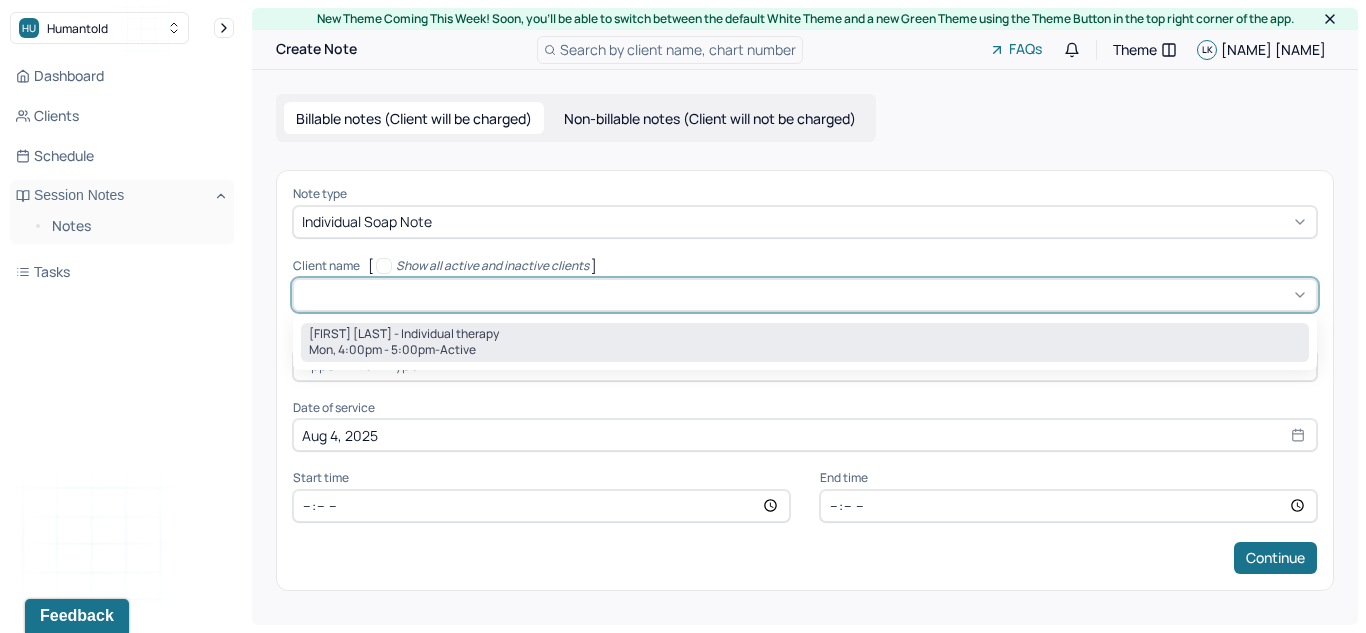 type on "16:00" 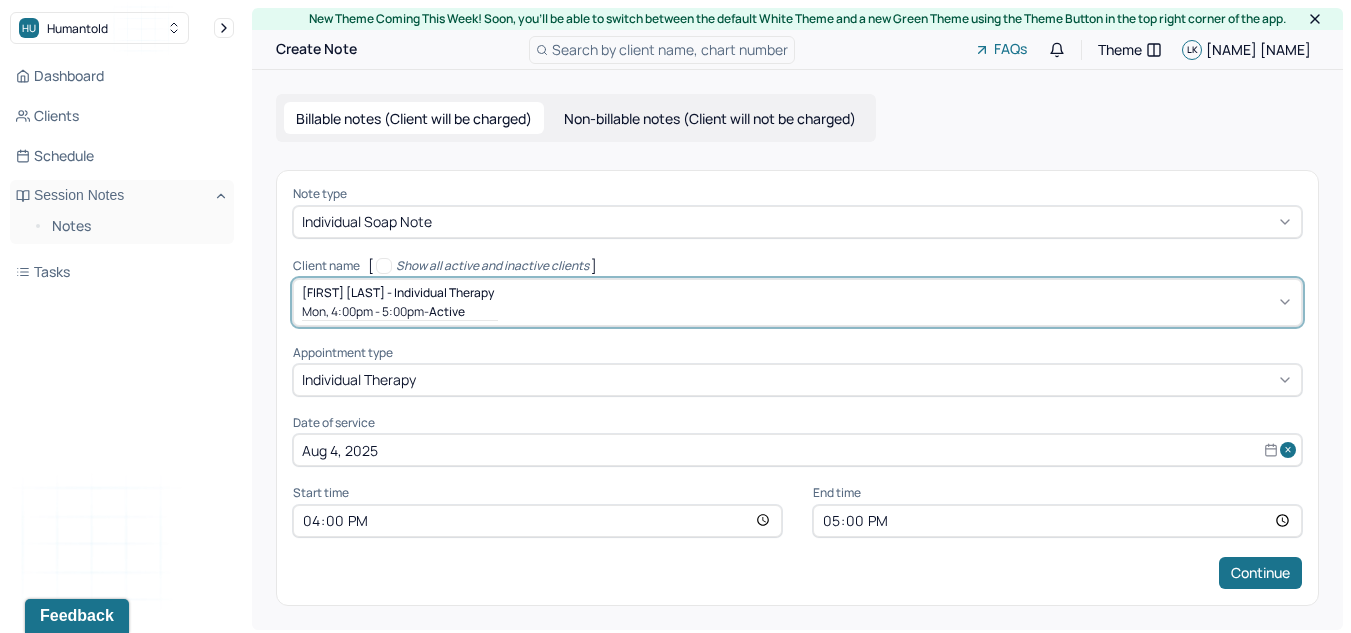 scroll, scrollTop: 5, scrollLeft: 0, axis: vertical 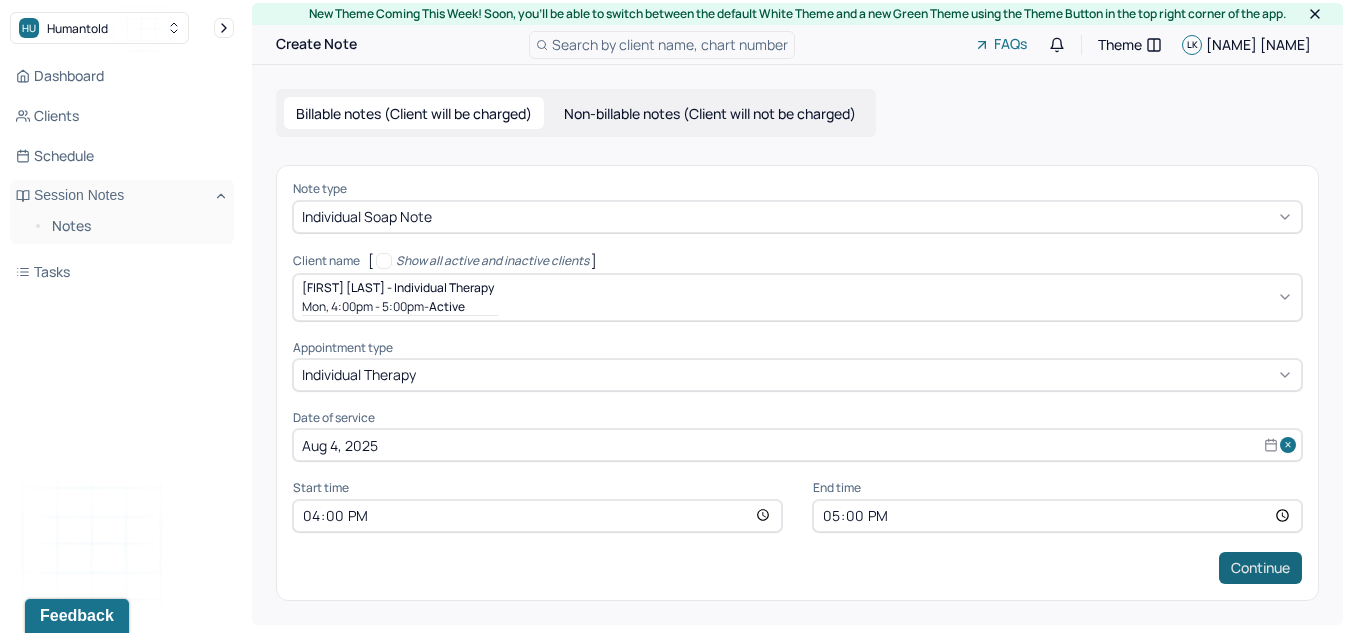 click on "Continue" at bounding box center [1260, 568] 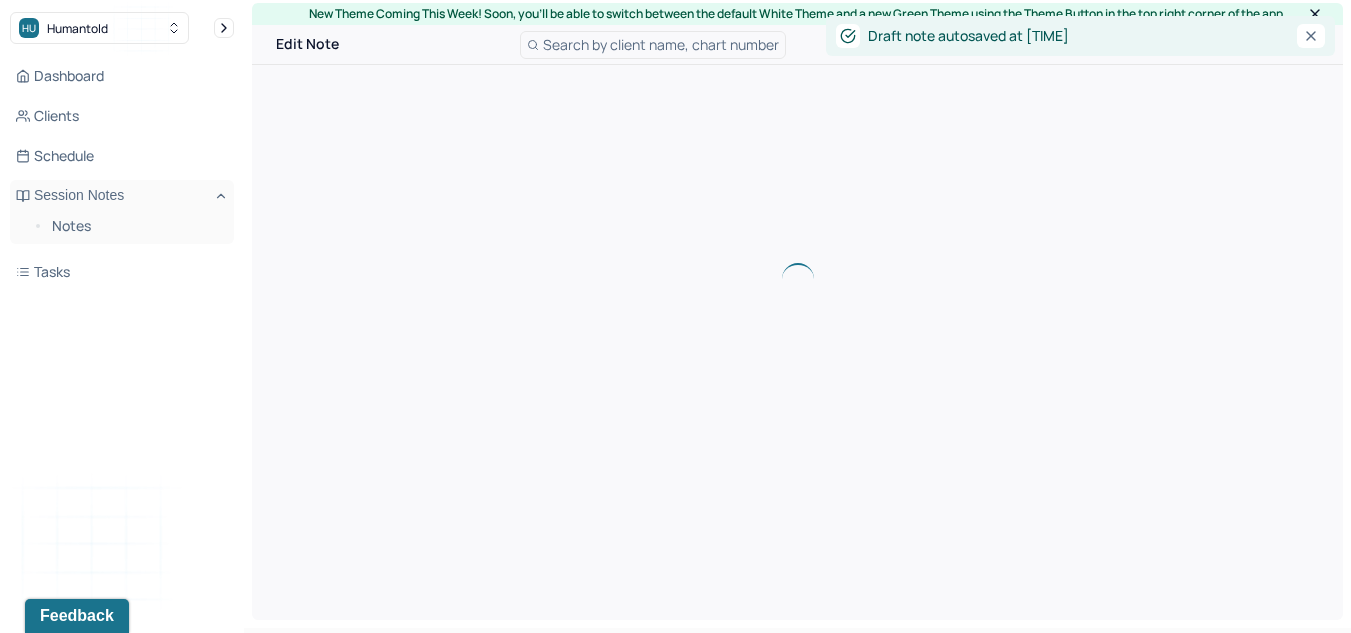 scroll, scrollTop: 0, scrollLeft: 0, axis: both 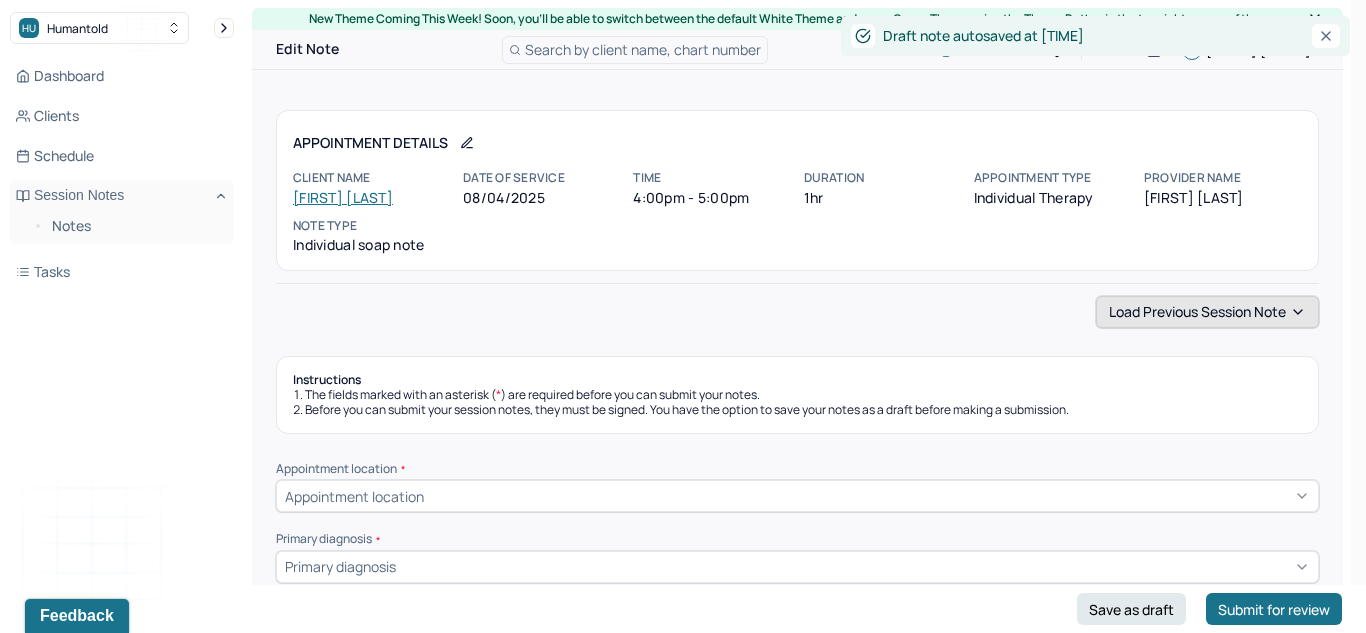 click on "Load previous session note" at bounding box center (1207, 312) 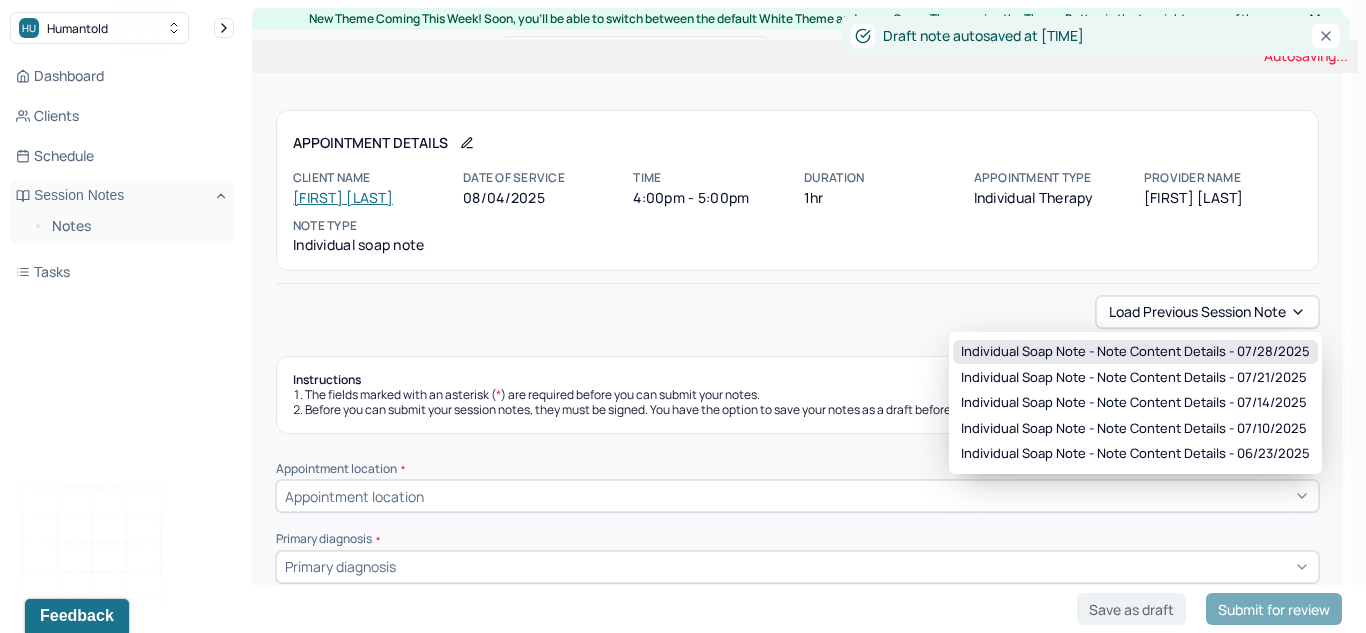 click on "Individual soap note   - Note content Details -   07/28/2025" at bounding box center [1135, 352] 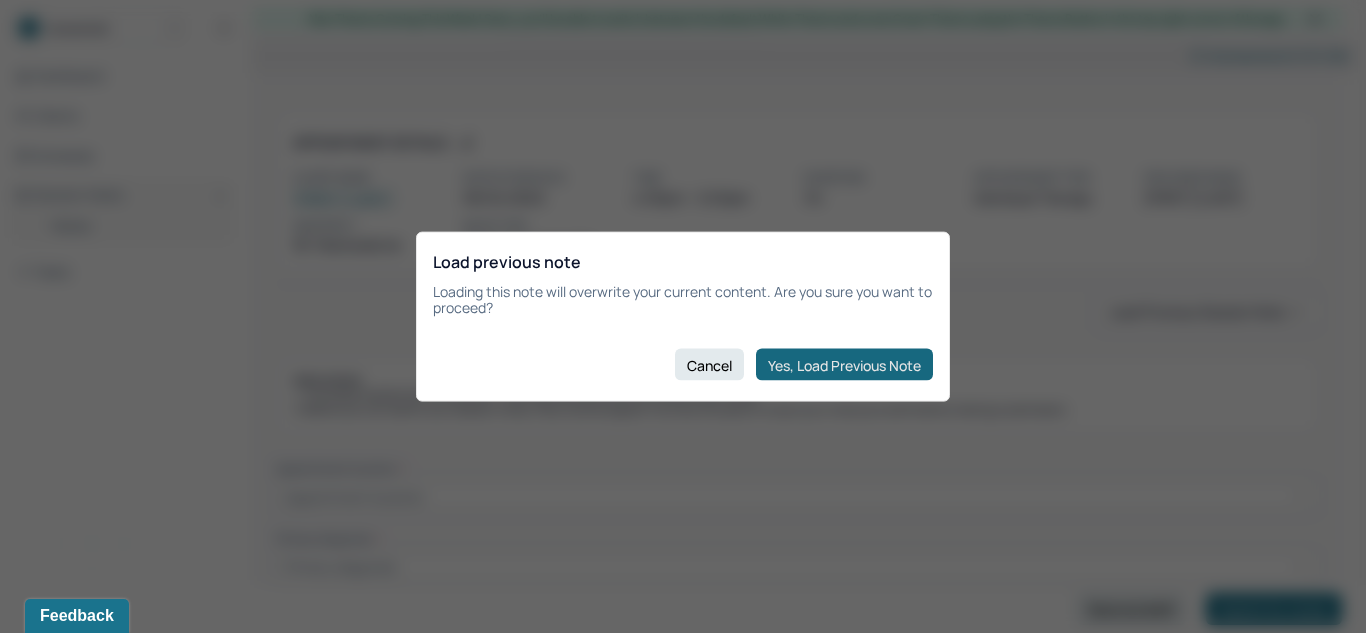 click on "Yes, Load Previous Note" at bounding box center (844, 365) 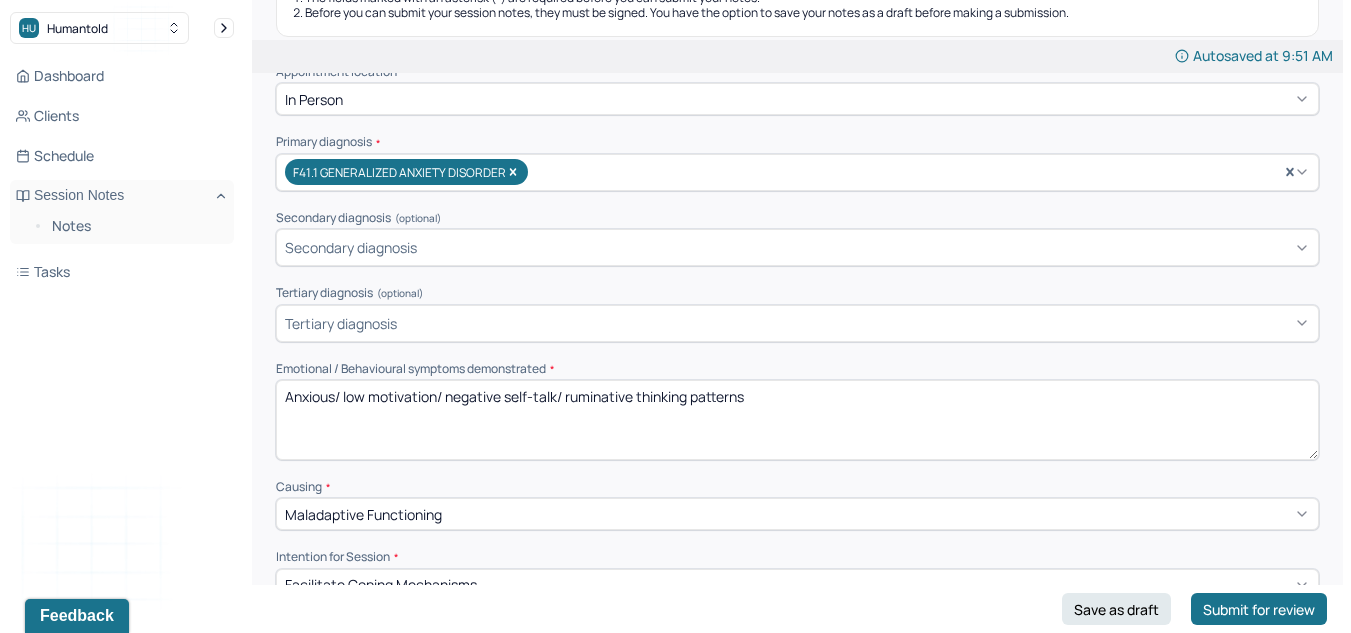 scroll, scrollTop: 401, scrollLeft: 0, axis: vertical 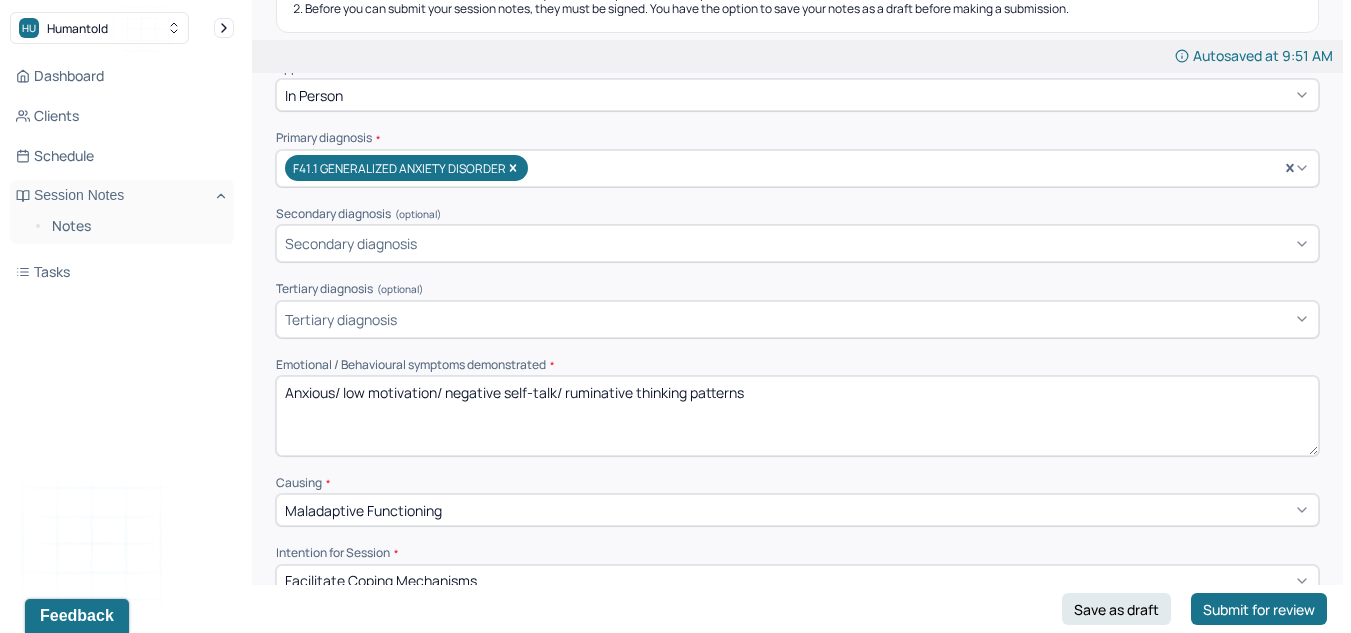 click on "Anxious/ low motivation/ negative self-talk/ ruminative thinking patterns" at bounding box center (797, 416) 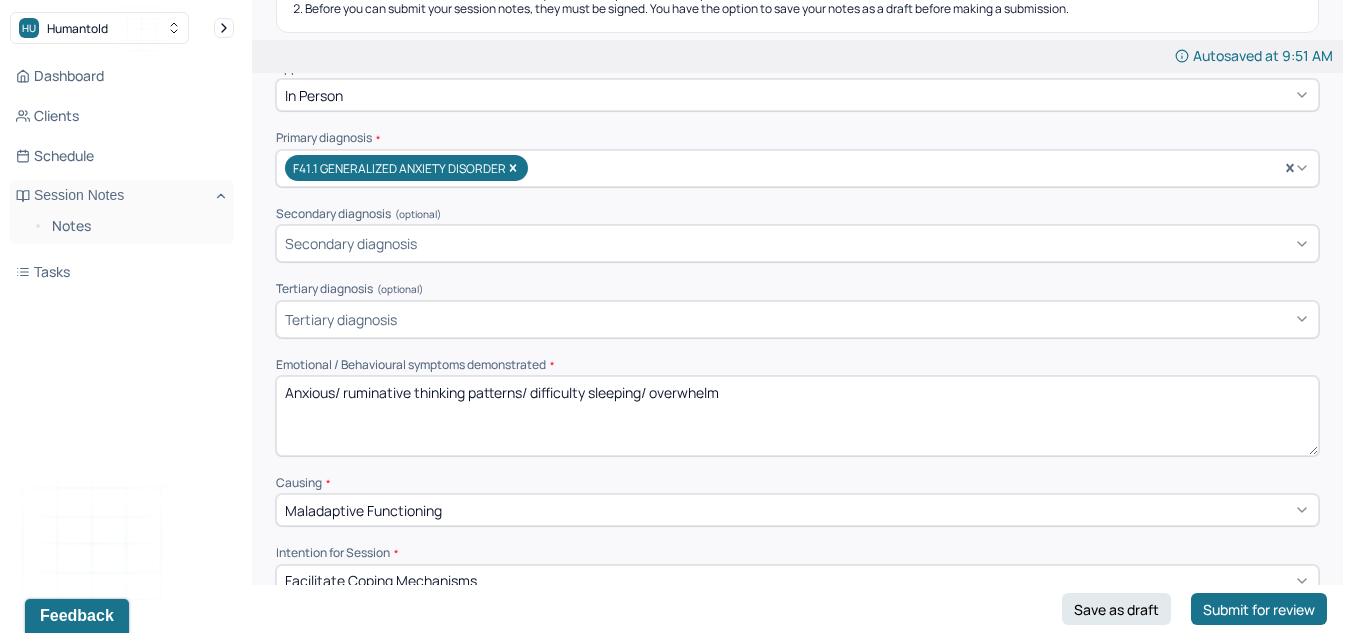 type on "Anxious/ ruminative thinking patterns/ difficulty sleeping/ overwhelm" 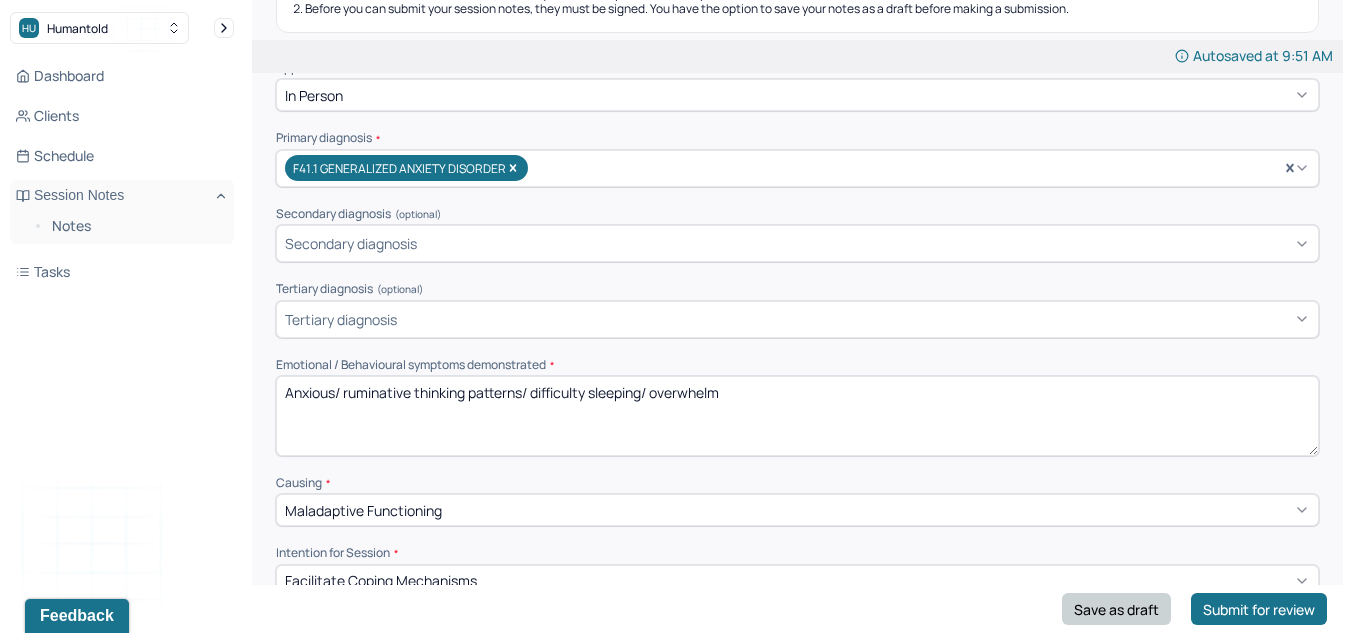 click on "Save as draft" at bounding box center (1116, 609) 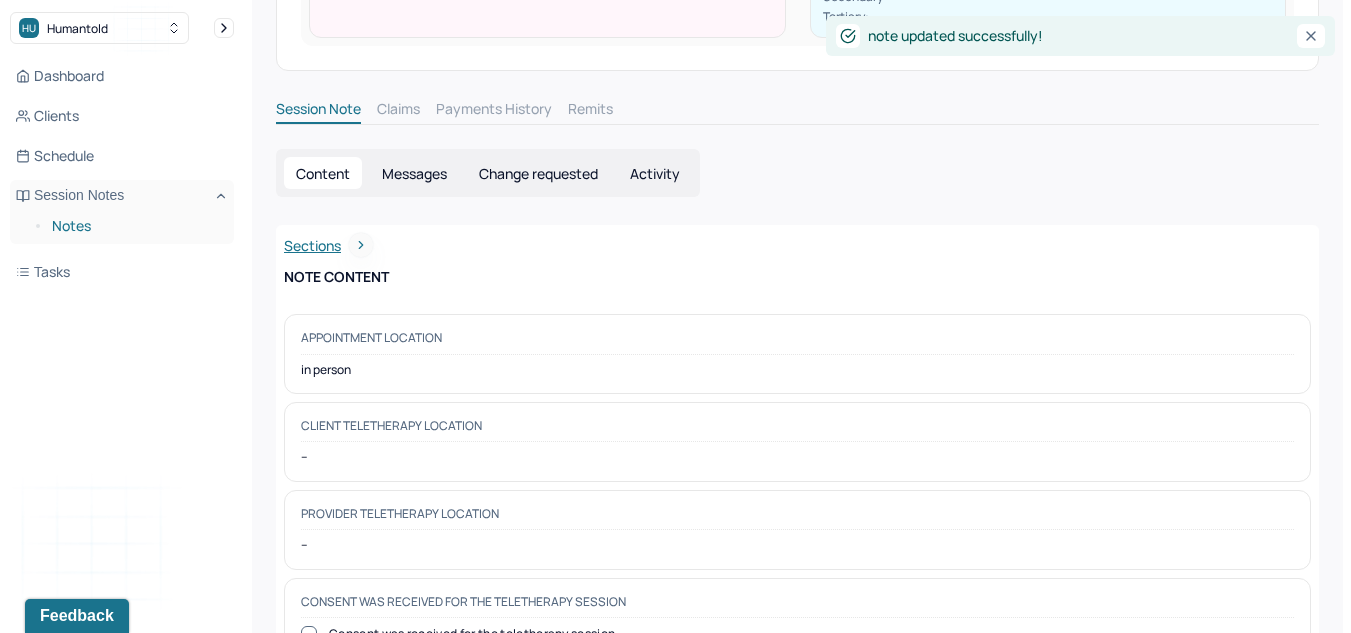 click on "Notes" at bounding box center [135, 226] 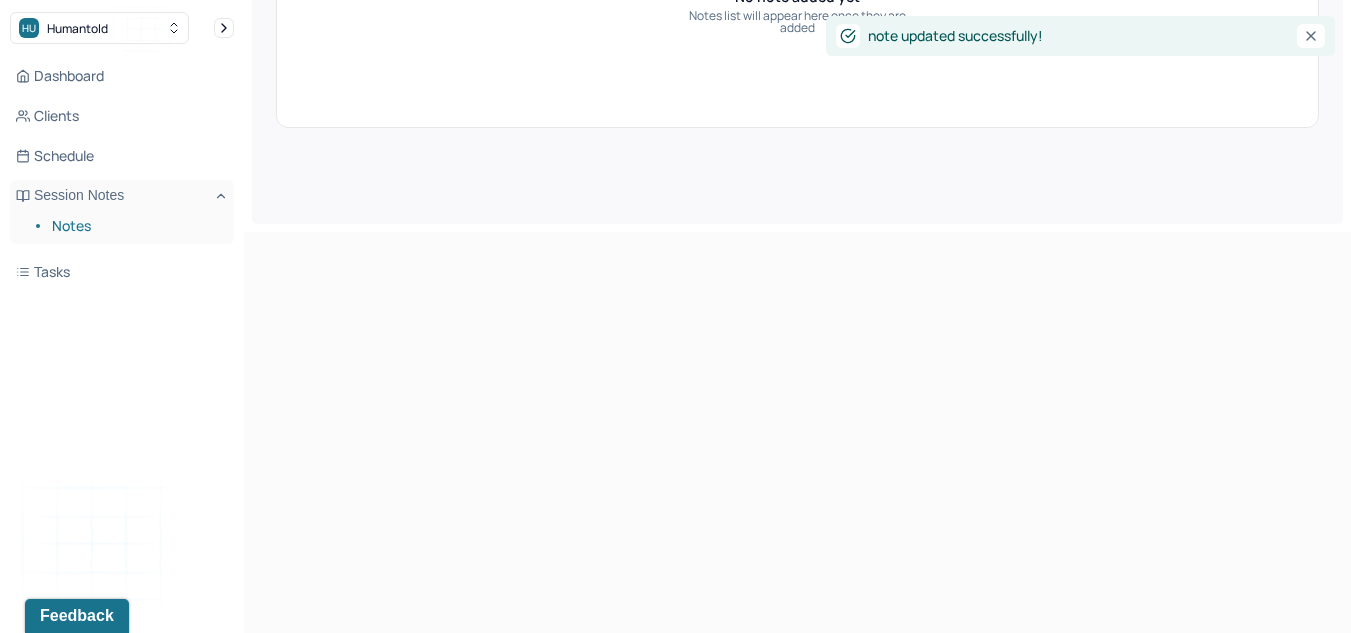 scroll, scrollTop: 0, scrollLeft: 0, axis: both 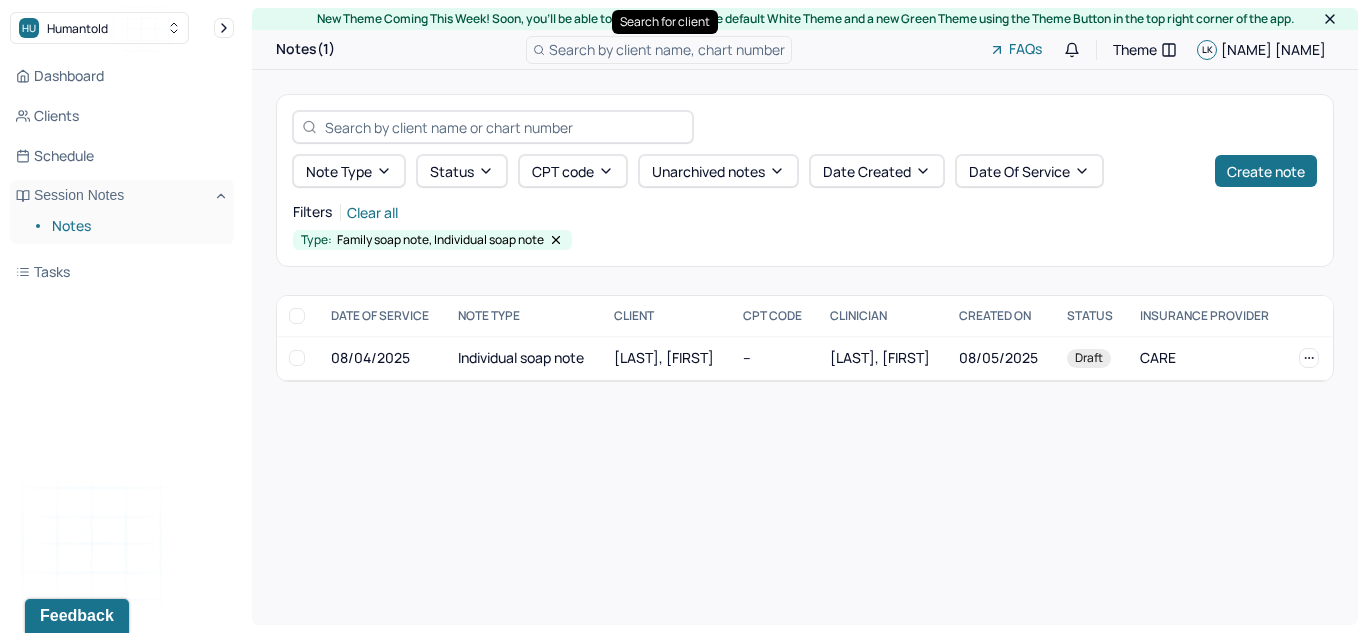 click on "Search by client name, chart number" at bounding box center [667, 49] 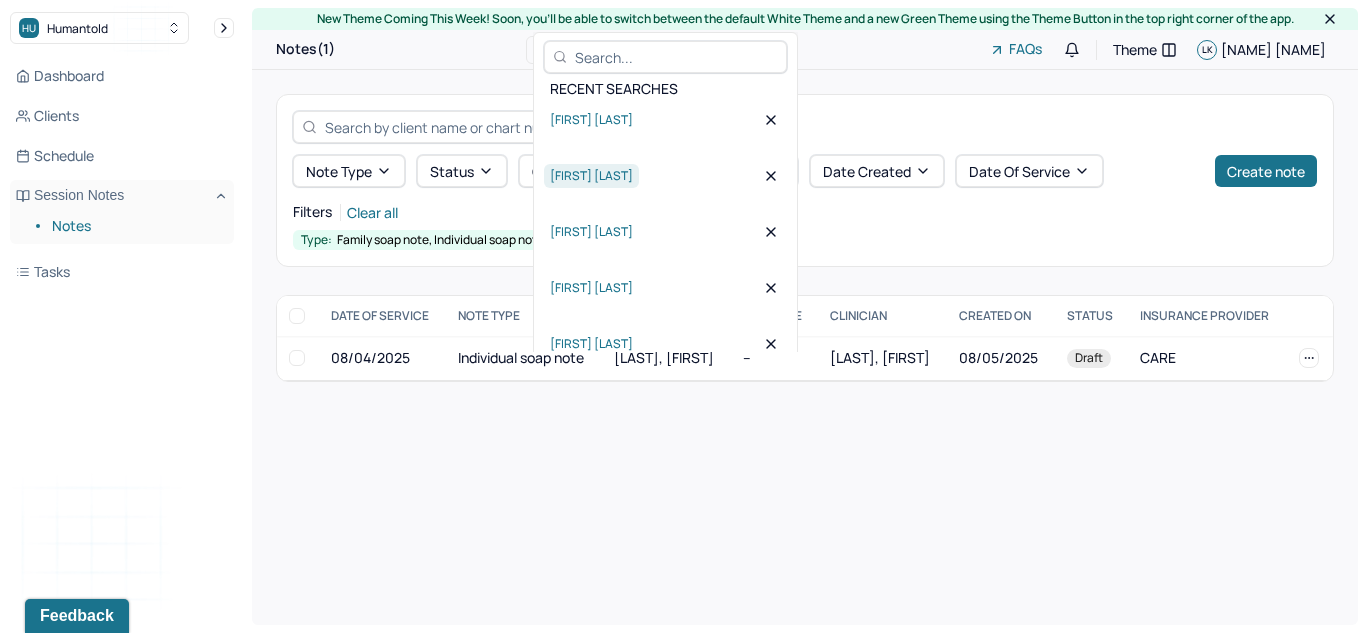 click on "[FIRST] [LAST]" at bounding box center [591, 176] 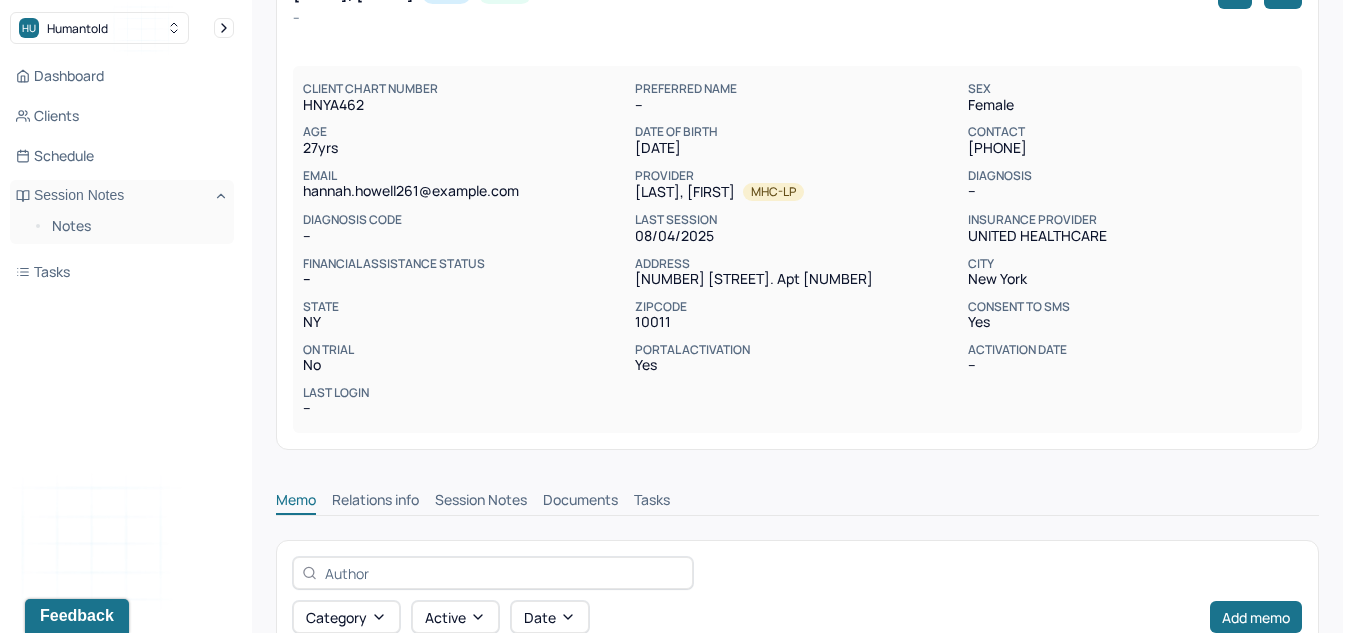 scroll, scrollTop: 268, scrollLeft: 0, axis: vertical 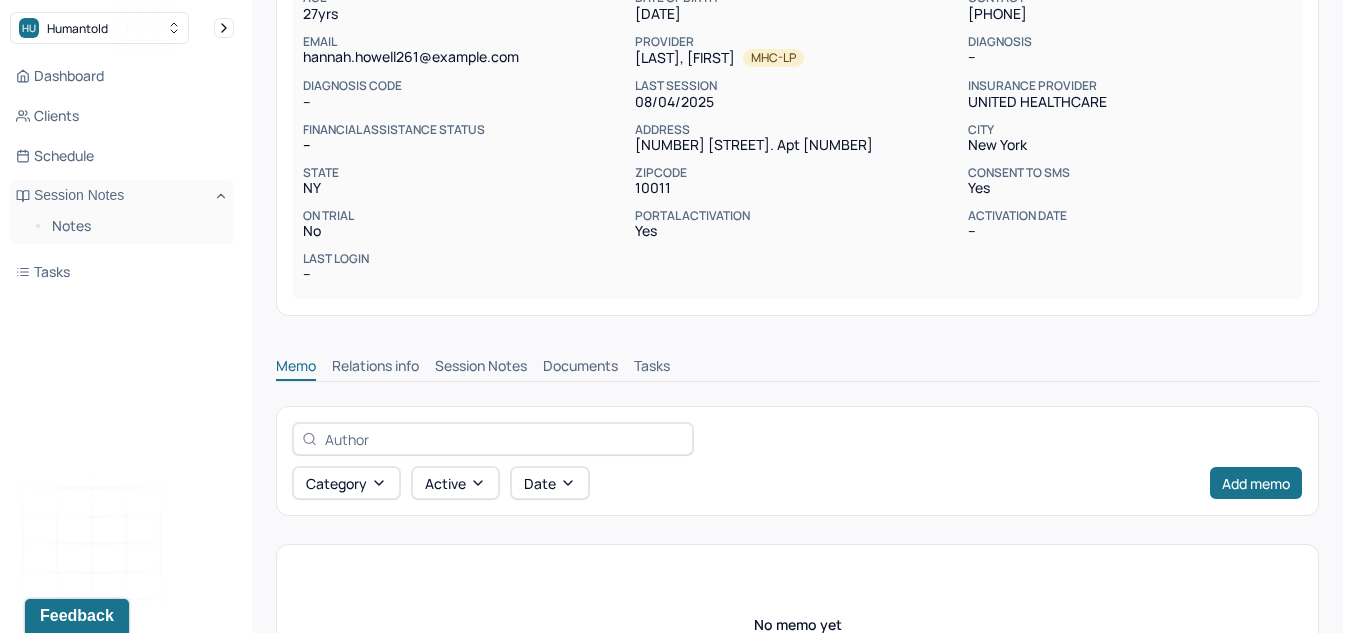 click on "Session Notes" at bounding box center (481, 368) 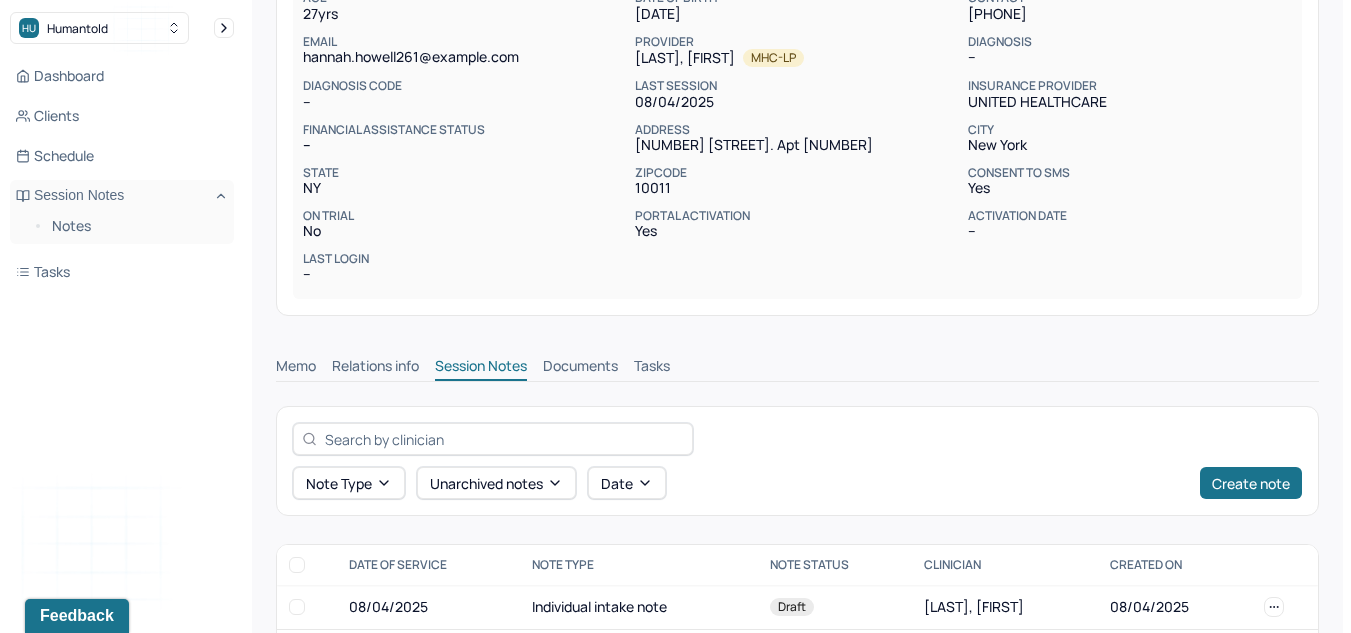 scroll, scrollTop: 343, scrollLeft: 0, axis: vertical 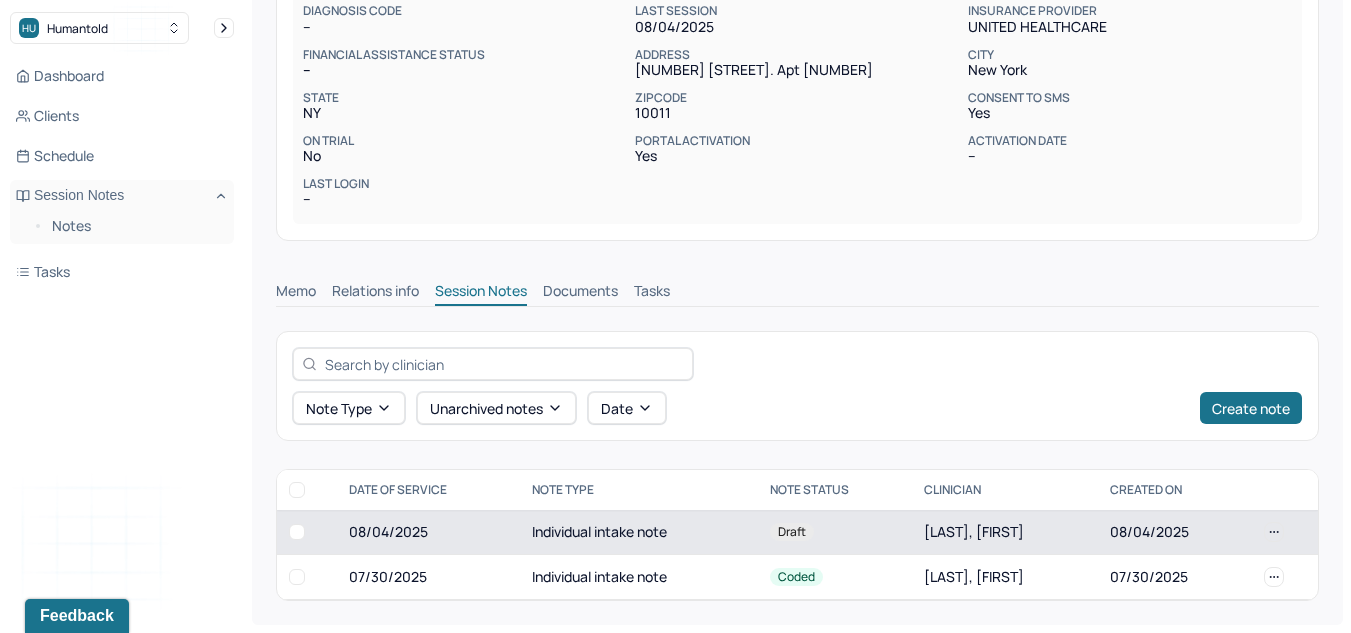 click on "Individual intake note" at bounding box center (639, 532) 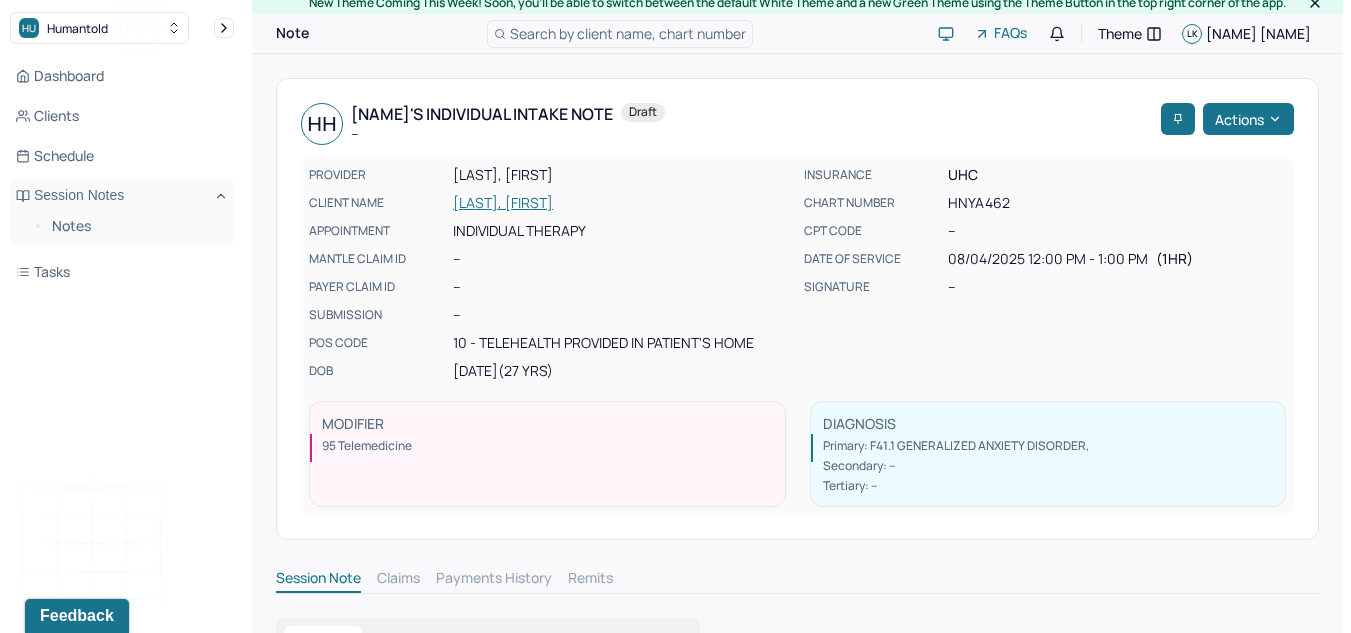 scroll, scrollTop: 0, scrollLeft: 0, axis: both 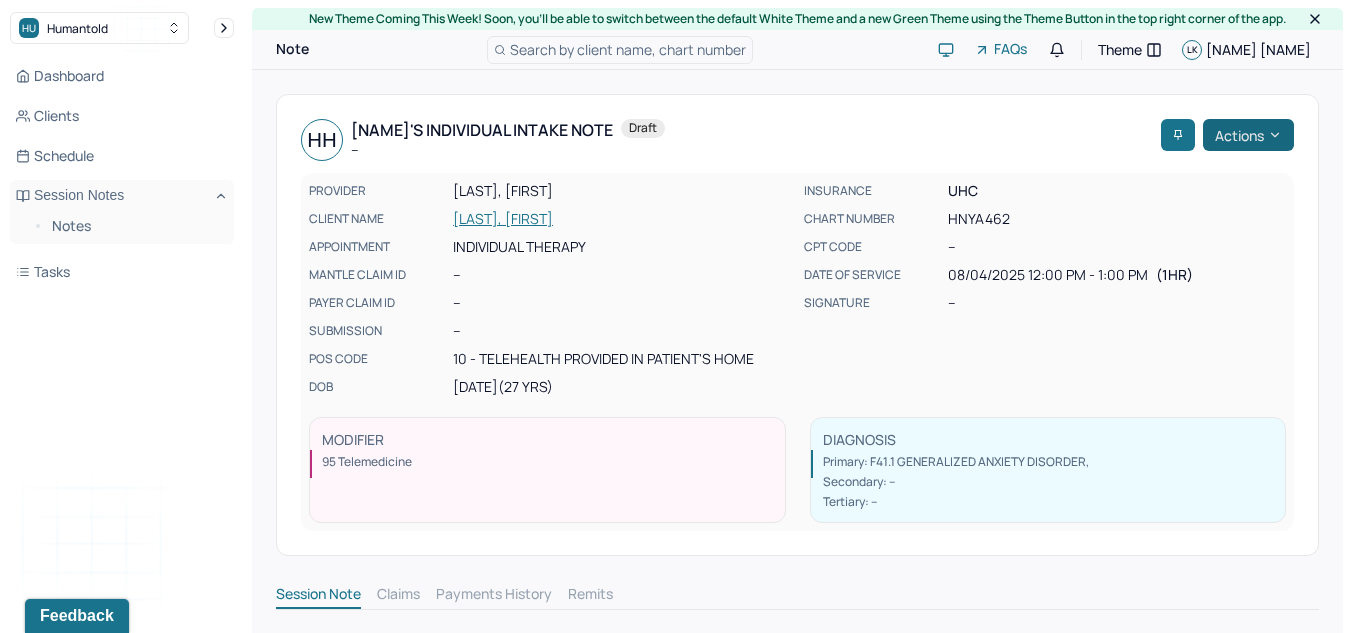 click on "Actions" at bounding box center (1248, 135) 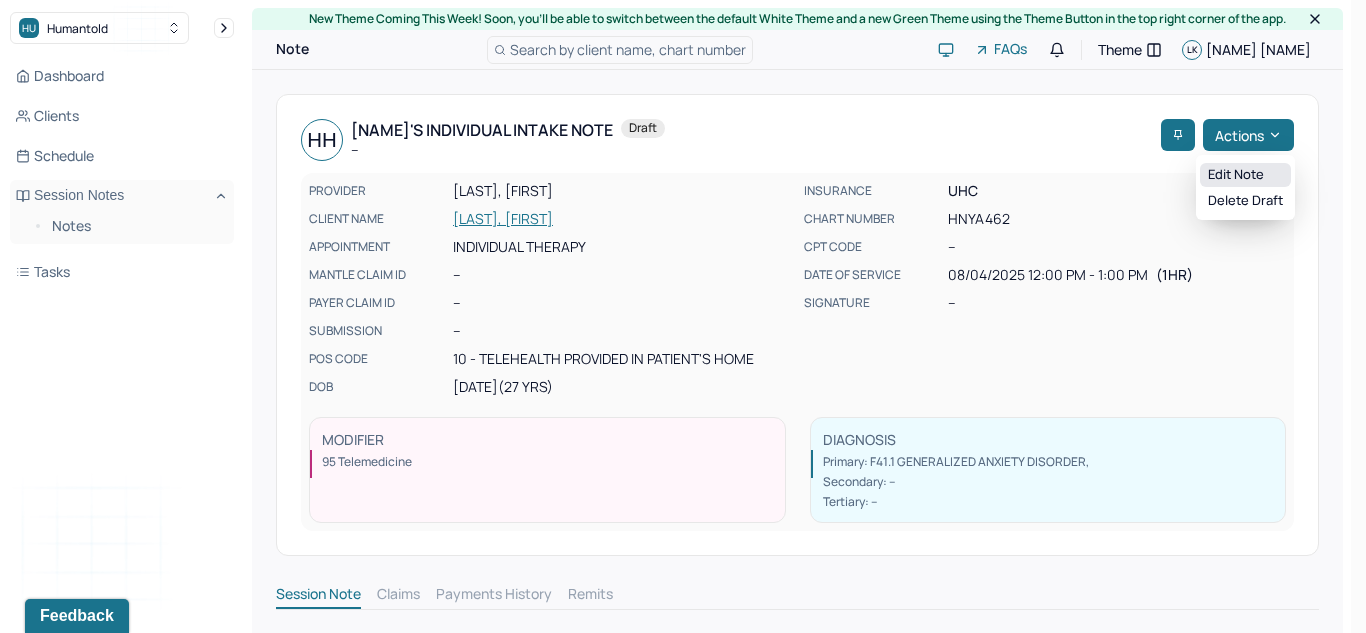 click on "Edit note" at bounding box center [1245, 175] 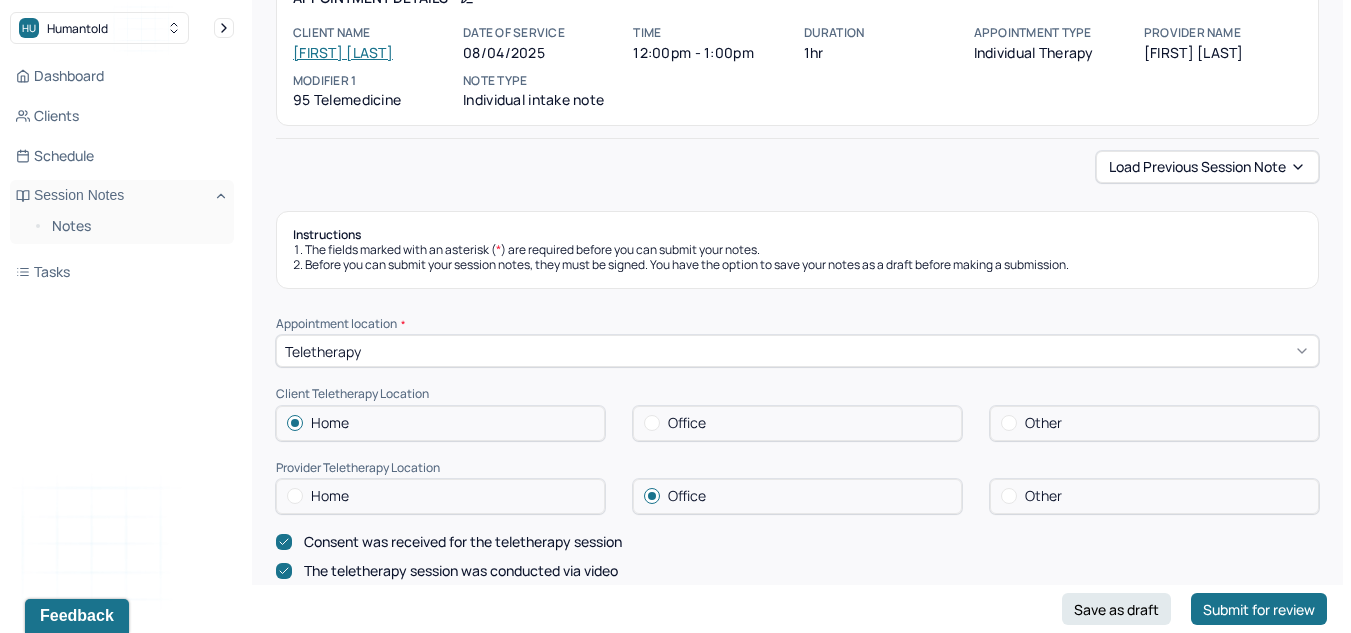 scroll, scrollTop: 155, scrollLeft: 0, axis: vertical 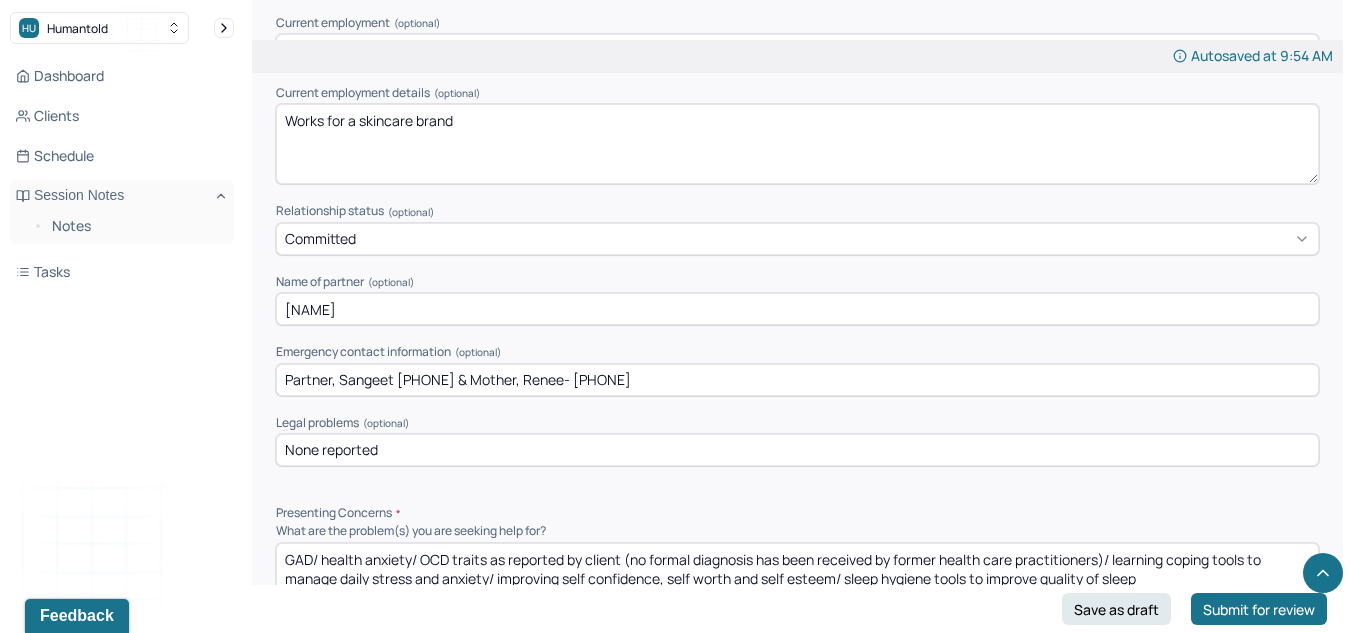 click on "Works for a skincare brand" at bounding box center (797, 144) 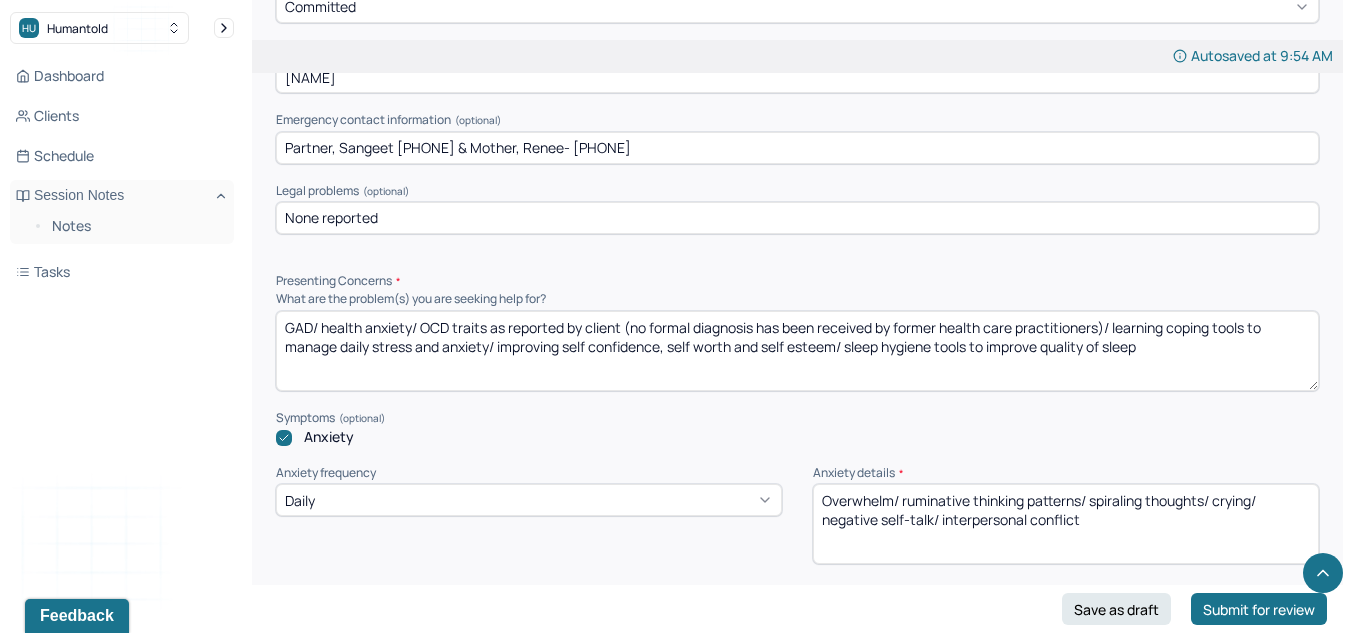 scroll, scrollTop: 1802, scrollLeft: 0, axis: vertical 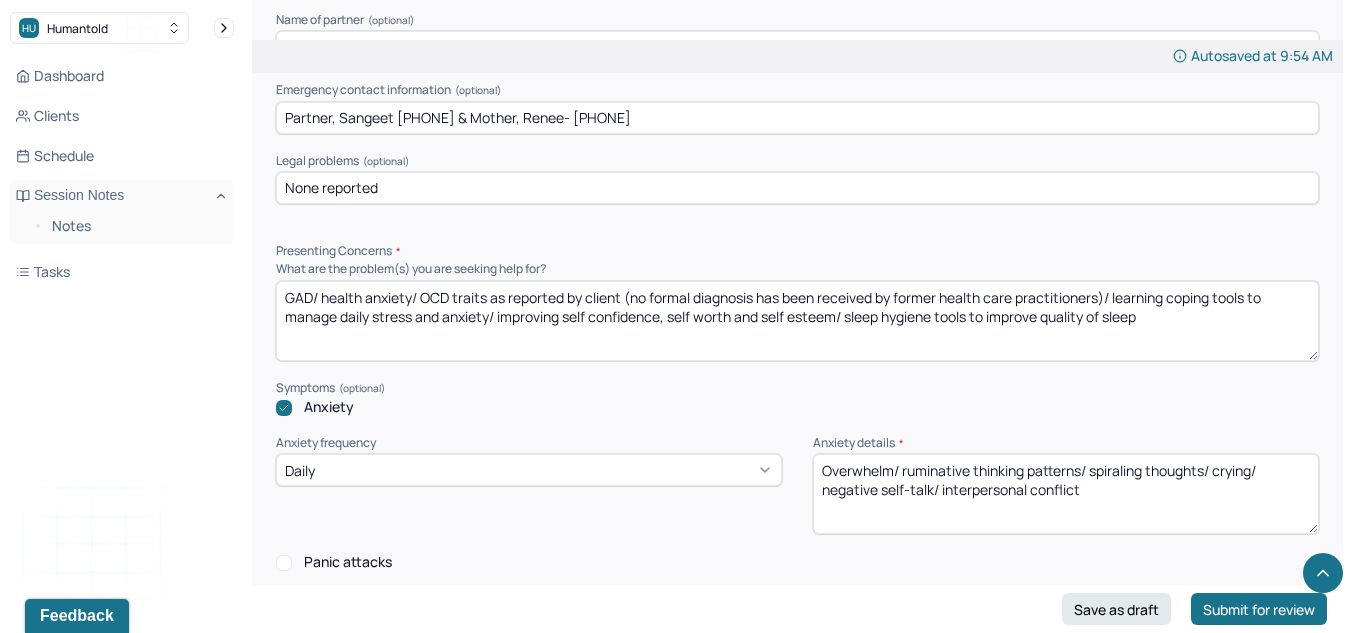 click on "GAD/ health anxiety/ OCD traits as reported by client (no formal diagnosis has been received by former health care practitioners)/ learning coping tools to manage daily stress and anxiety/ improving self confidence, self worth and self esteem/ sleep hygiene tools to improve quality of sleep" at bounding box center [797, 321] 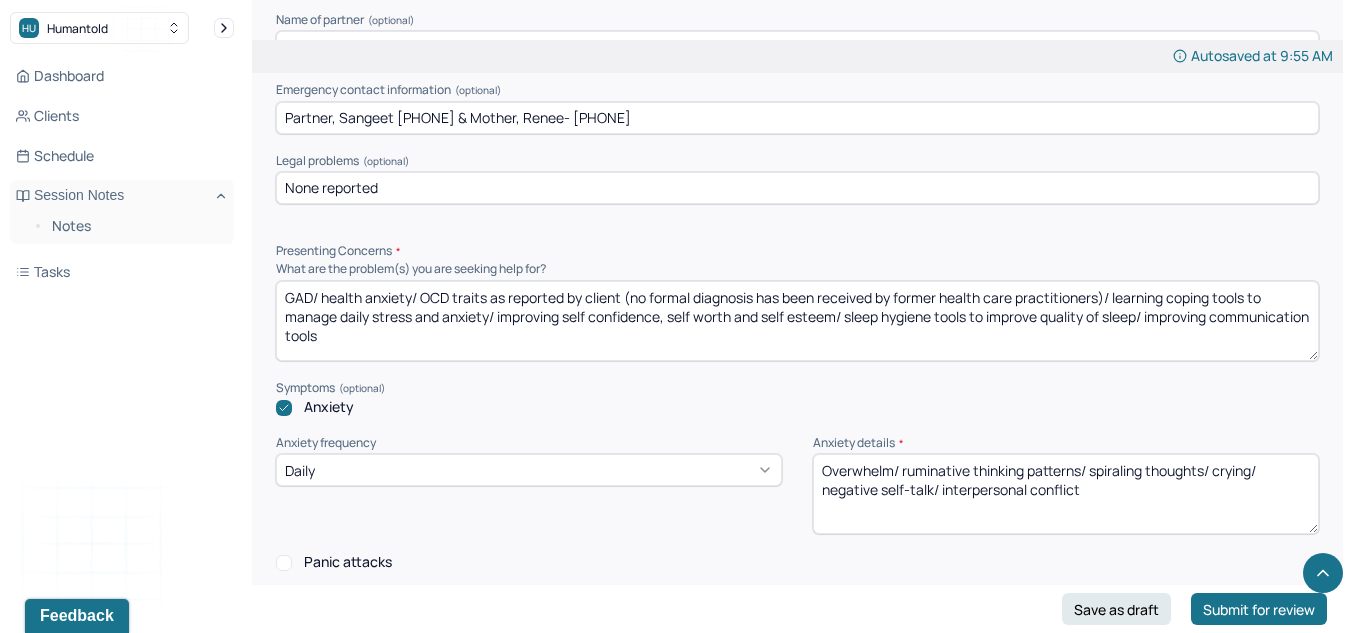 click on "GAD/ health anxiety/ OCD traits as reported by client (no formal diagnosis has been received by former health care practitioners)/ learning coping tools to manage daily stress and anxiety/ improving self confidence, self worth and self esteem/ sleep hygiene tools to improve quality of sleep/ improving communication tools" at bounding box center (797, 321) 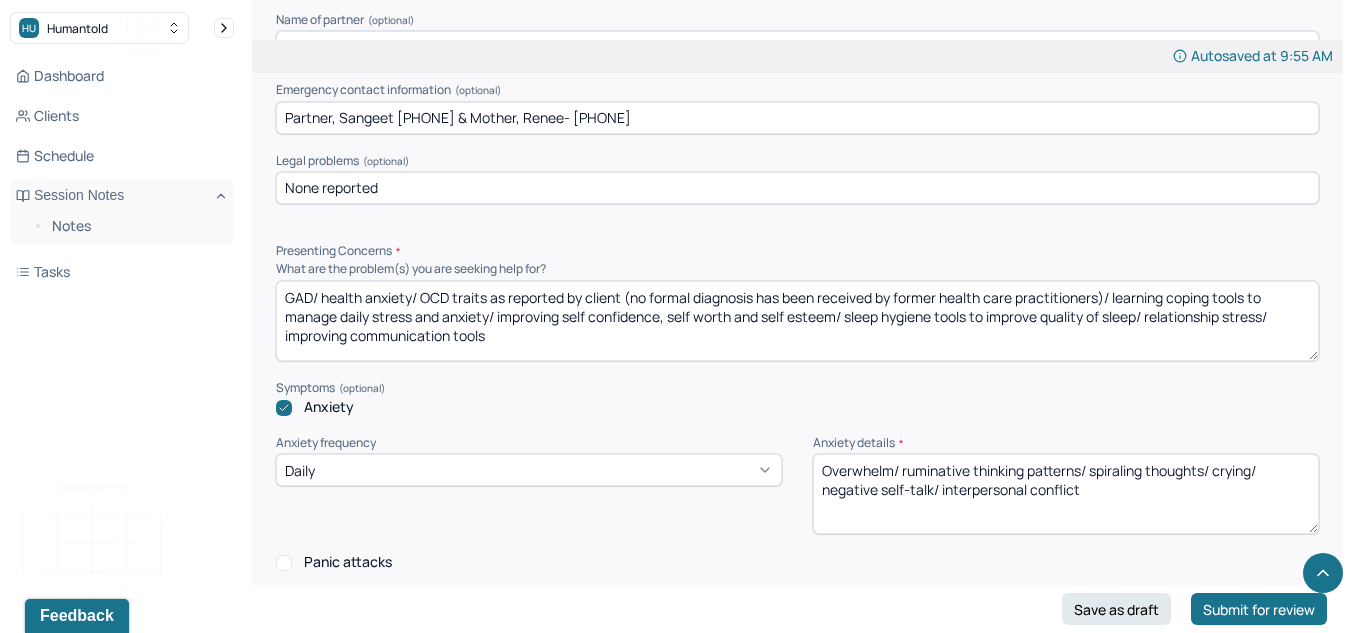 click on "GAD/ health anxiety/ OCD traits as reported by client (no formal diagnosis has been received by former health care practitioners)/ learning coping tools to manage daily stress and anxiety/ improving self confidence, self worth and self esteem/ sleep hygiene tools to improve quality of sleep/ relationship stress/ improving communication tools" at bounding box center [797, 321] 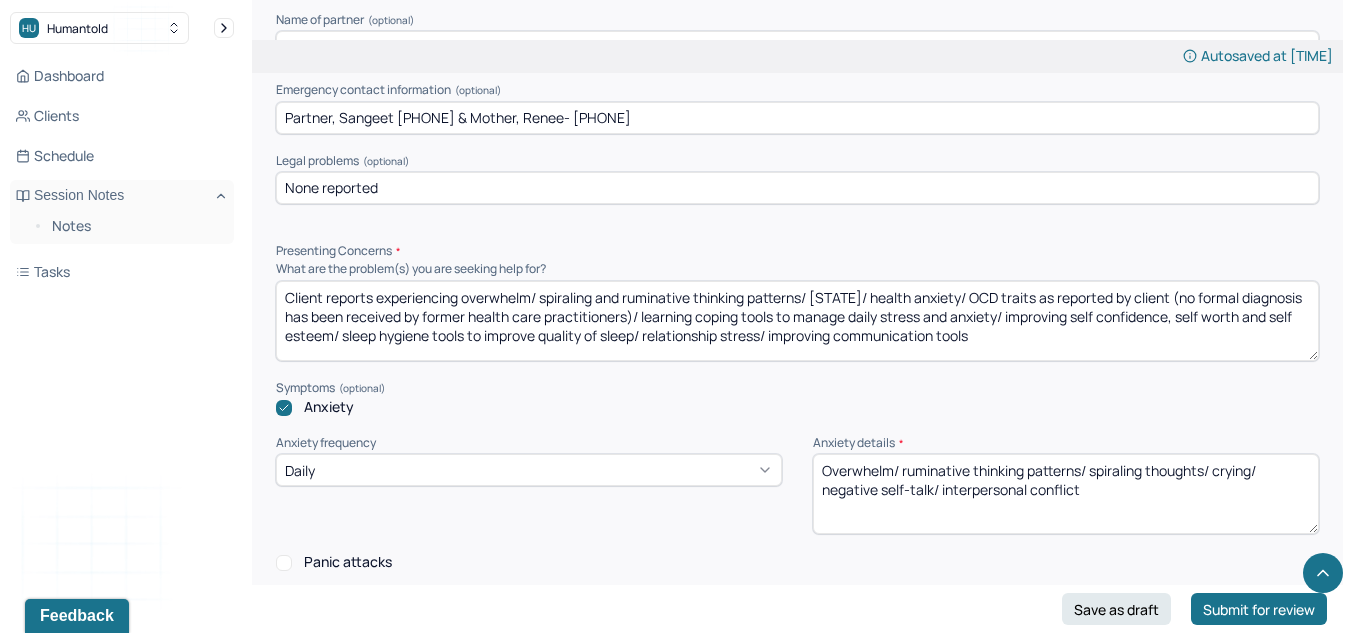 click on "Client reports experiencing overwhelm/ spiraling and ruminative thinking patterns/ [STATE]/ health anxiety/ OCD traits as reported by client (no formal diagnosis has been received by former health care practitioners)/ learning coping tools to manage daily stress and anxiety/ improving self confidence, self worth and self esteem/ sleep hygiene tools to improve quality of sleep/ relationship stress/ improving communication tools" at bounding box center (797, 321) 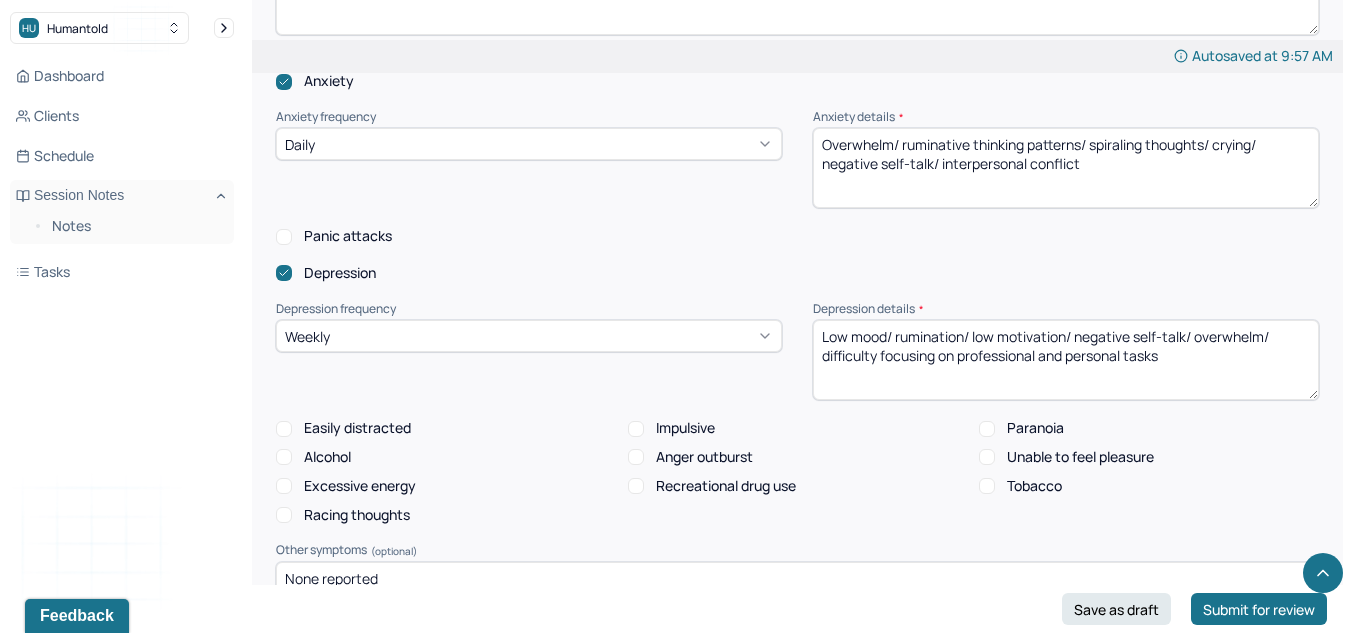 scroll, scrollTop: 2129, scrollLeft: 0, axis: vertical 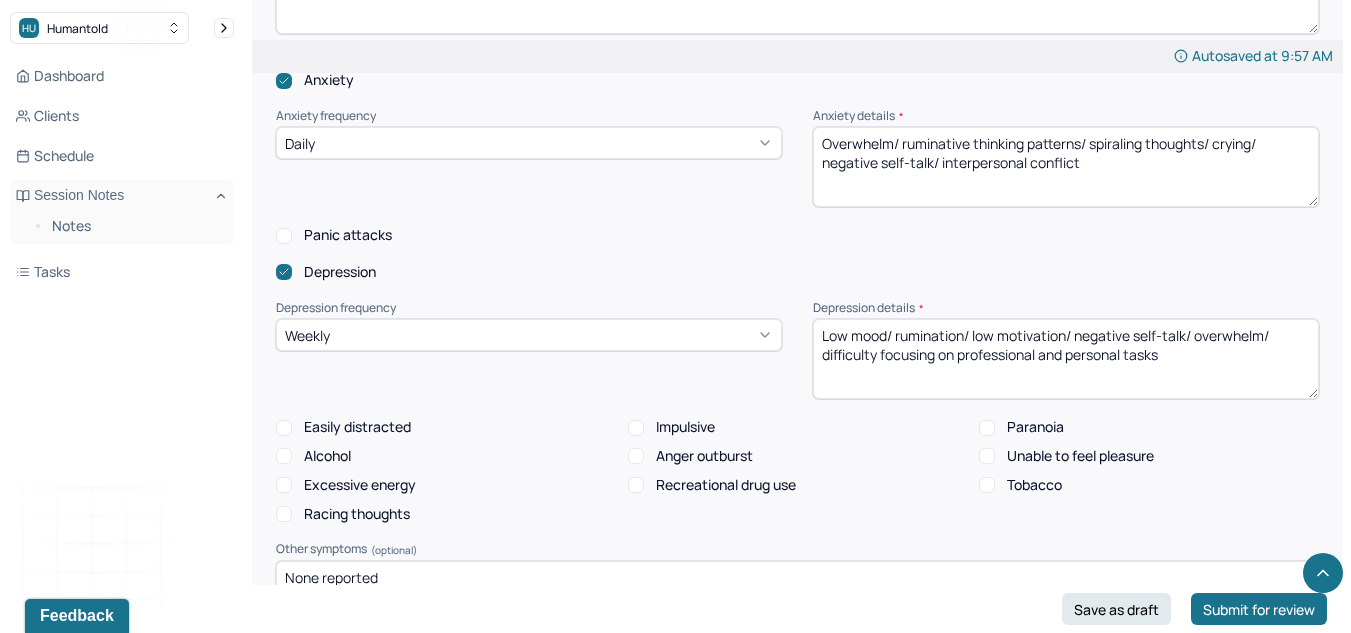 type on "Client reports experiencing overwhelm/ spiraling and ruminative thinking patterns/ GAD/ health anxiety/ OCD traits as reported by client (no formal diagnosis has been received by former health care practitioners)/ perfectionist tendencies/ relationship stress/ improving communication tools" 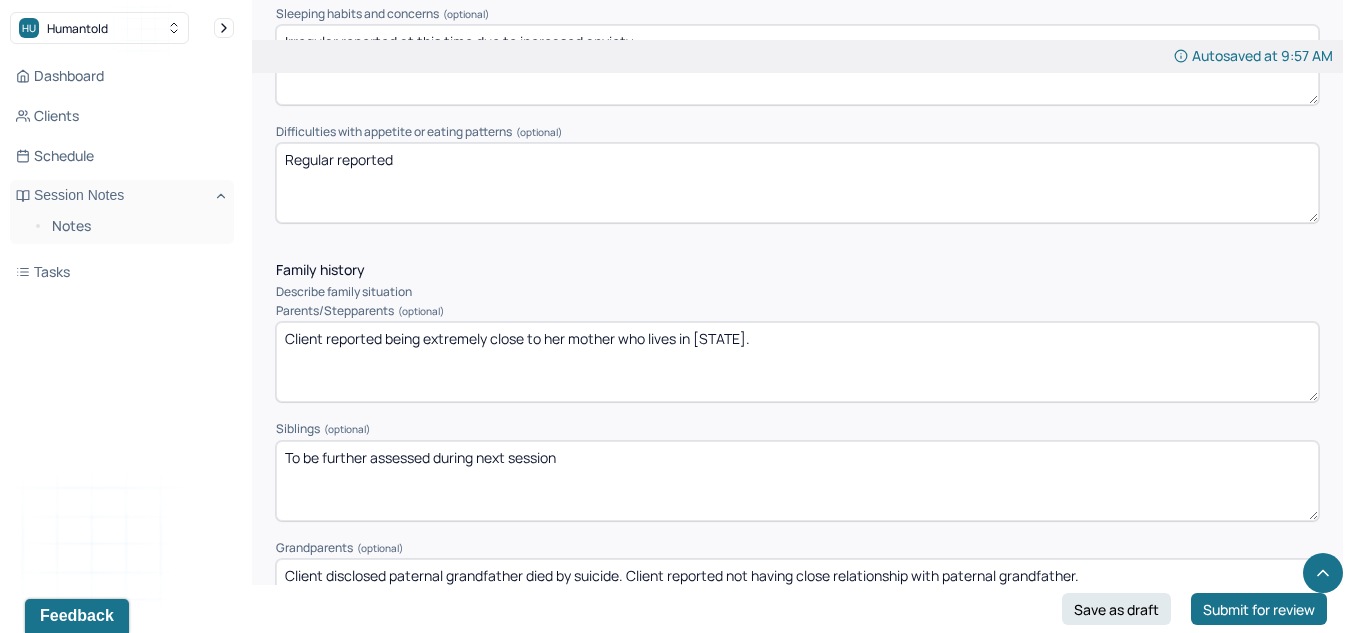 scroll, scrollTop: 3021, scrollLeft: 0, axis: vertical 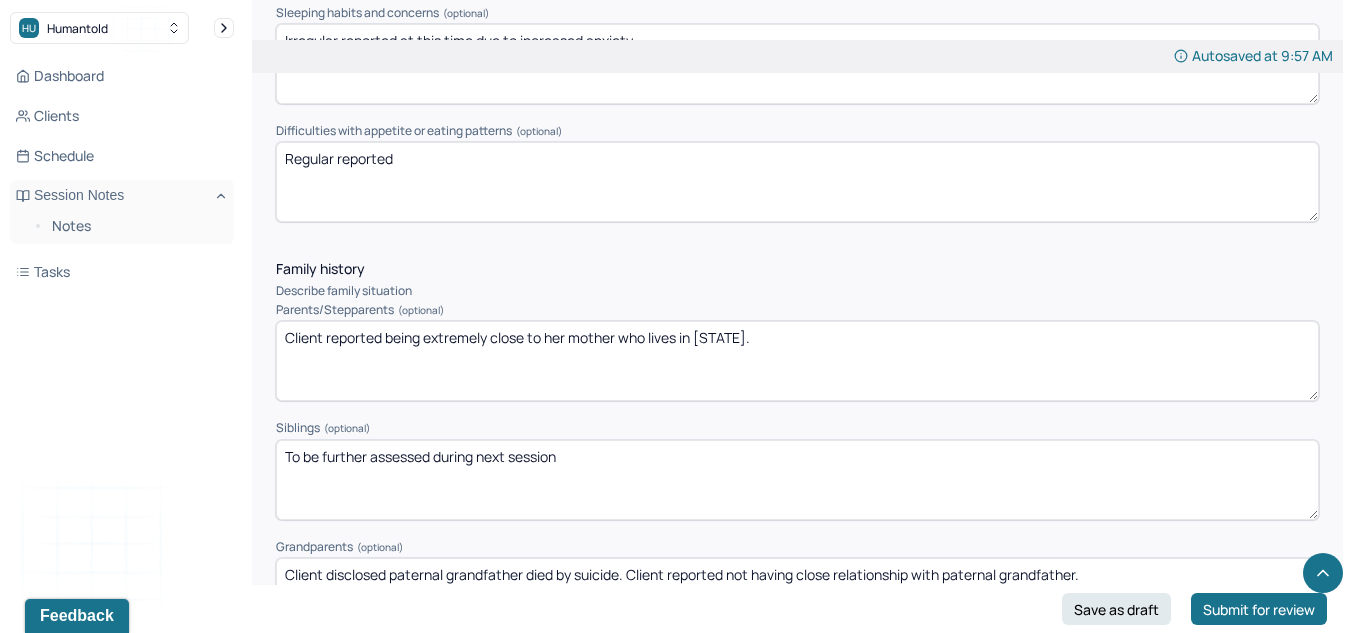 type on "Overwhelm/ spiraling and ruminative thinking patterns/ spiraling thoughts/ crying/ negative self-talk/ interpersonal conflict" 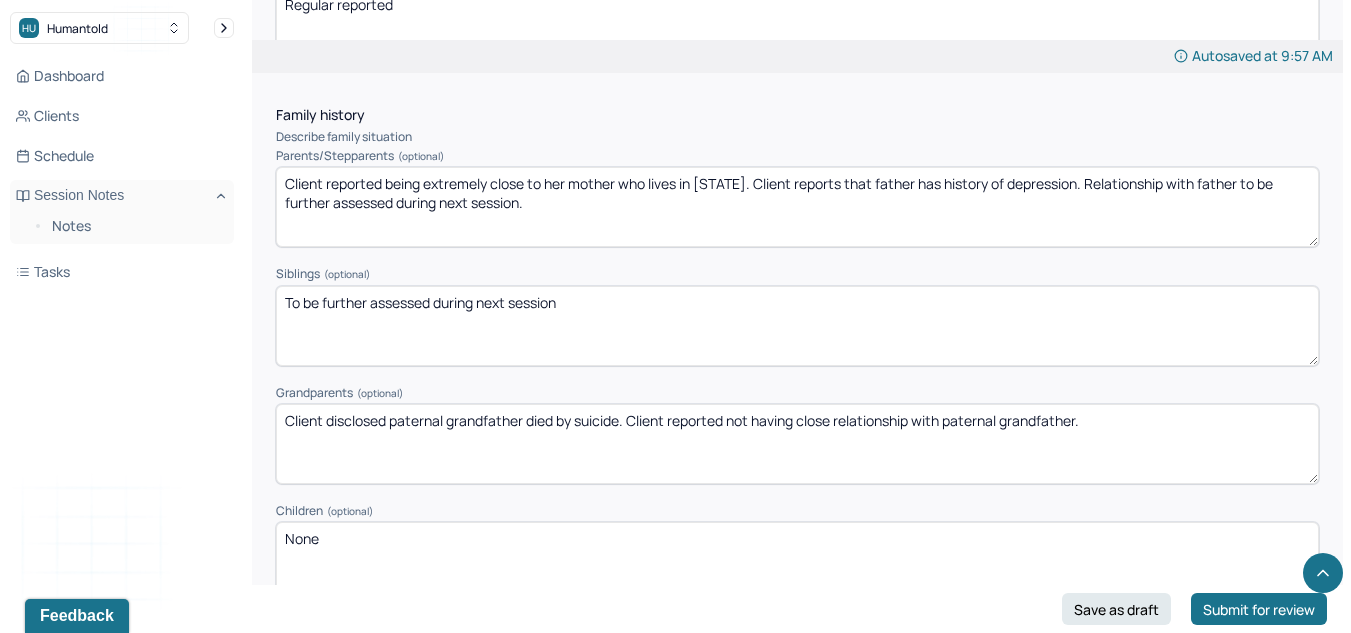 scroll, scrollTop: 3214, scrollLeft: 0, axis: vertical 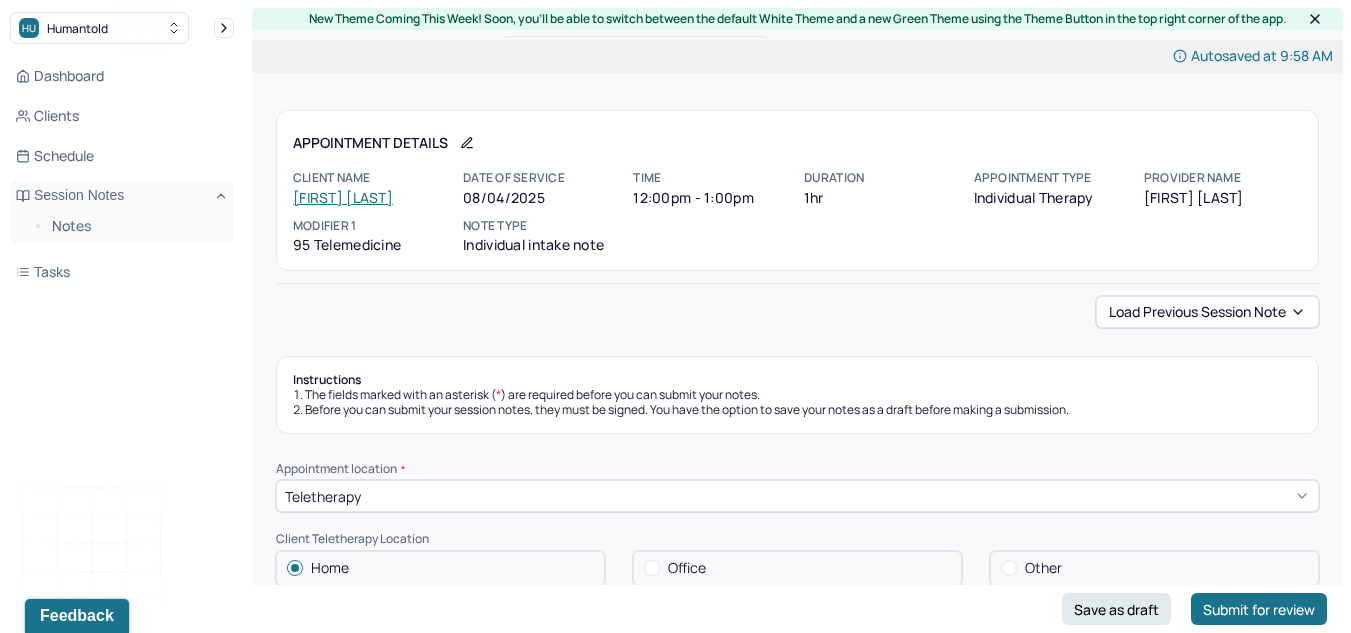 type on "Client reported being extremely close to her mother who lives in [STATE]. Client reports that father has history of depression. Relationship with father to be further assessed during next session." 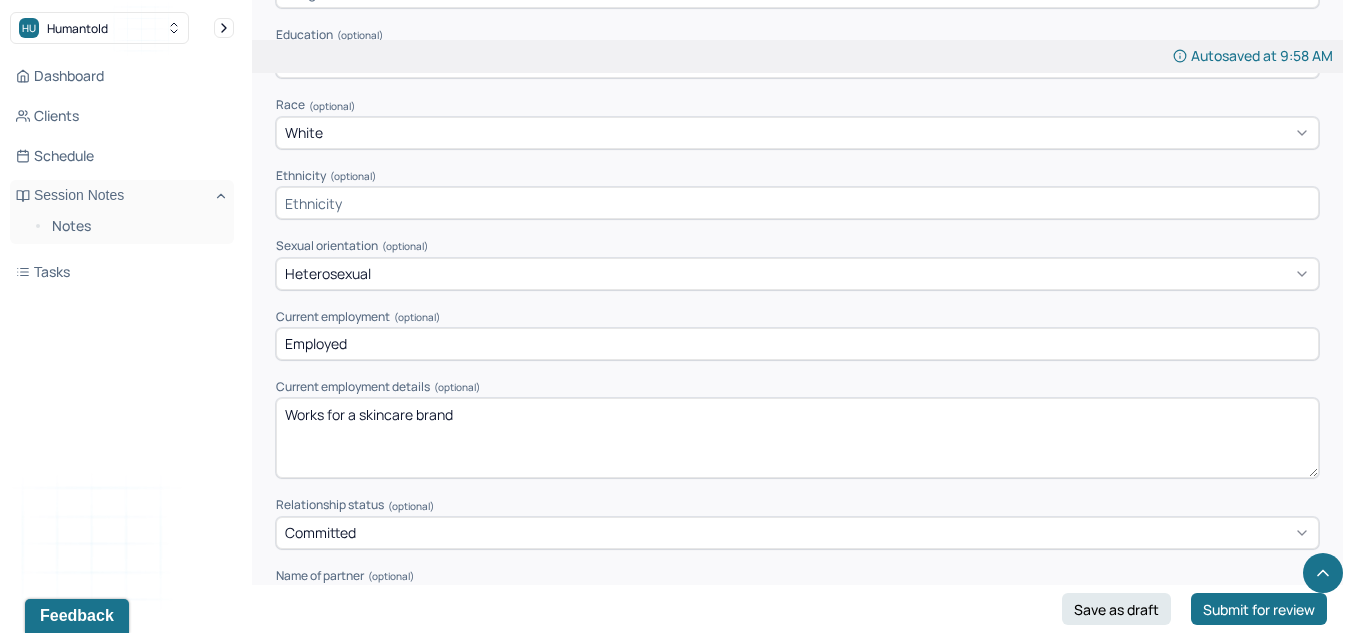 scroll, scrollTop: 1901, scrollLeft: 0, axis: vertical 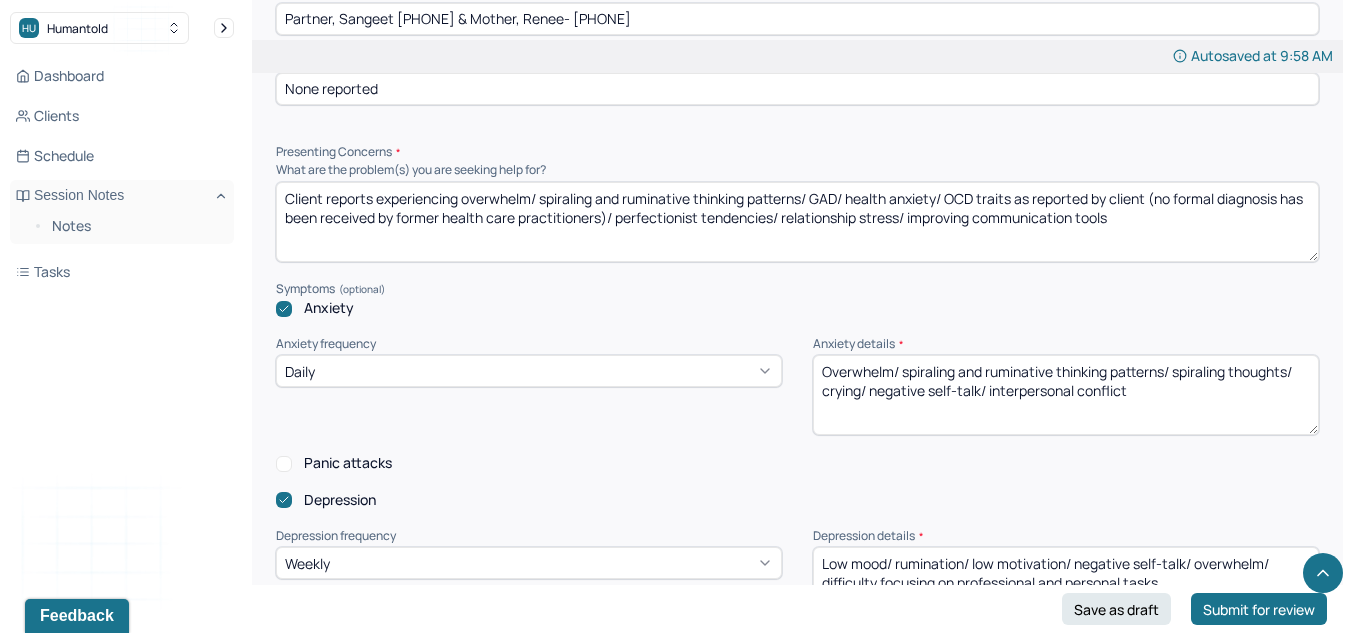 click on "Client reports experiencing overwhelm/ spiraling and ruminative thinking patterns/ GAD/ health anxiety/ OCD traits as reported by client (no formal diagnosis has been received by former health care practitioners)/ perfectionist tendencies/ relationship stress/ improving communication tools" at bounding box center [797, 222] 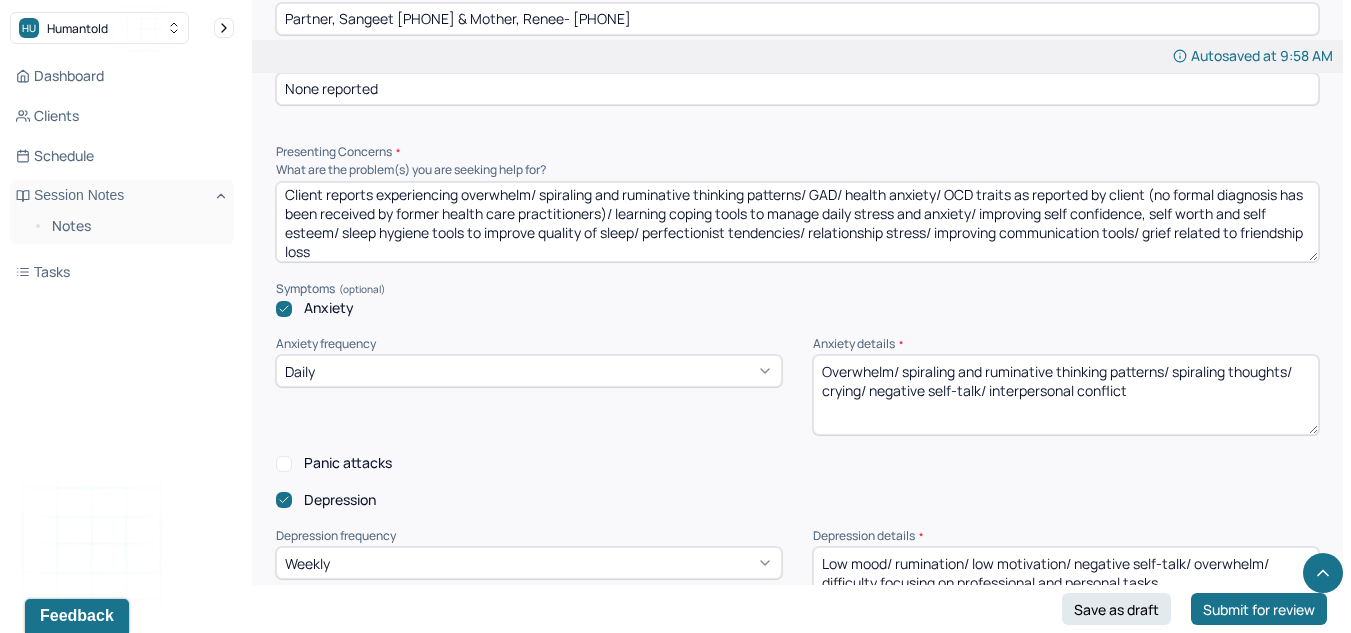 scroll, scrollTop: 10, scrollLeft: 0, axis: vertical 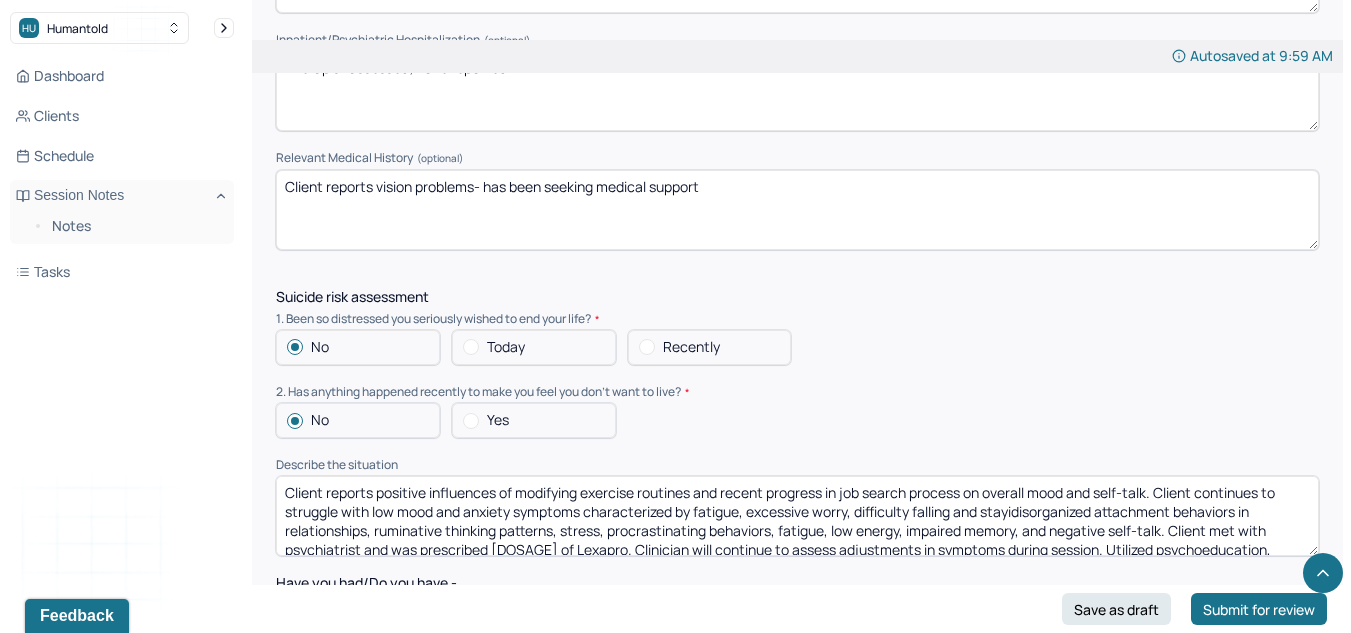 type on "Client reports experiencing overwhelm/ spiraling and ruminative thinking patterns/ GAD/ health anxiety/ OCD traits as reported by client (no formal diagnosis has been received by former health care practitioners)/ learning coping tools to manage daily stress and anxiety/ improving self confidence, self worth and self esteem/ sleep hygiene tools to improve quality of sleep/ perfectionist tendencies/ relationship stress/ improving communication tools/ grief related to friendship loss" 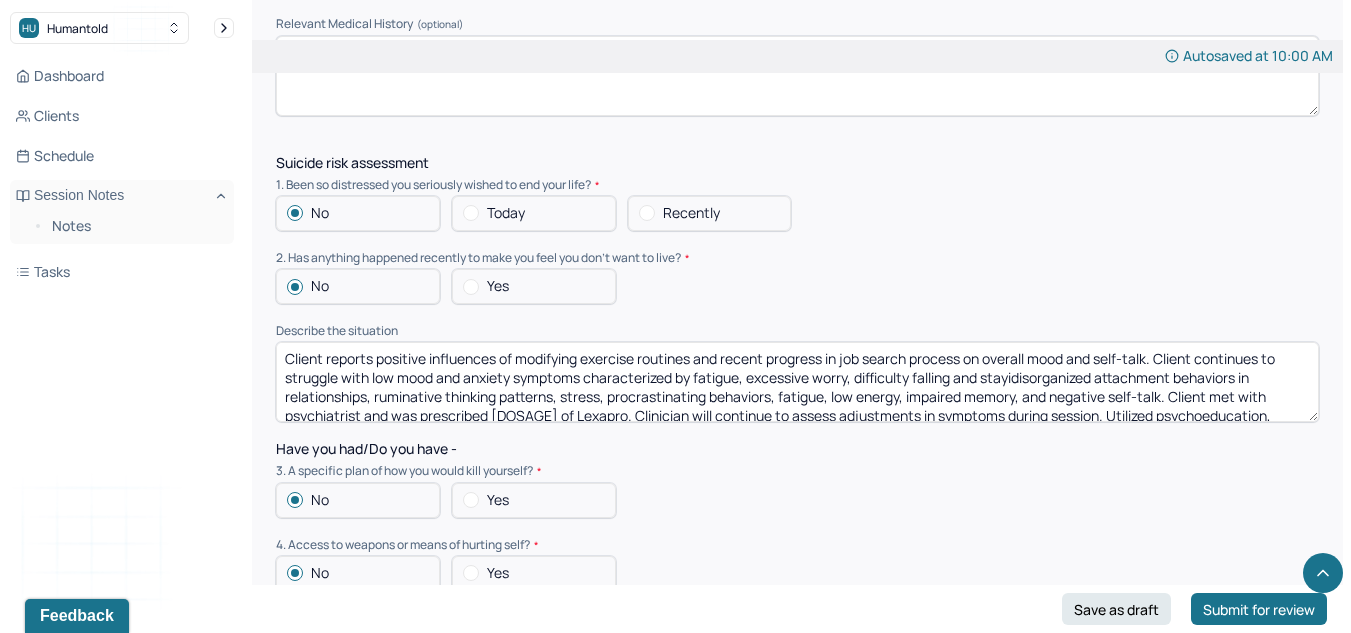 scroll, scrollTop: 5198, scrollLeft: 0, axis: vertical 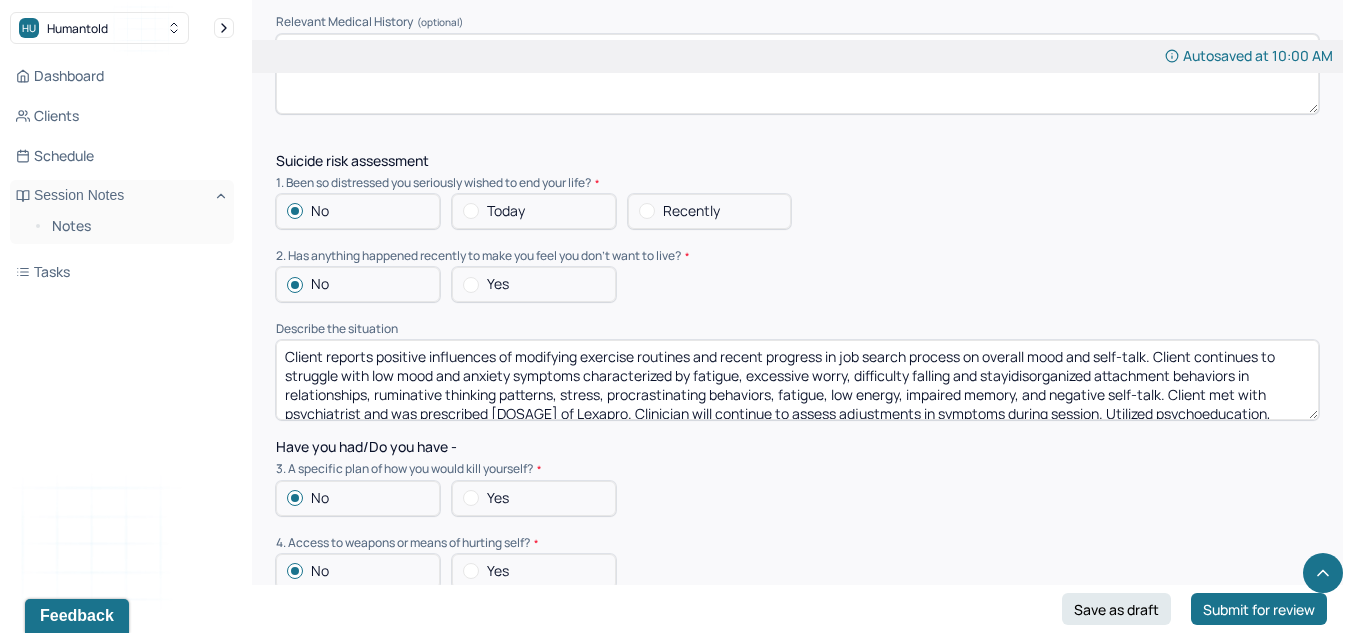 type on "Client reports vision problems- has been seeking medical support. Client reports that anxiety worsens vision problems." 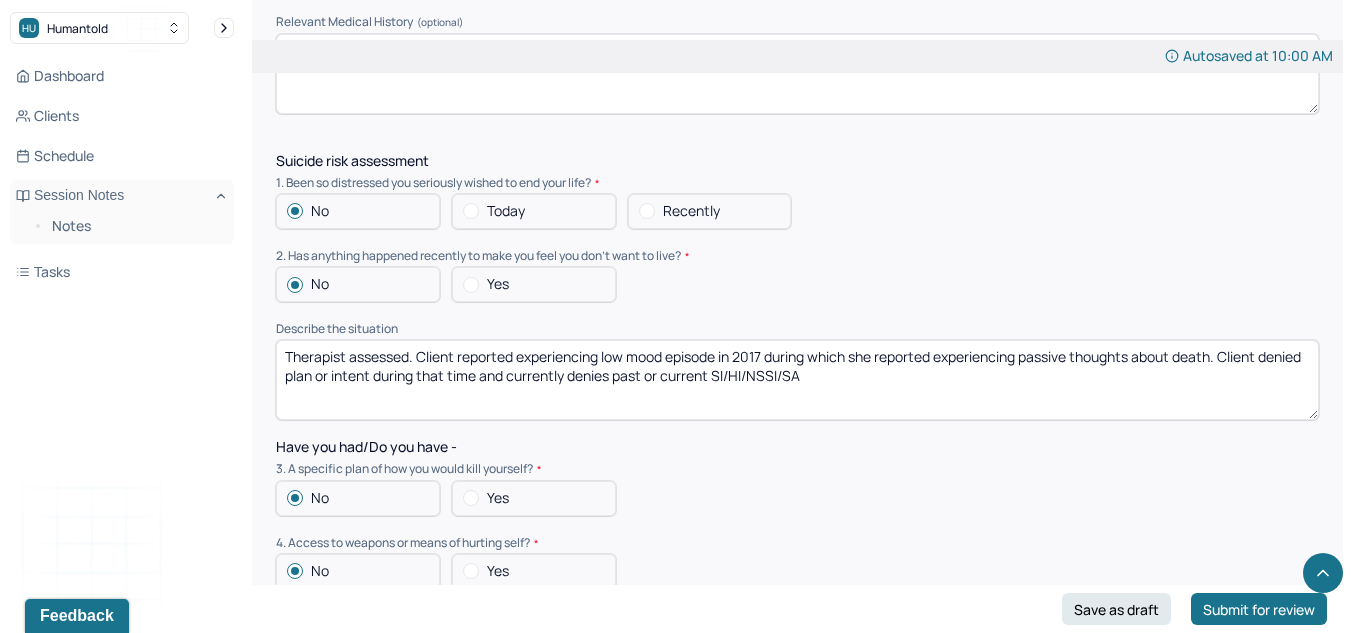 click on "Therapist assessed. Client reported experiencing low mood episode in 2017 during which she reported experiencing passive thoughts about death. Client denied plan or intent during that time and currently denies past or current SI/HI/NSSI/SA" at bounding box center [797, 380] 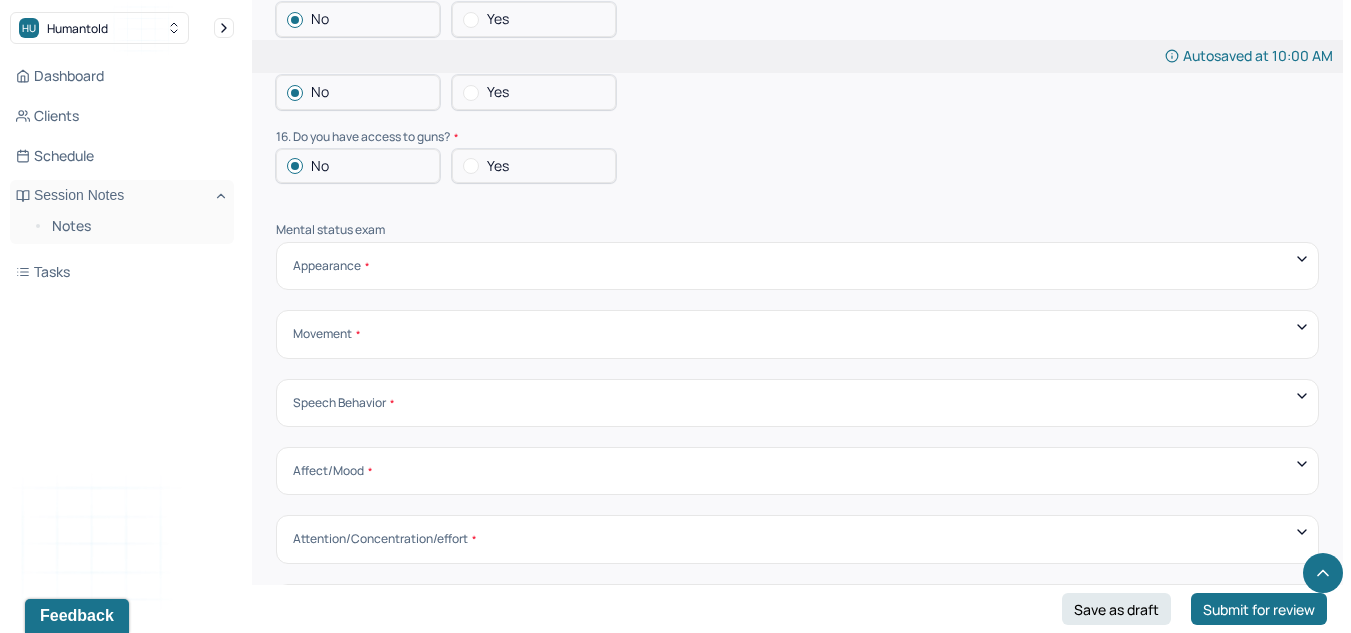 scroll, scrollTop: 6601, scrollLeft: 0, axis: vertical 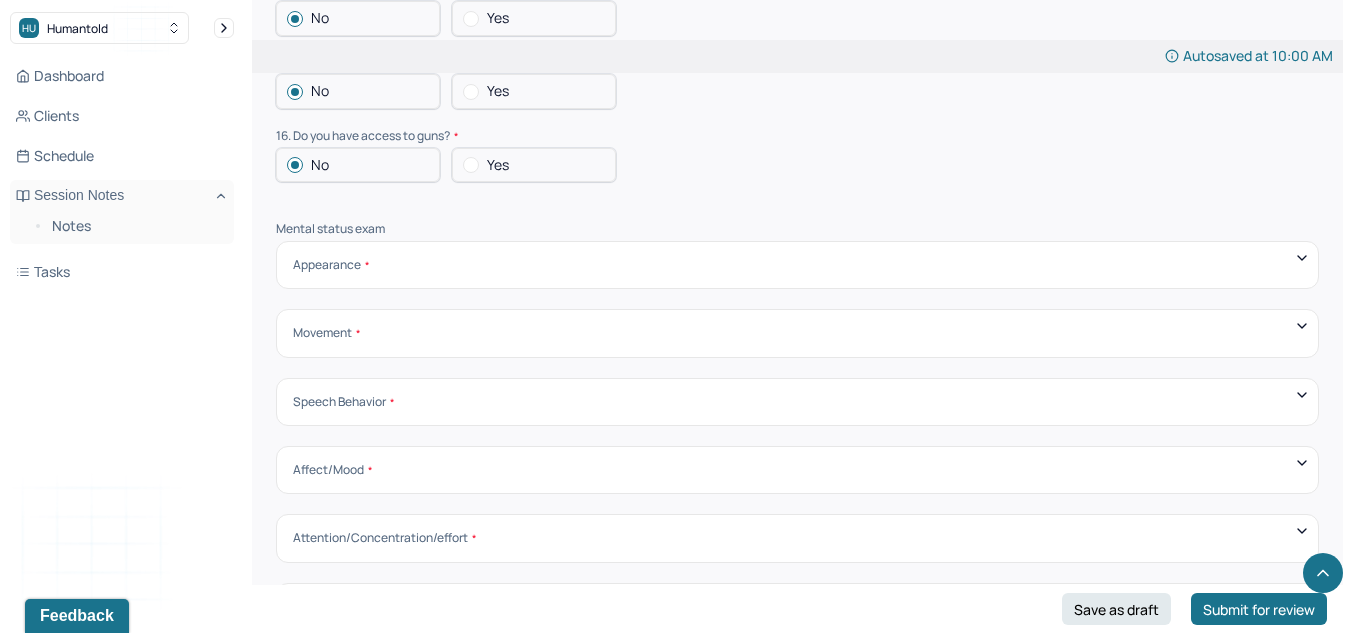 type on "Therapist assessed. Client reported experiencing low mood episode in 2017 during which she reported experiencing passive thoughts about death. Client denied plan or intent during that time and currently denies SI/HI/NSSI/SA" 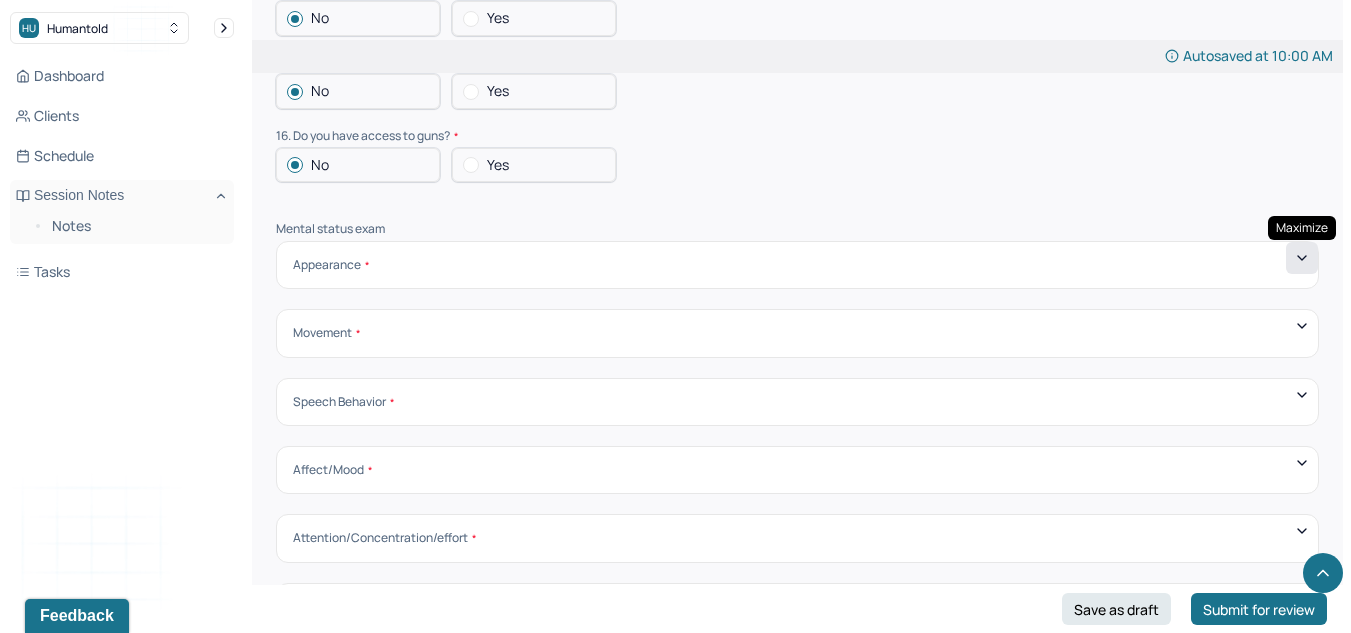 click 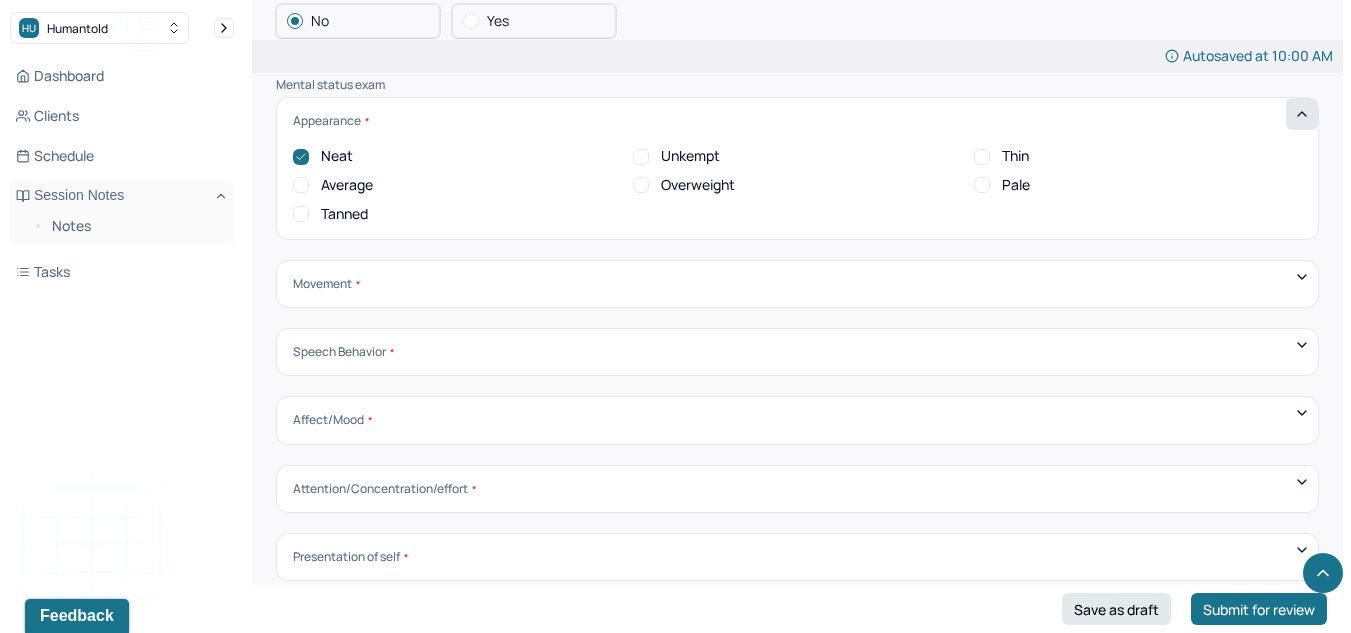 scroll, scrollTop: 6746, scrollLeft: 0, axis: vertical 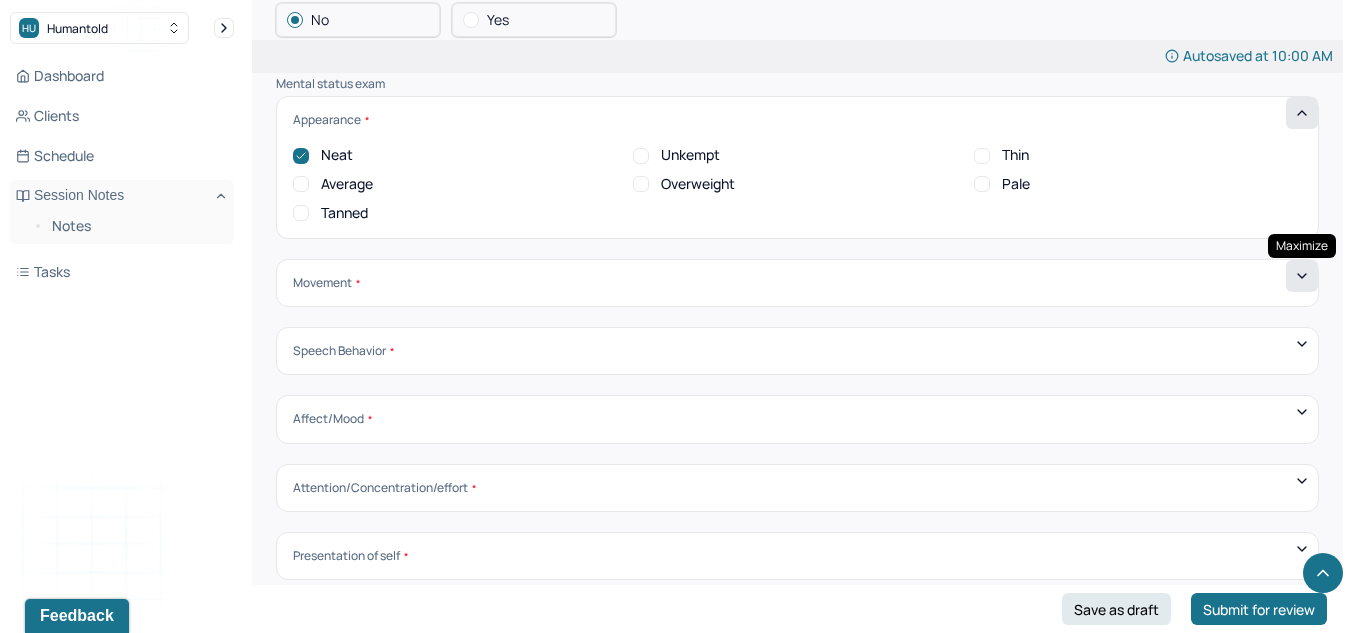 click 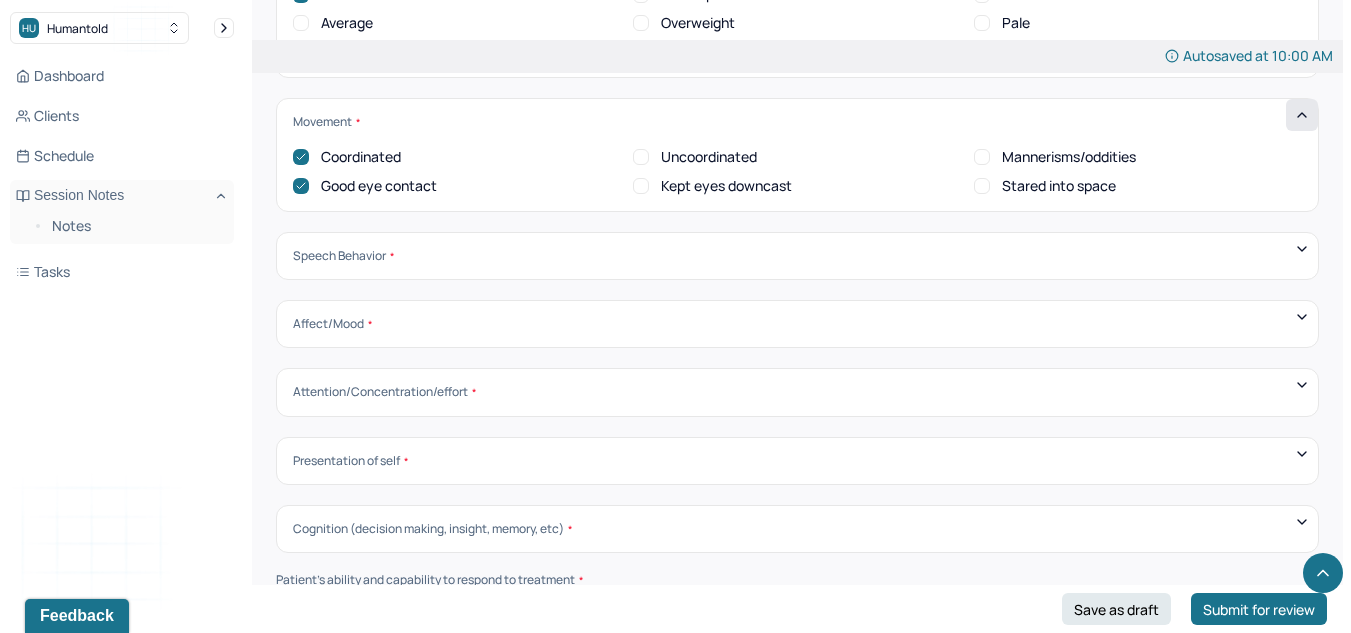 scroll, scrollTop: 6908, scrollLeft: 0, axis: vertical 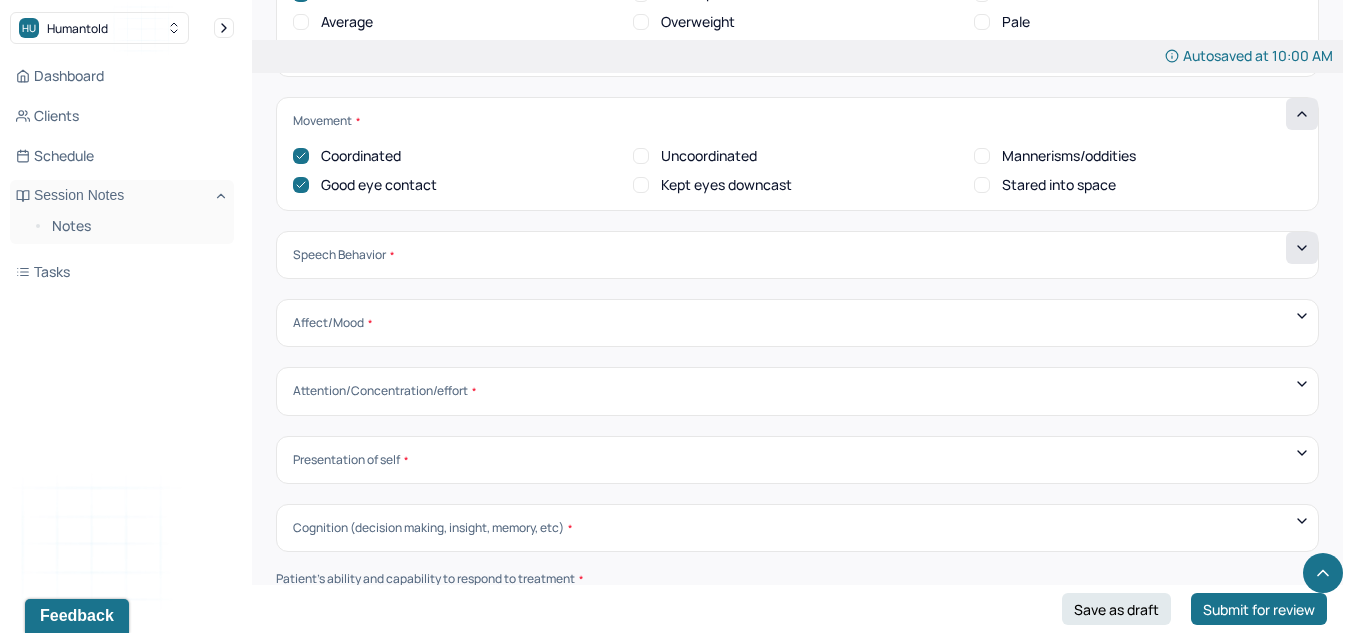 click at bounding box center (1302, 248) 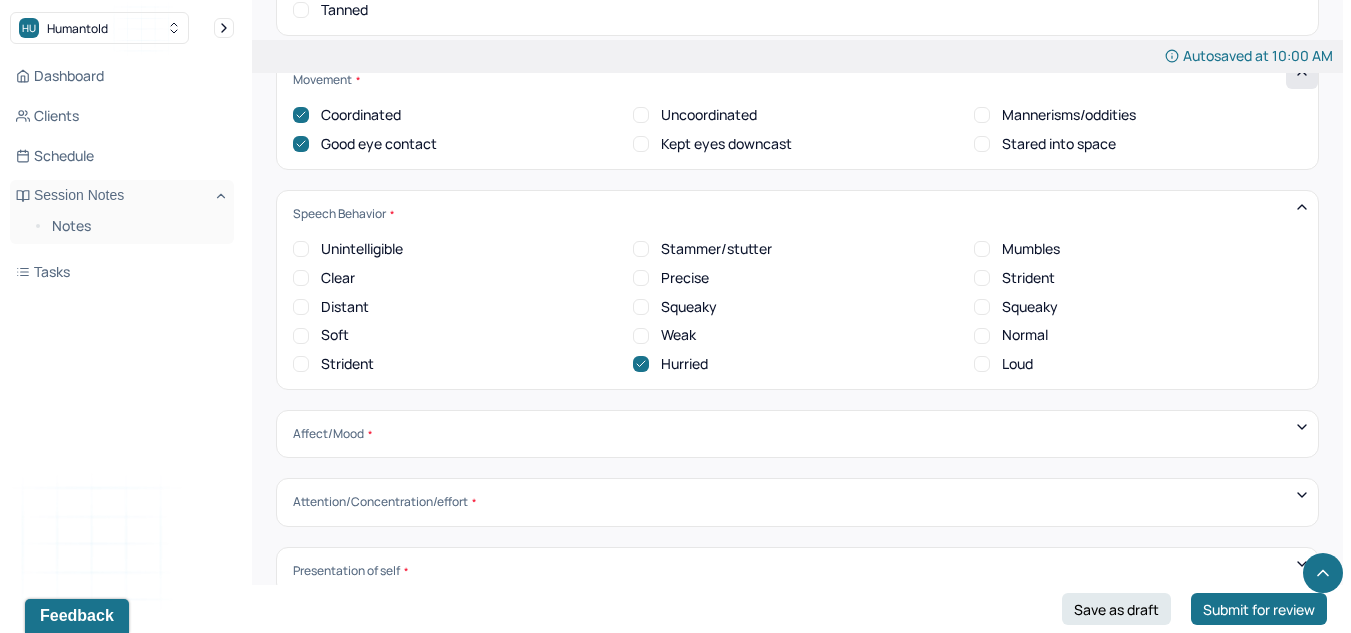 scroll, scrollTop: 6951, scrollLeft: 0, axis: vertical 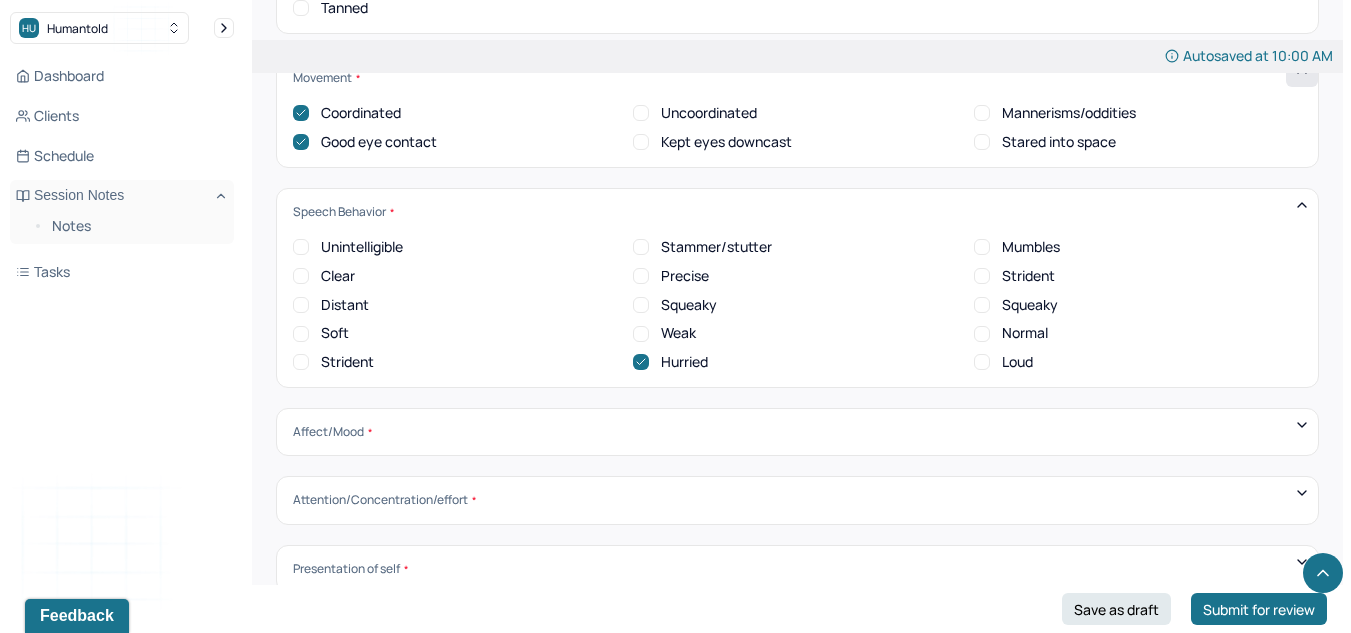 click on "Clear" at bounding box center (301, 276) 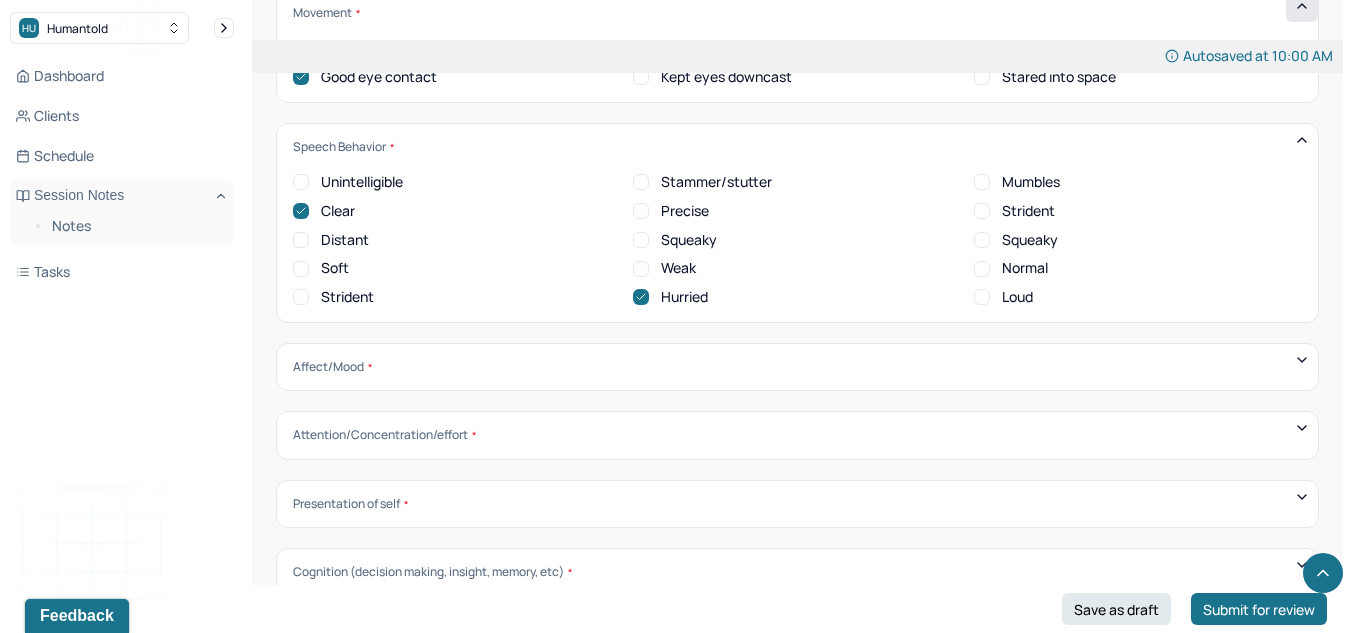 scroll, scrollTop: 7017, scrollLeft: 0, axis: vertical 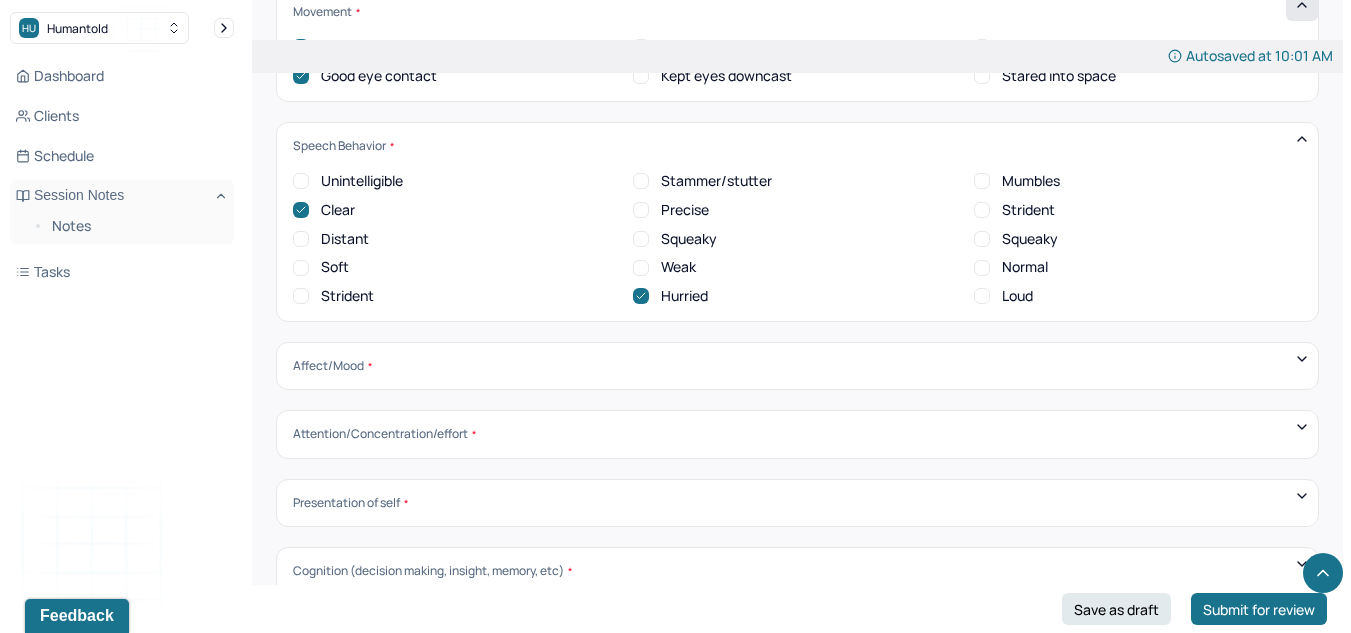 click on "Normal" at bounding box center (1011, 267) 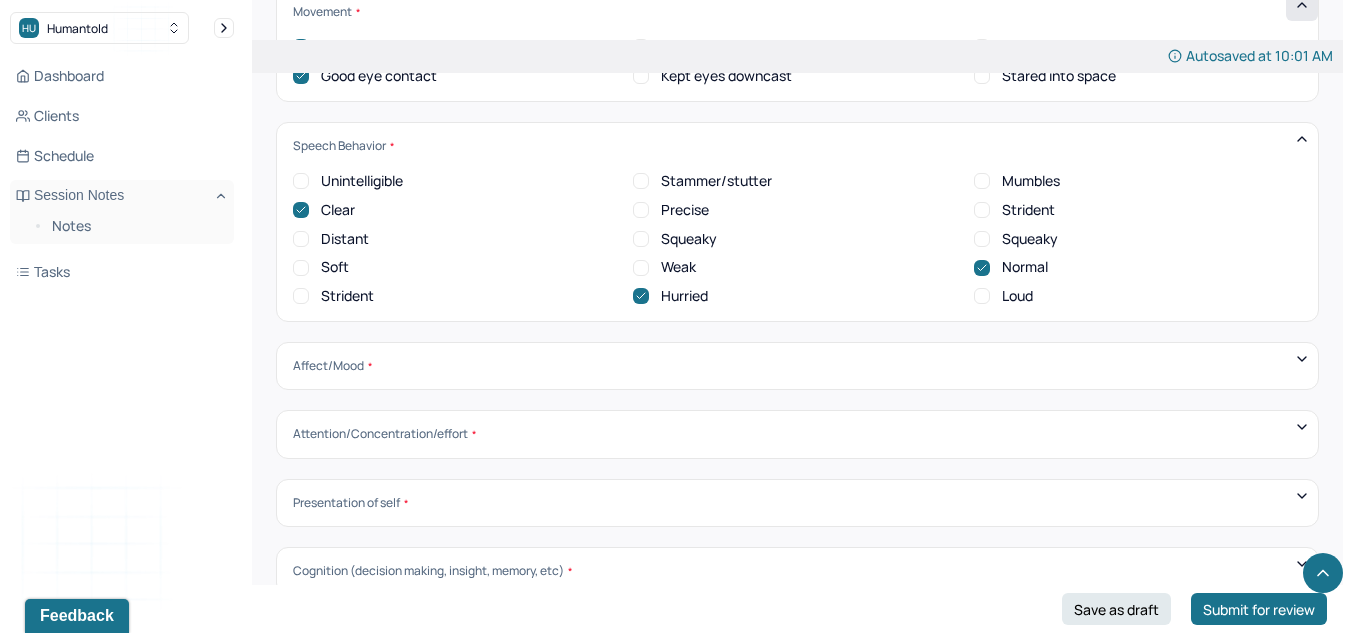 click 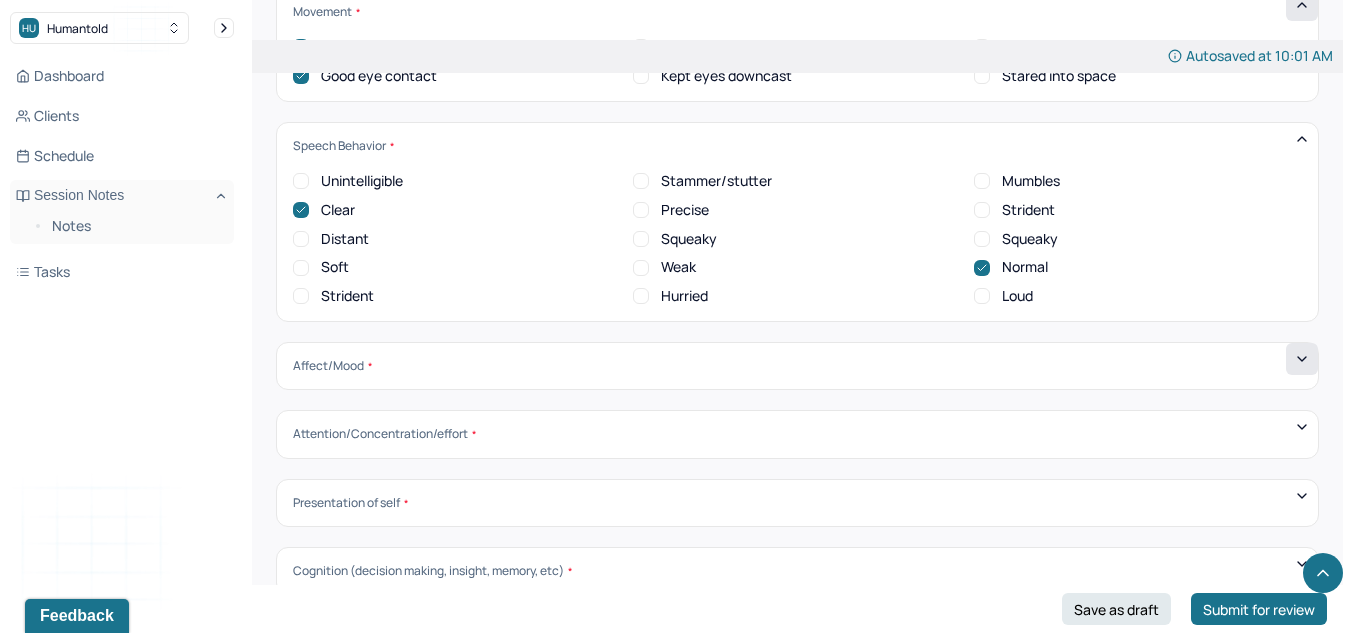 click 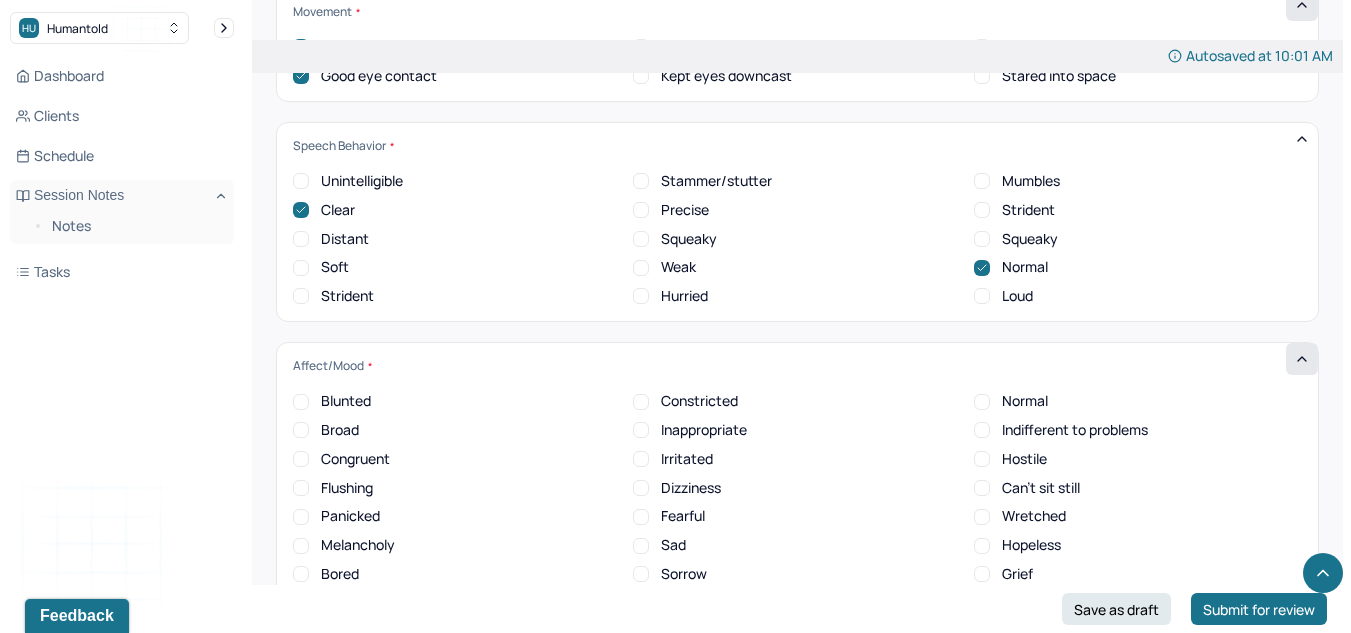 scroll, scrollTop: 7245, scrollLeft: 0, axis: vertical 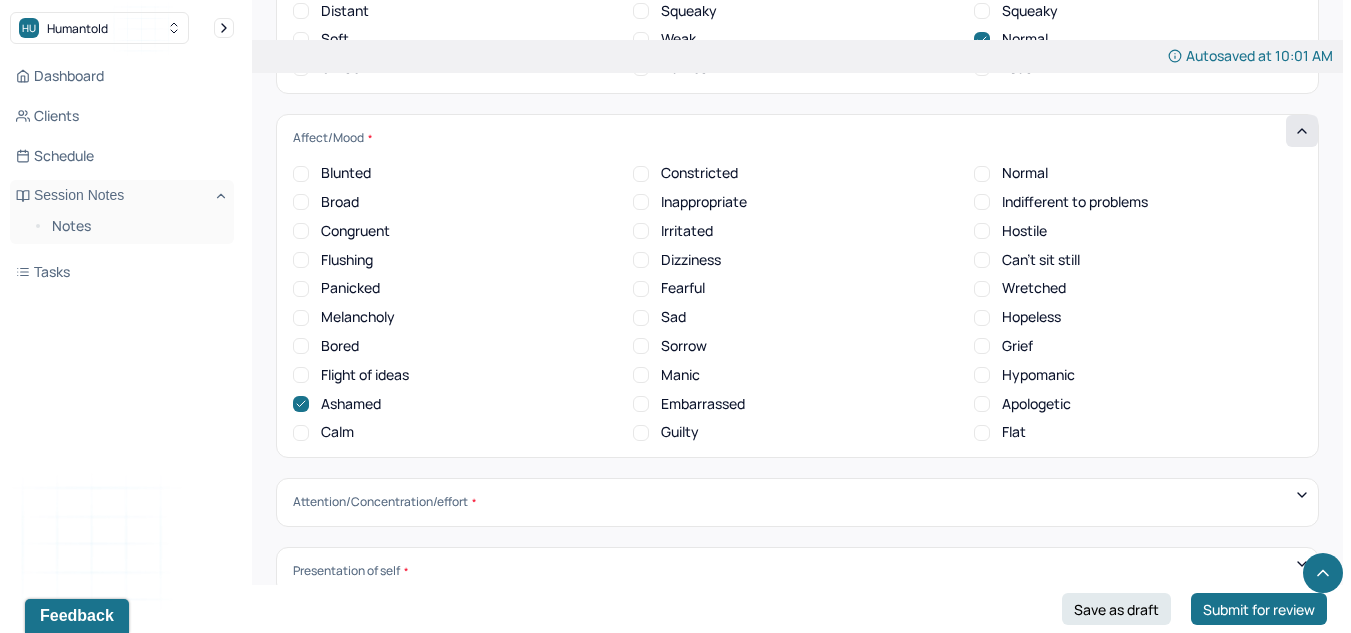 click on "Melancholy" at bounding box center (301, 318) 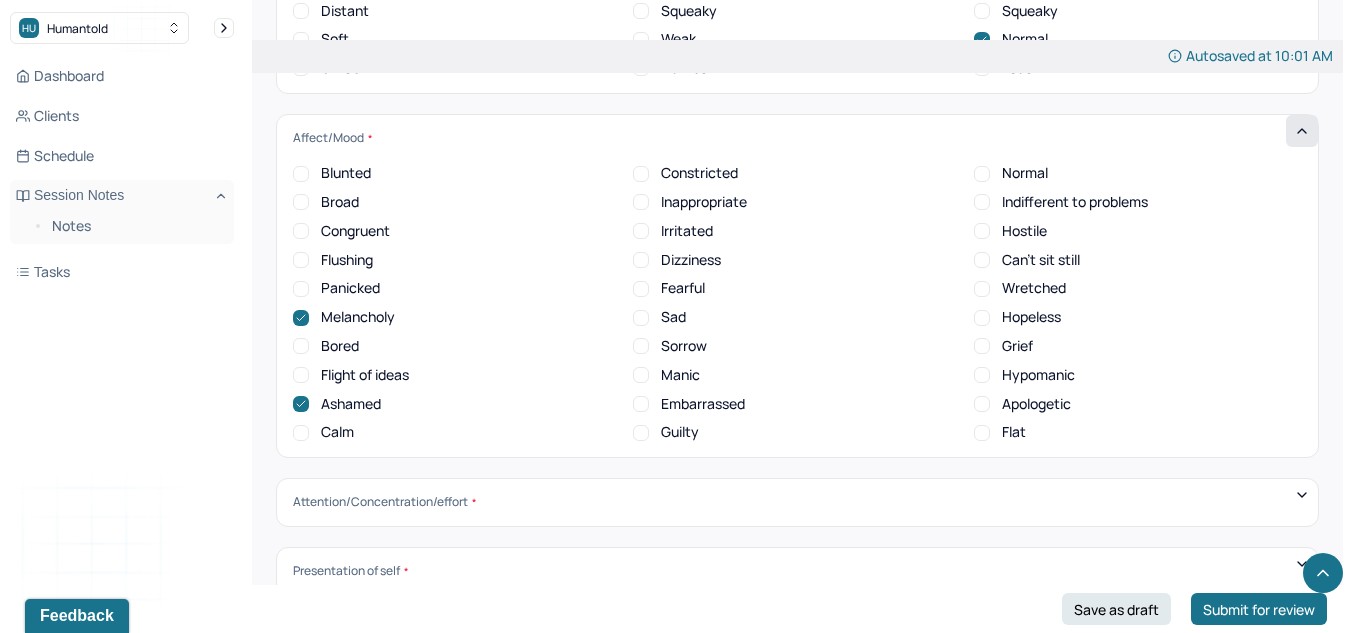 click on "Blunted Constricted Normal Broad Inappropriate Indifferent to problems Congruent Irritated Hostile Flushing Dizziness Can't sit still Panicked Fearful Wretched Melancholy Sad Hopeless Bored Sorrow Grief Flight of ideas Manic Hypomanic Ashamed Embarrassed Apologetic Calm Guilty Flat" at bounding box center [797, 303] 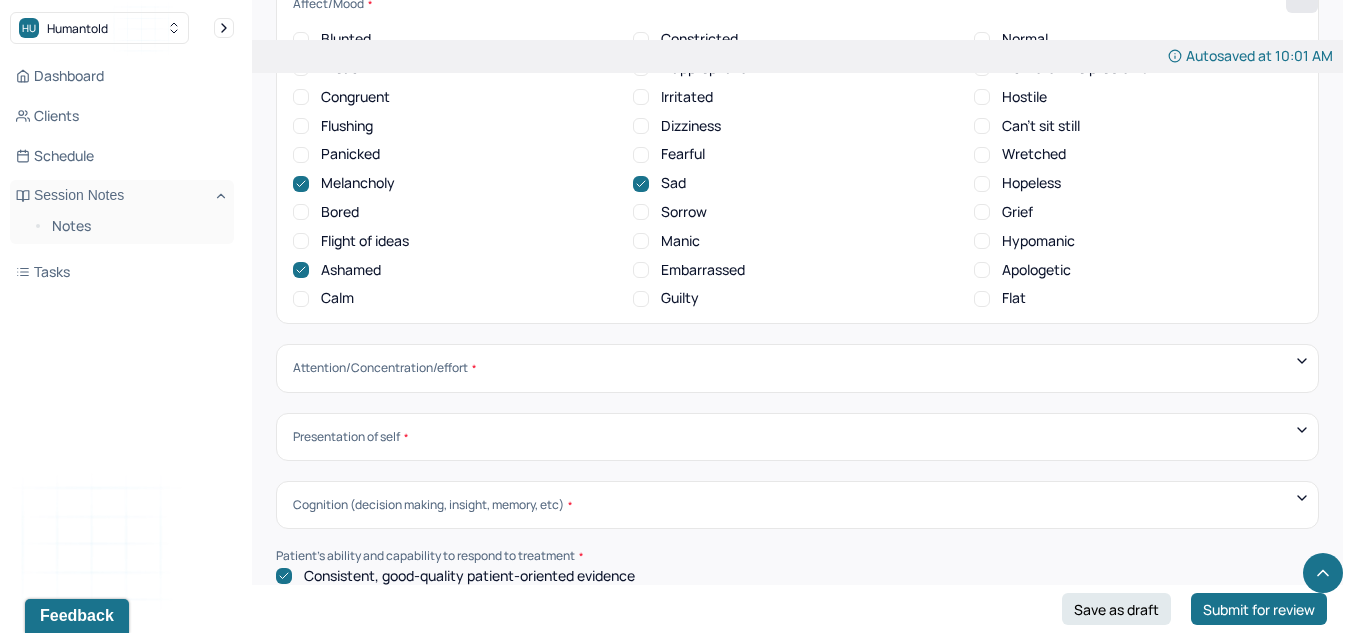scroll, scrollTop: 7380, scrollLeft: 0, axis: vertical 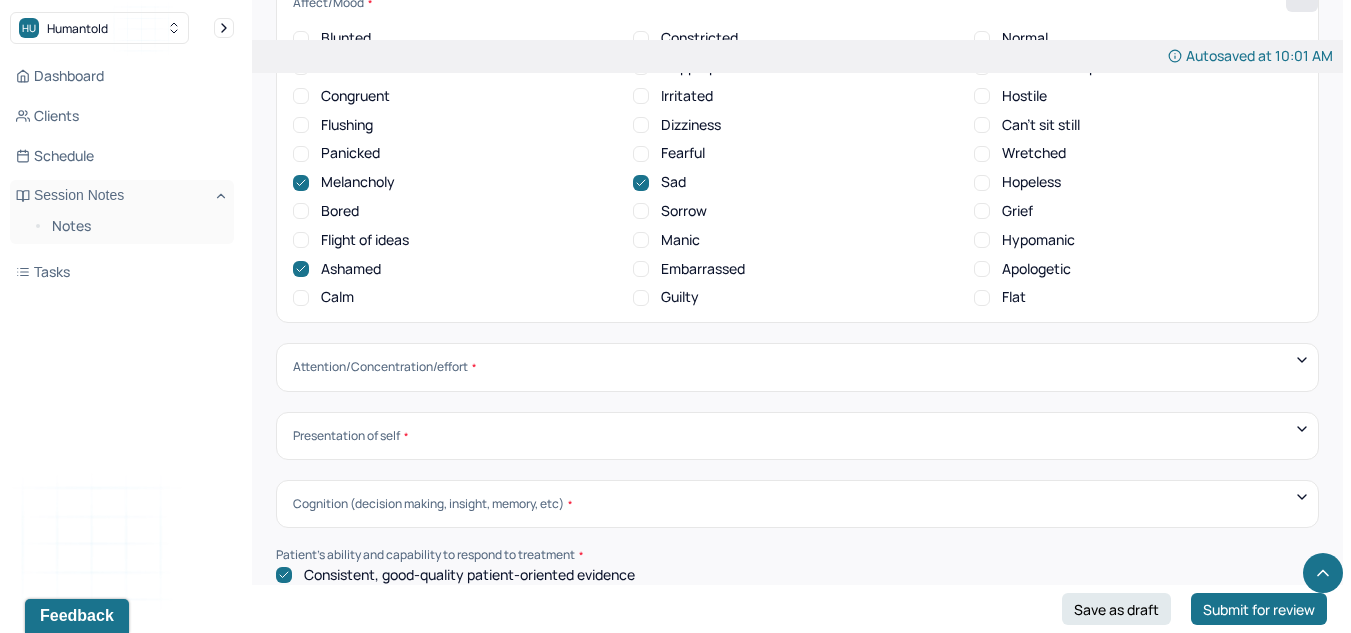 click on "Attention/Concentration/effort Sluggish Flat Distractible Normal energy Eager Indifferent Scattered Baffled Perplexed Hurried Organized Rigid Pleasant Cooperative Dependent Abusive Superior Stubborn Belligerent Argumentative Hostile Demanding Resentful Surly Guarded Indifferent" at bounding box center [797, 367] 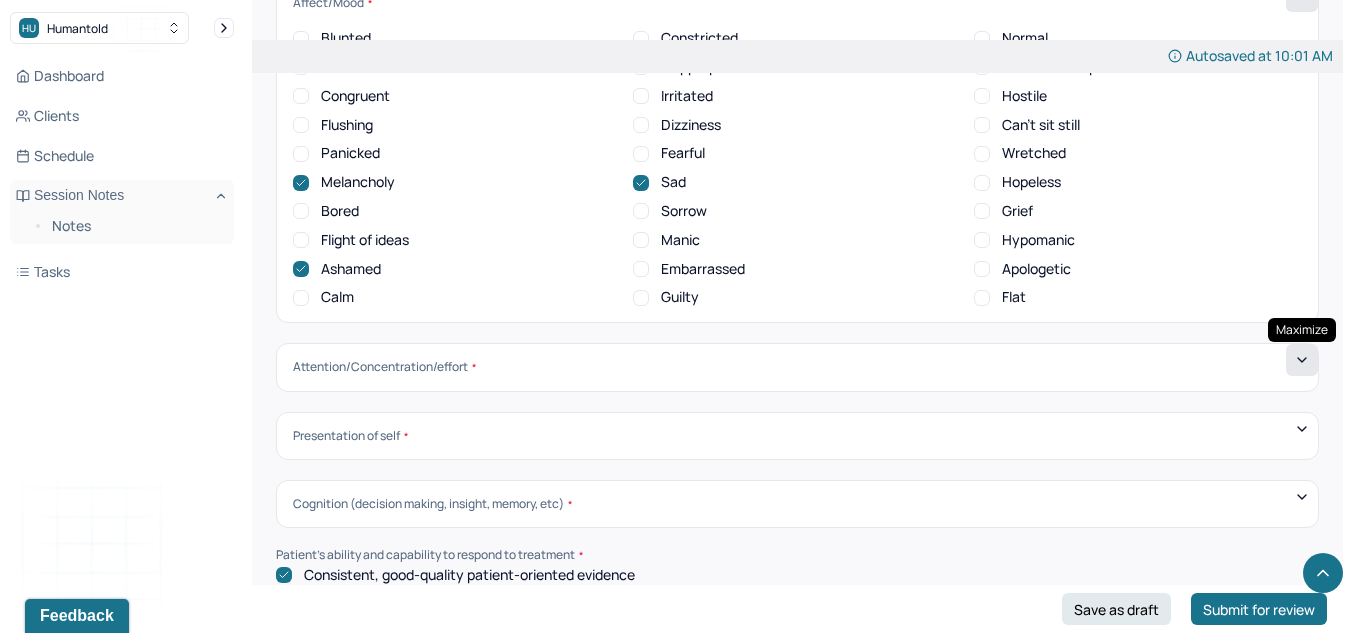 click 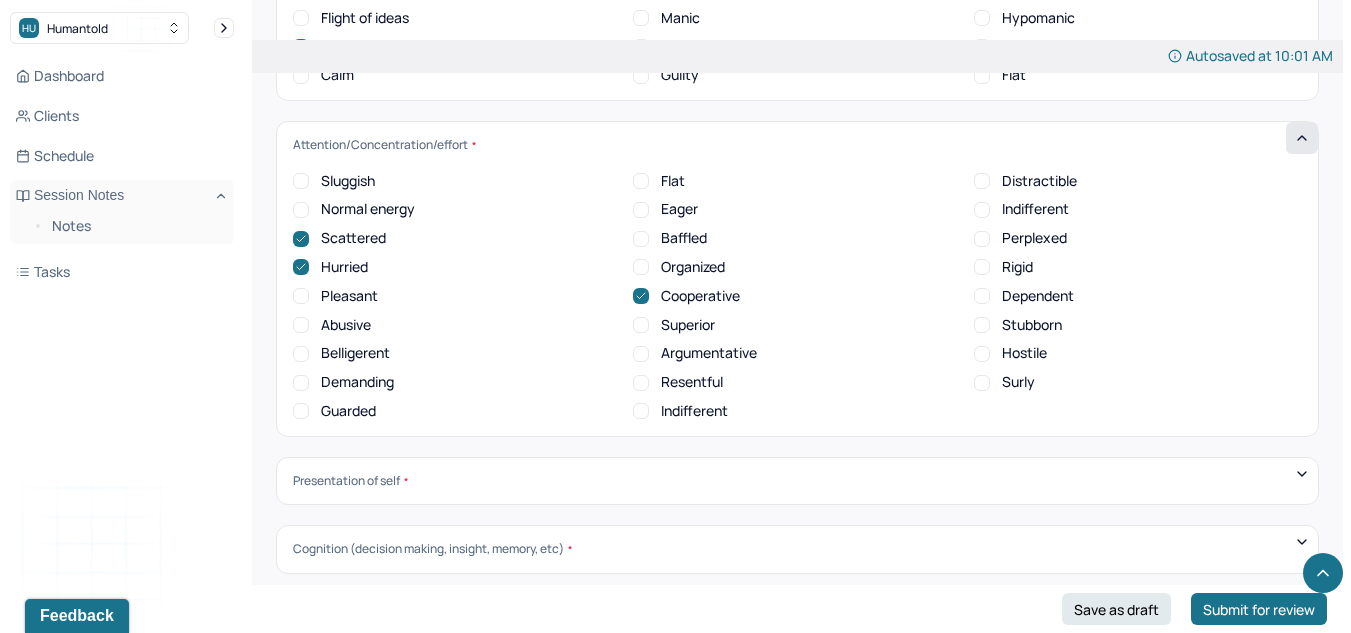 scroll, scrollTop: 7606, scrollLeft: 0, axis: vertical 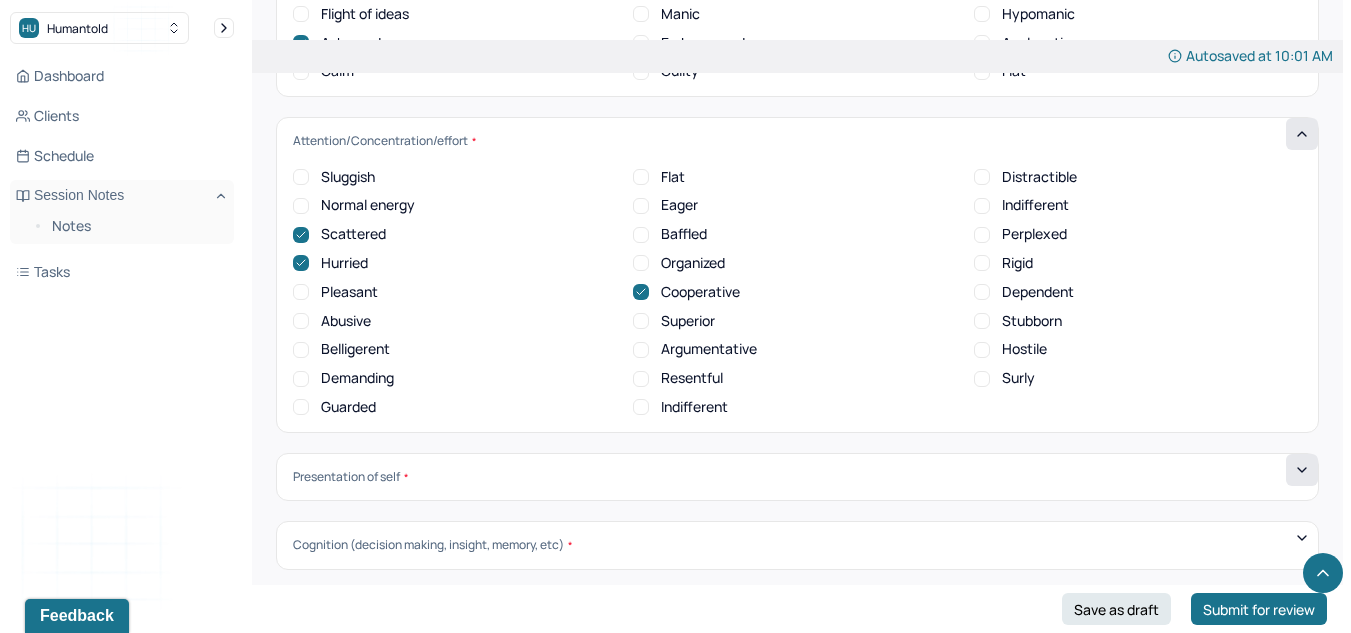 click 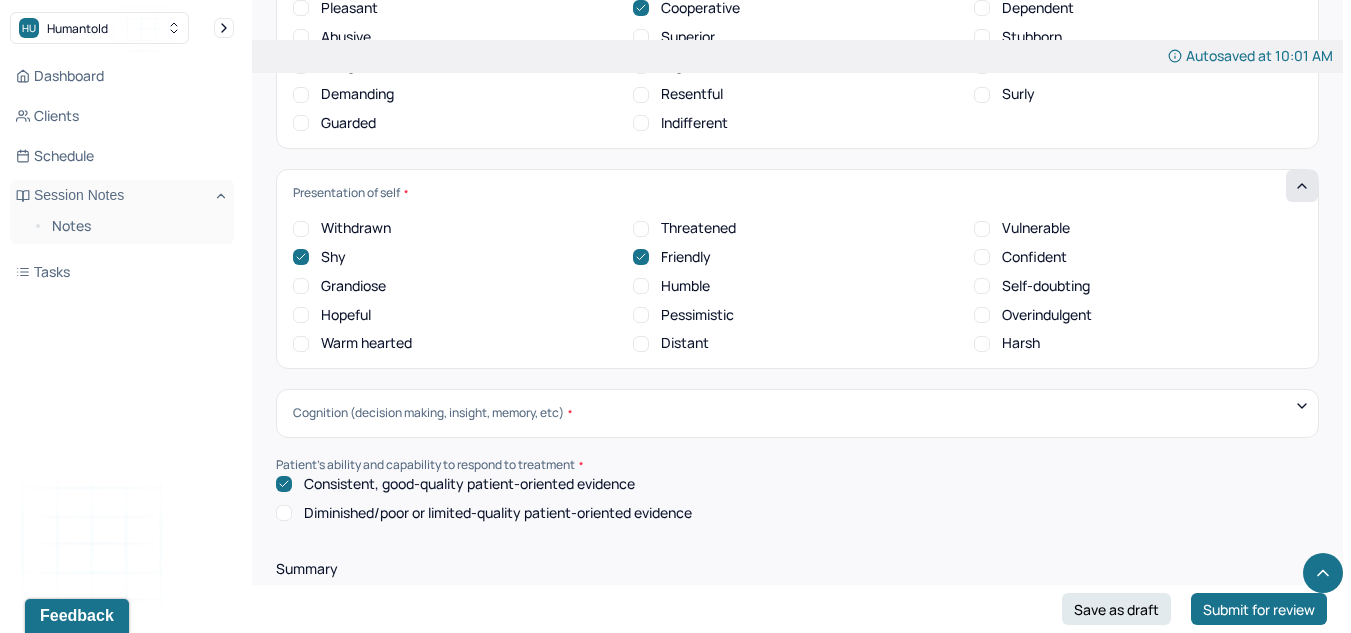scroll, scrollTop: 7954, scrollLeft: 0, axis: vertical 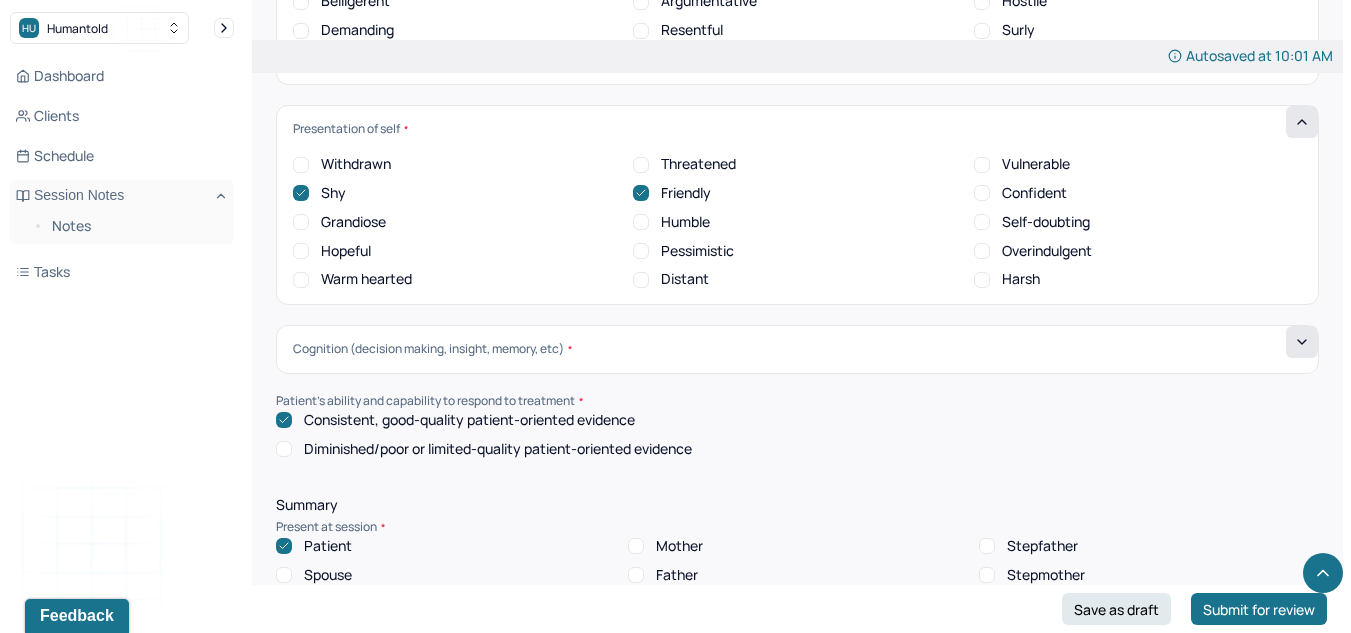 click at bounding box center [1302, 342] 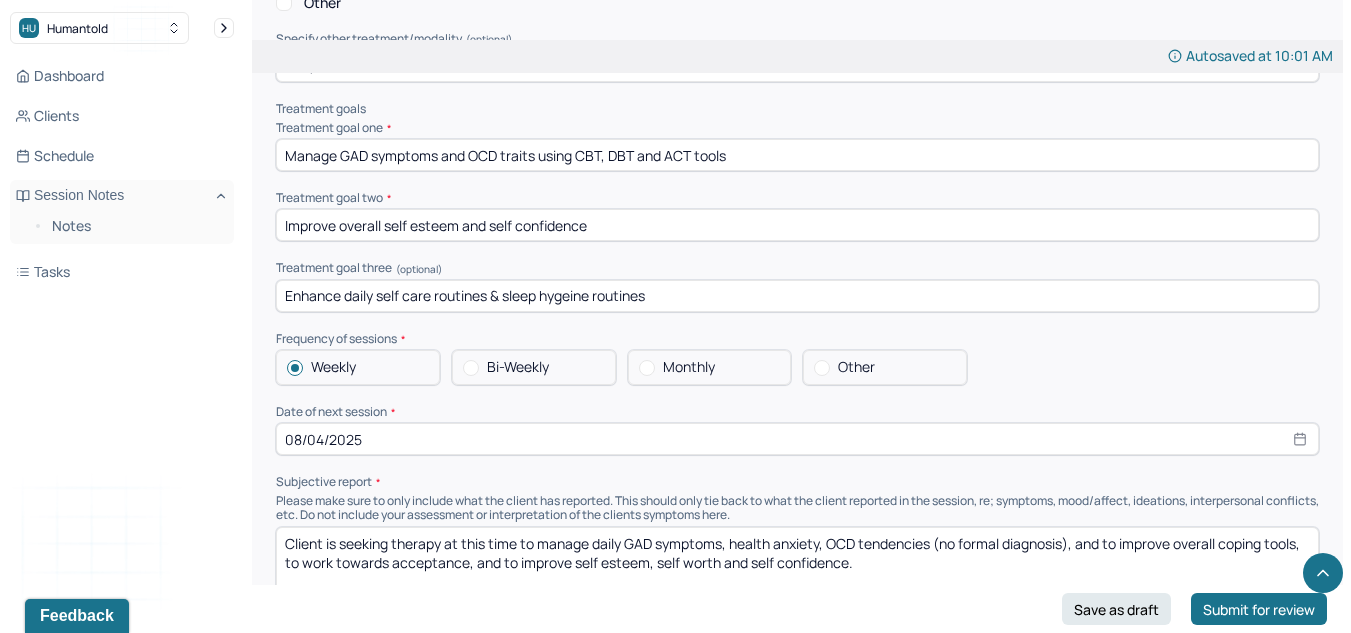 scroll, scrollTop: 9315, scrollLeft: 0, axis: vertical 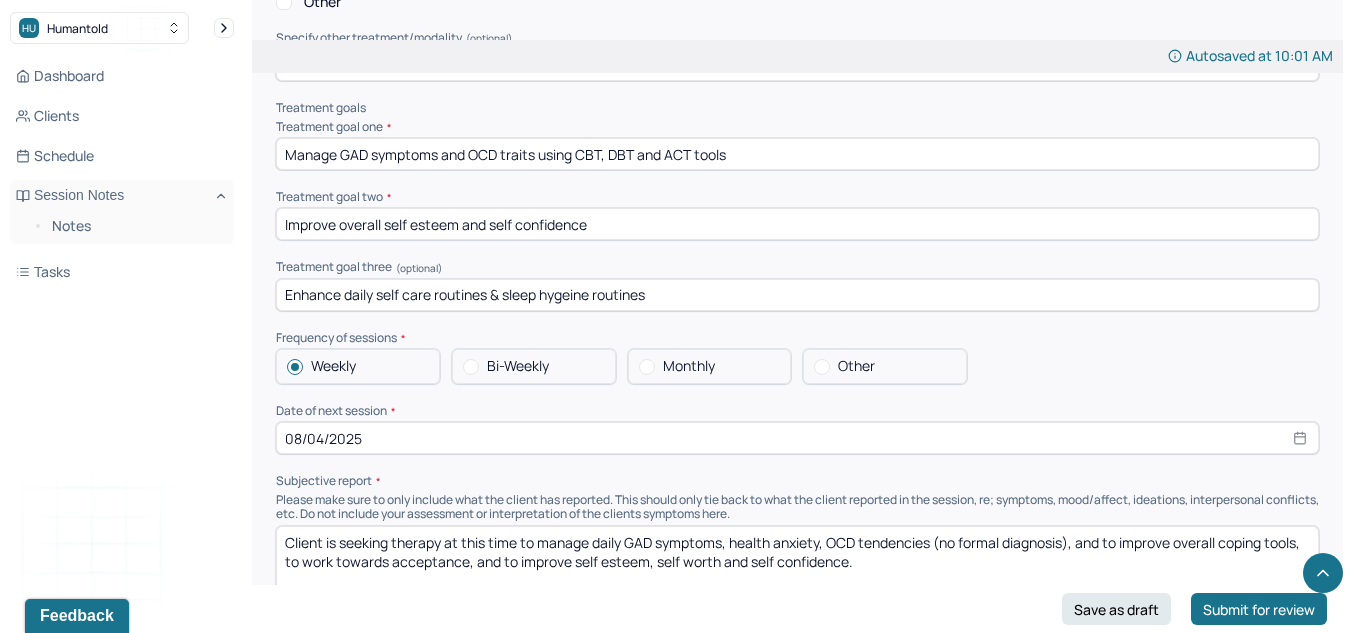 click on "Enhance daily self care routines & sleep hygeine routines" at bounding box center [797, 295] 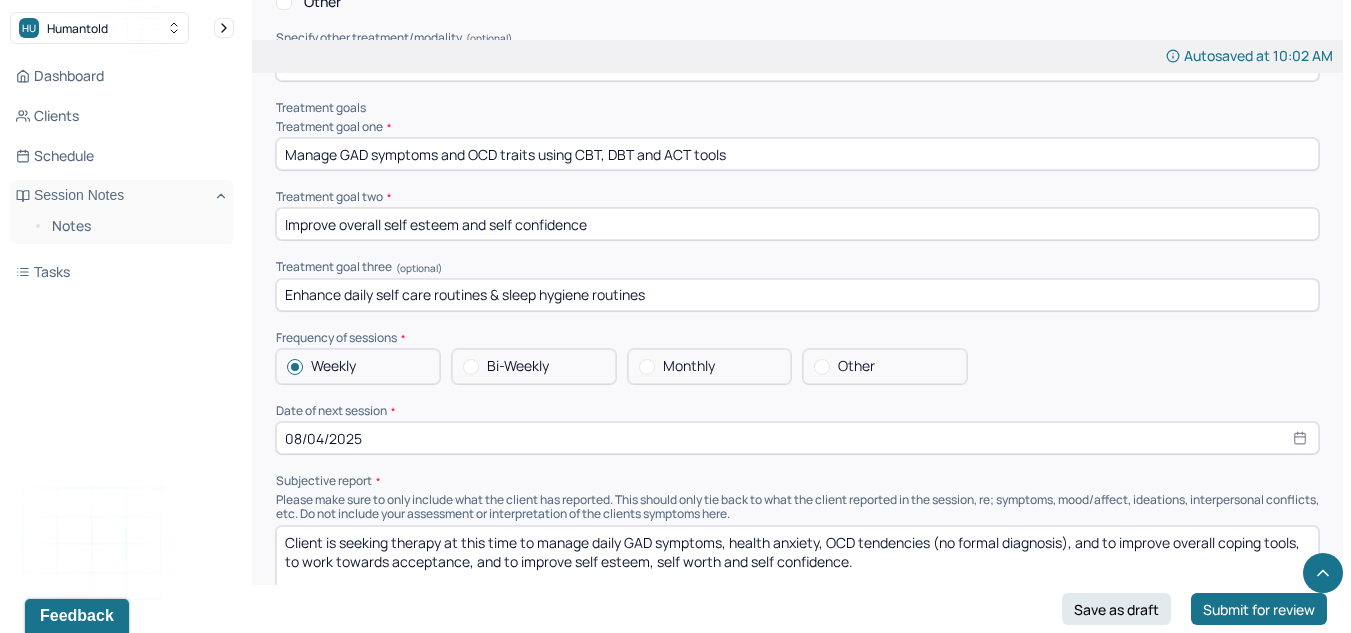 drag, startPoint x: 684, startPoint y: 293, endPoint x: 242, endPoint y: 304, distance: 442.13687 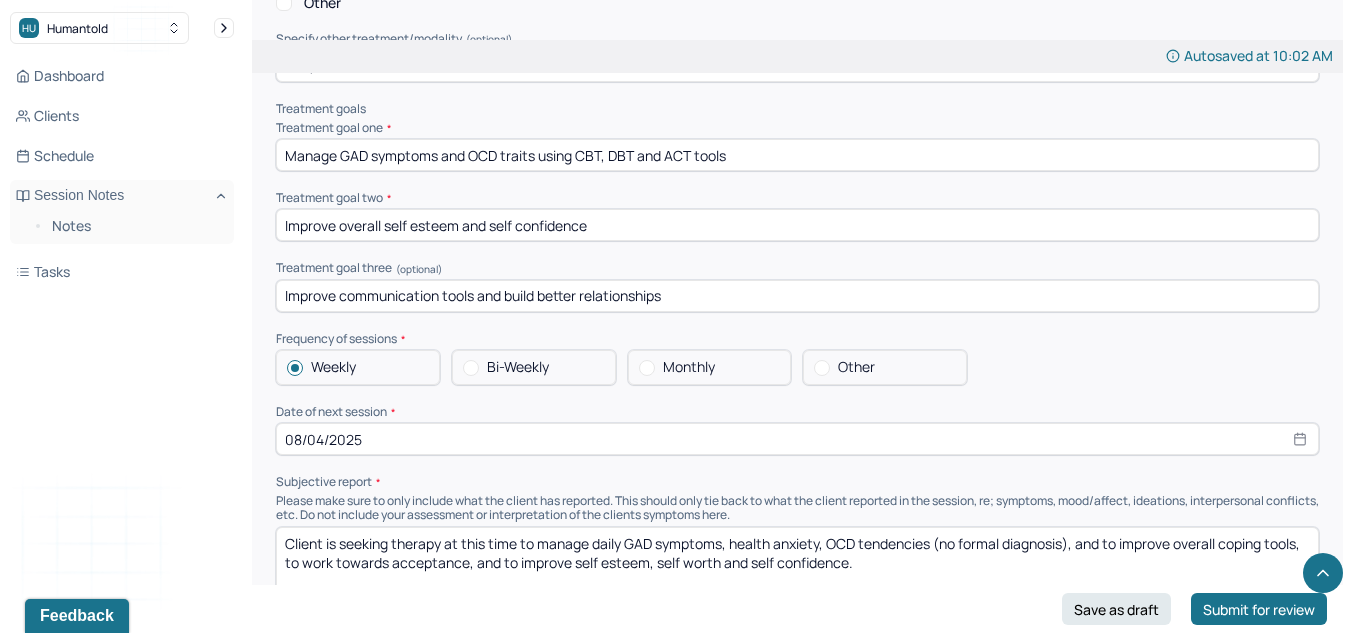 scroll, scrollTop: 9403, scrollLeft: 0, axis: vertical 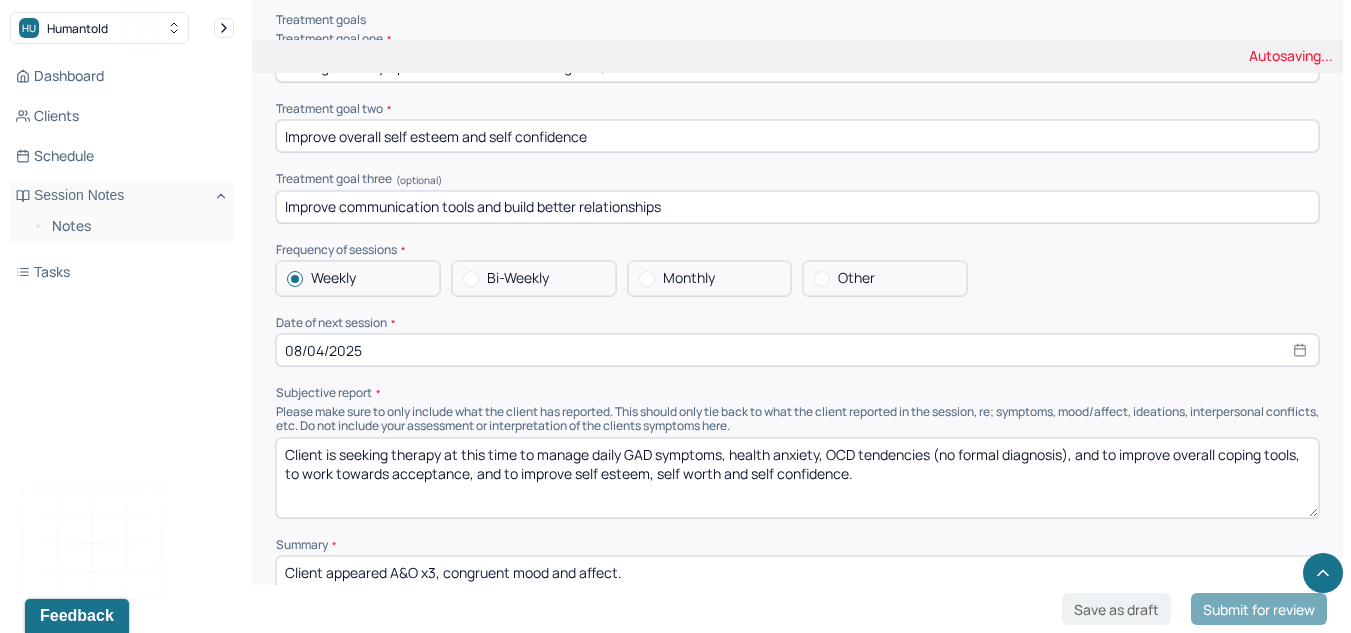 type on "Improve communication tools and build better relationships" 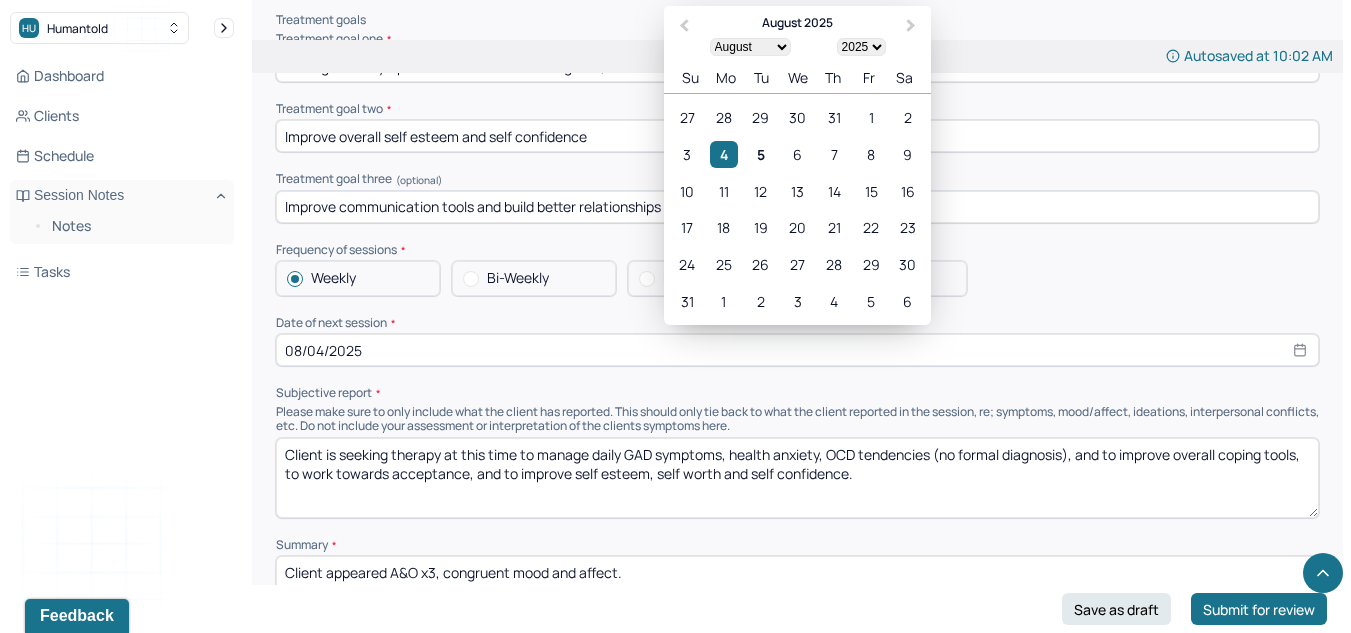 click on "08/04/2025" at bounding box center (797, 350) 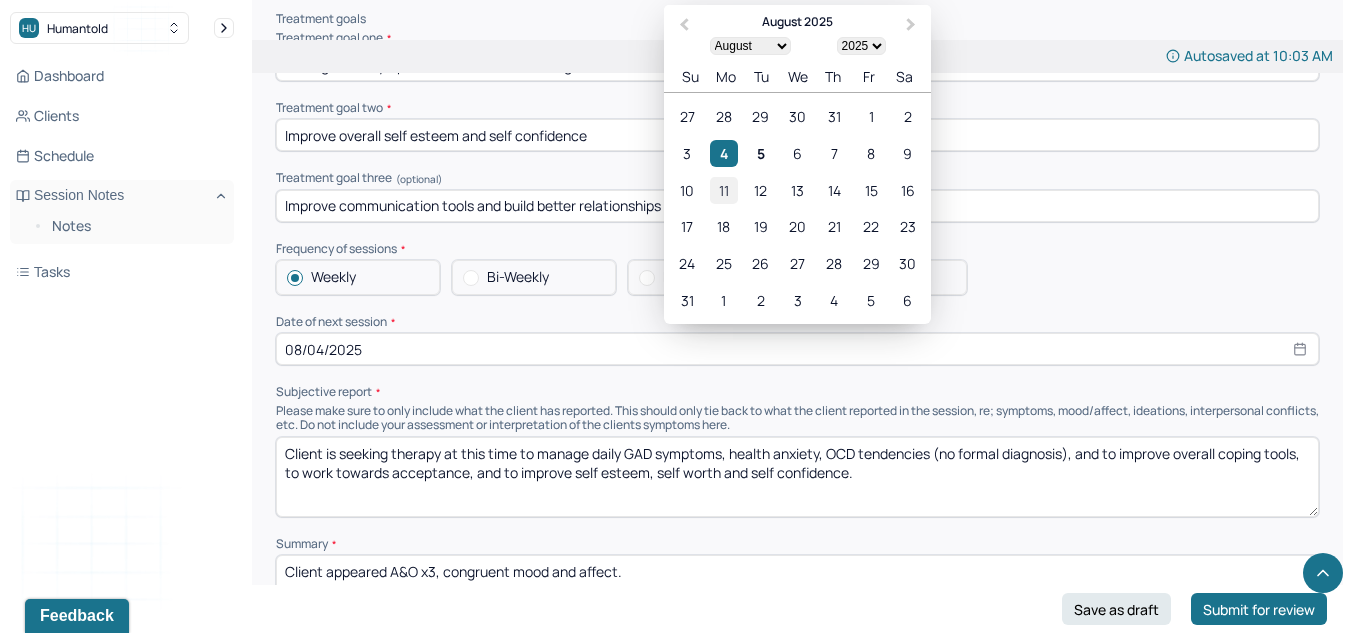 click on "11" at bounding box center [723, 190] 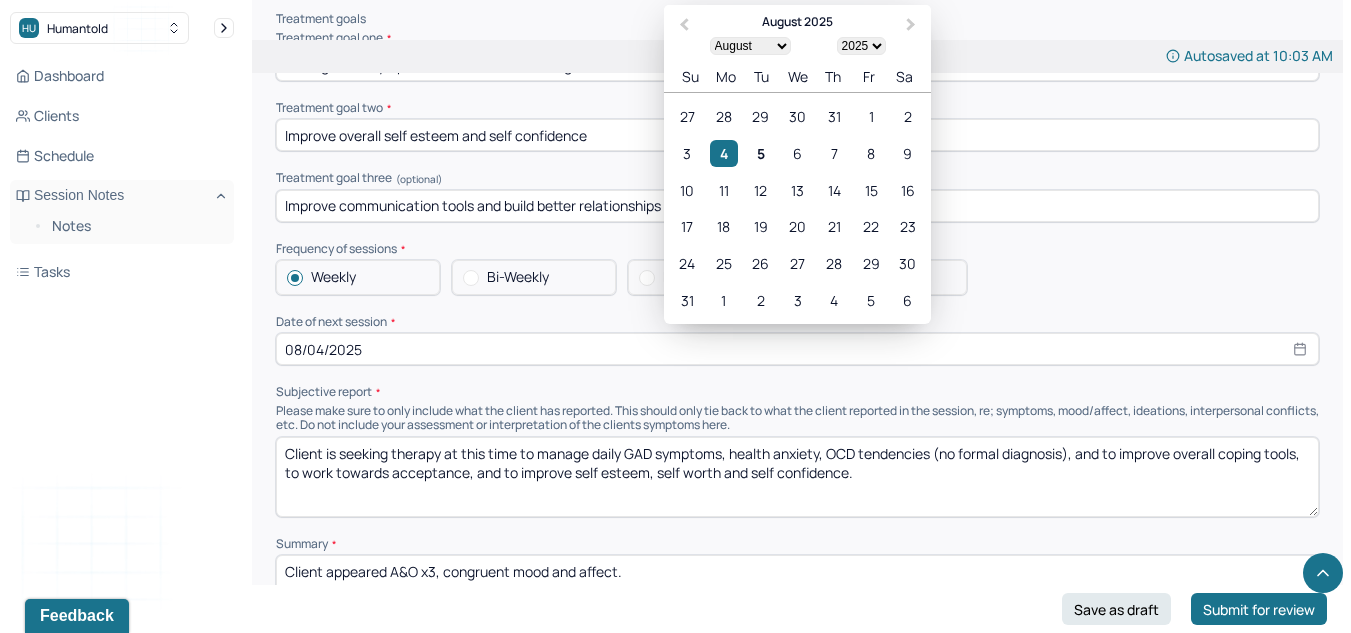type on "[DATE]" 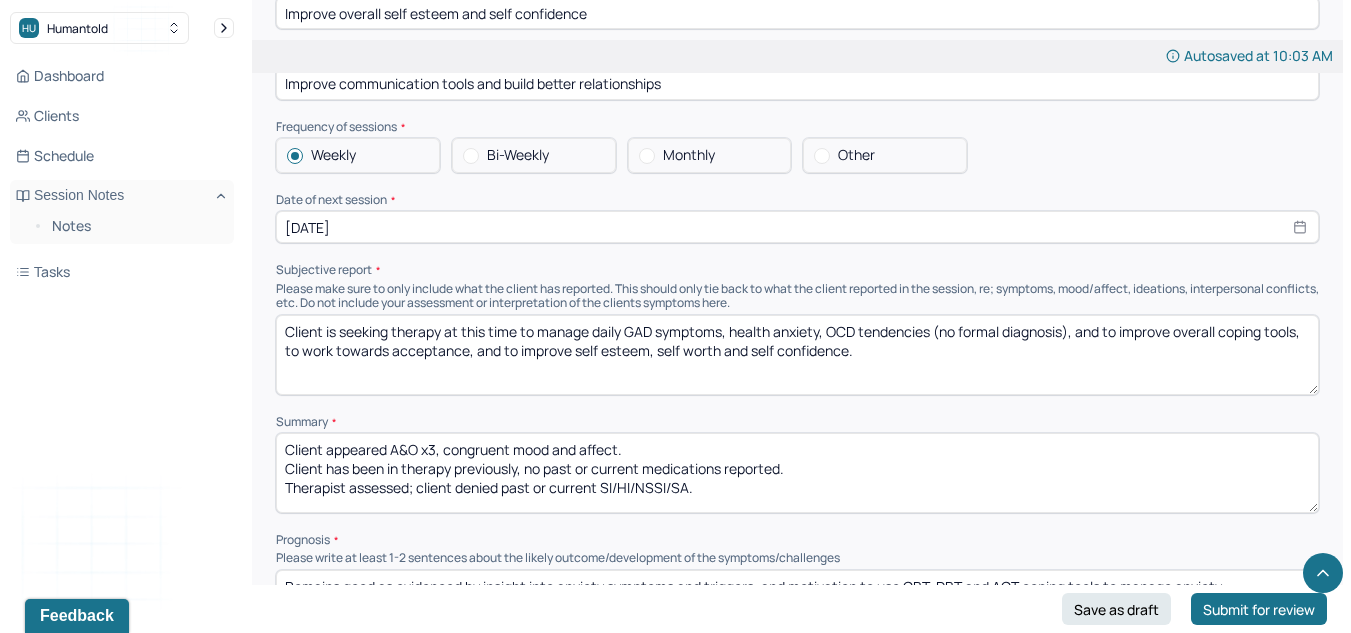 scroll, scrollTop: 9562, scrollLeft: 0, axis: vertical 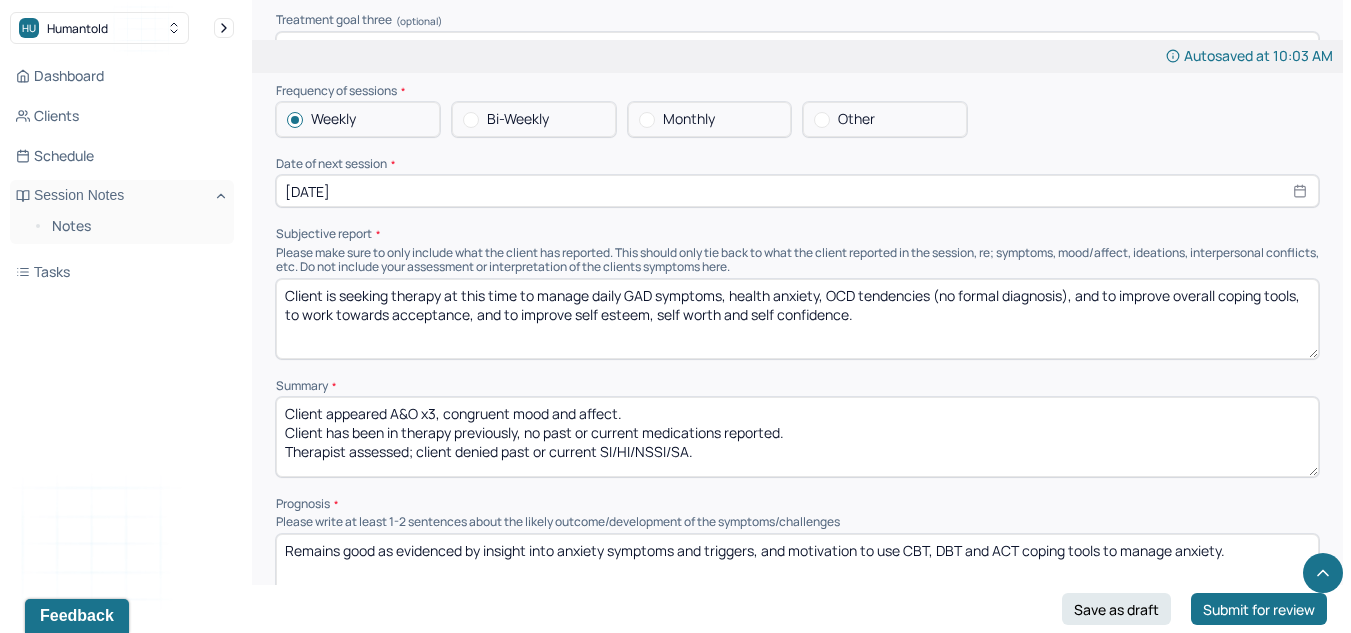 click on "Client is seeking therapy at this time to manage daily GAD symptoms, health anxiety, OCD tendencies (no formal diagnosis), and to improve overall coping tools, to work towards acceptance, and to improve self esteem, self worth and self confidence." at bounding box center [797, 319] 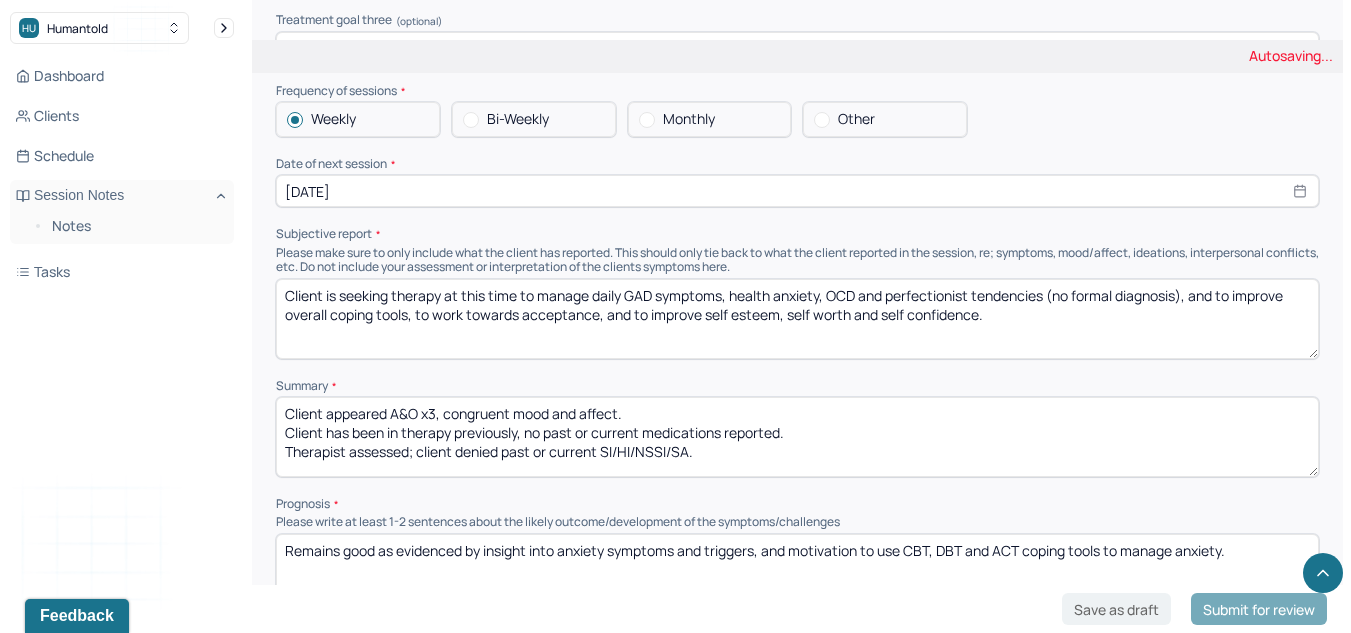 click on "Client is seeking therapy at this time to manage daily GAD symptoms, health anxiety, OCD tendencies (no formal diagnosis), and to improve overall coping tools, to work towards acceptance, and to improve self esteem, self worth and self confidence." at bounding box center [797, 319] 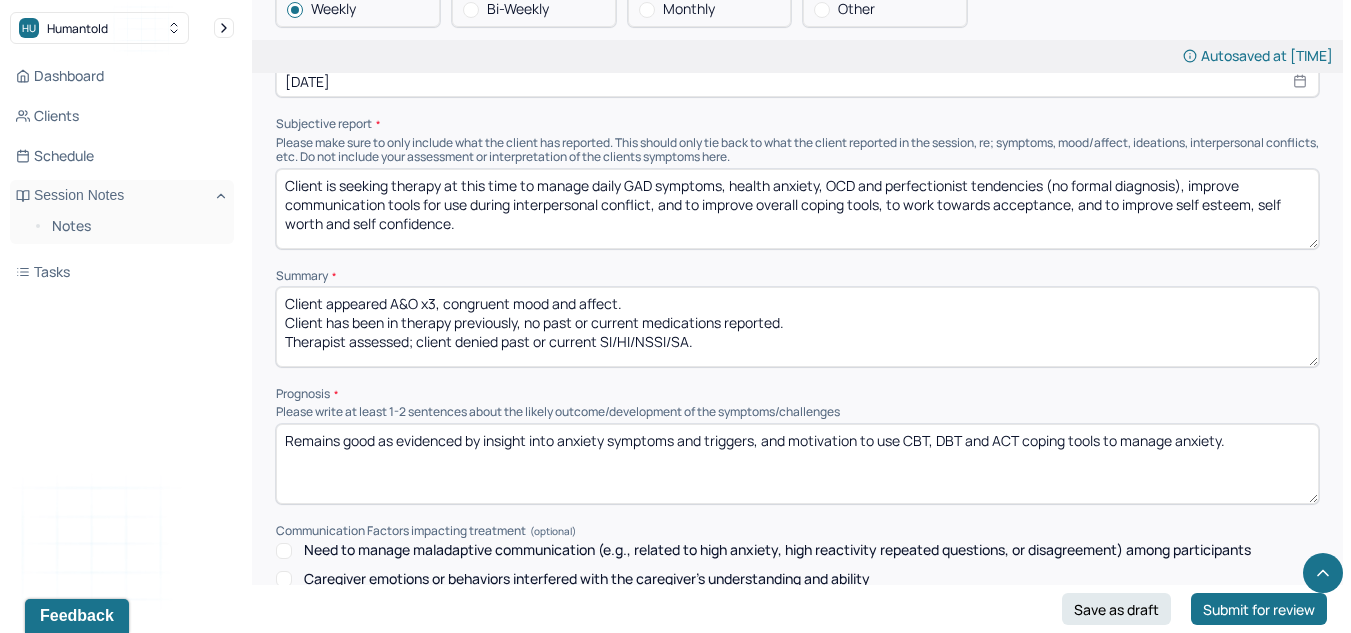 scroll, scrollTop: 9673, scrollLeft: 0, axis: vertical 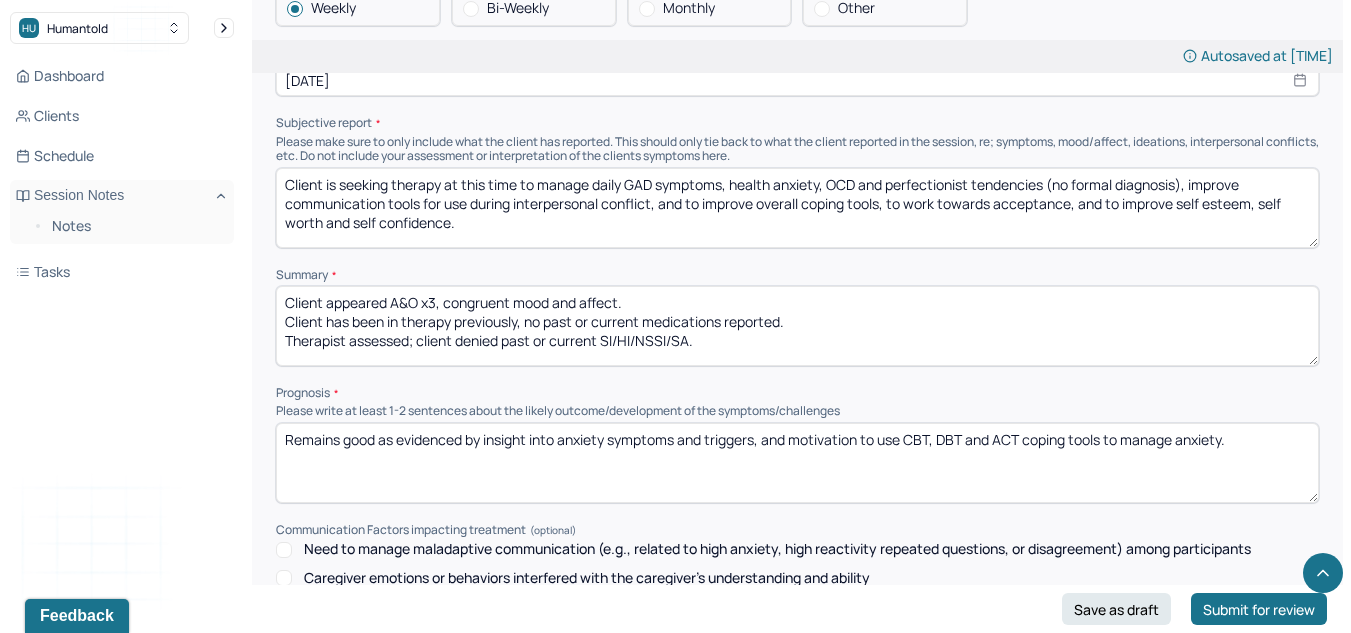 type on "Client is seeking therapy at this time to manage daily GAD symptoms, health anxiety, OCD and perfectionist tendencies (no formal diagnosis), improve communication tools for use during interpersonal conflict, and to improve overall coping tools, to work towards acceptance, and to improve self esteem, self worth and self confidence." 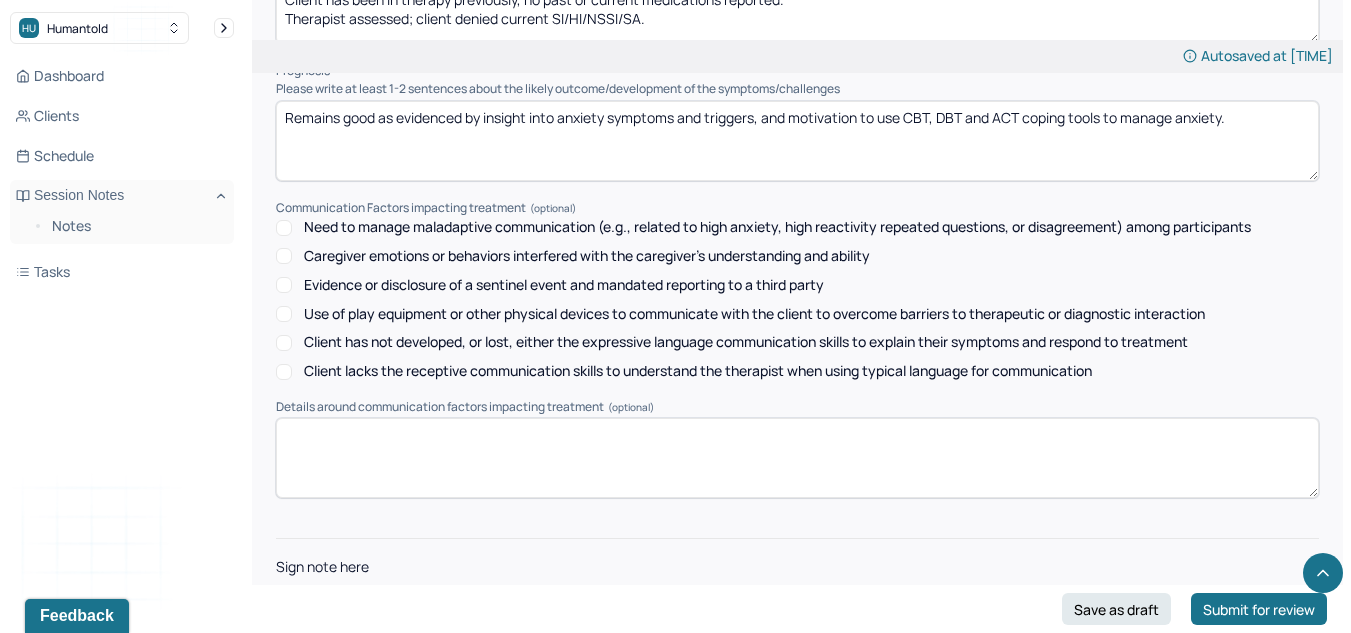 scroll, scrollTop: 10076, scrollLeft: 0, axis: vertical 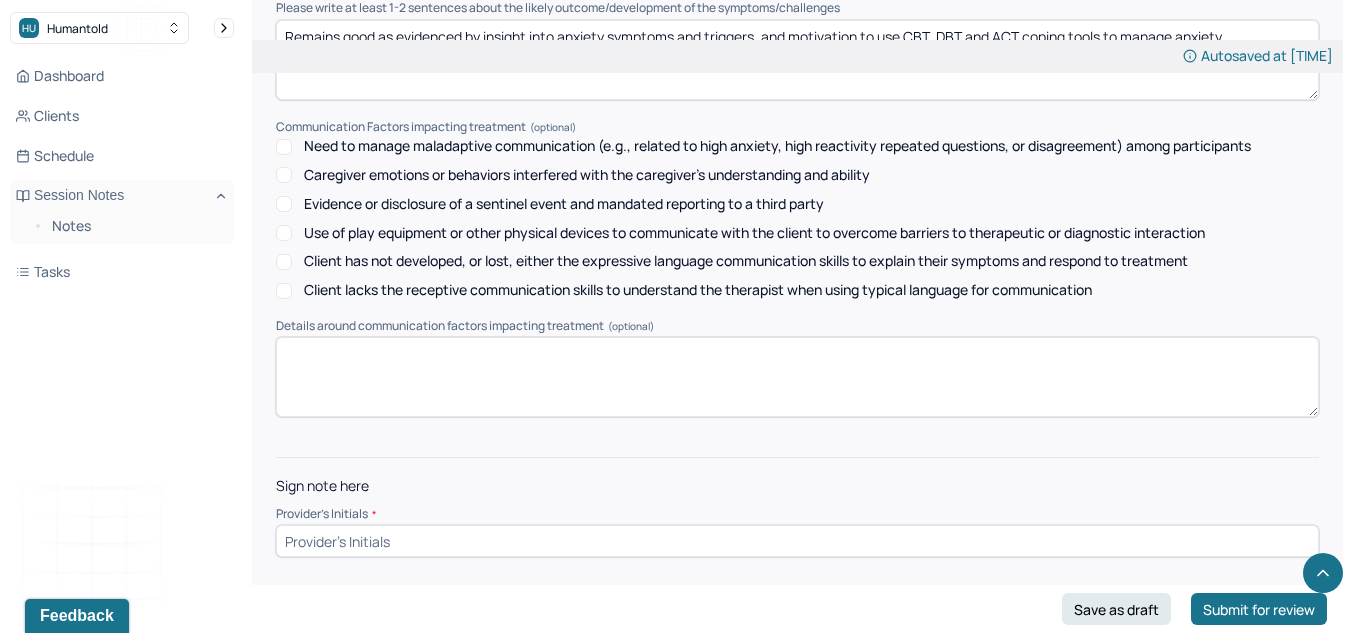 type on "Client appeared A&O x3, congruent mood and affect.
Client has been in therapy previously, no past or current medications reported.
Therapist assessed; client denied current SI/HI/NSSI/SA." 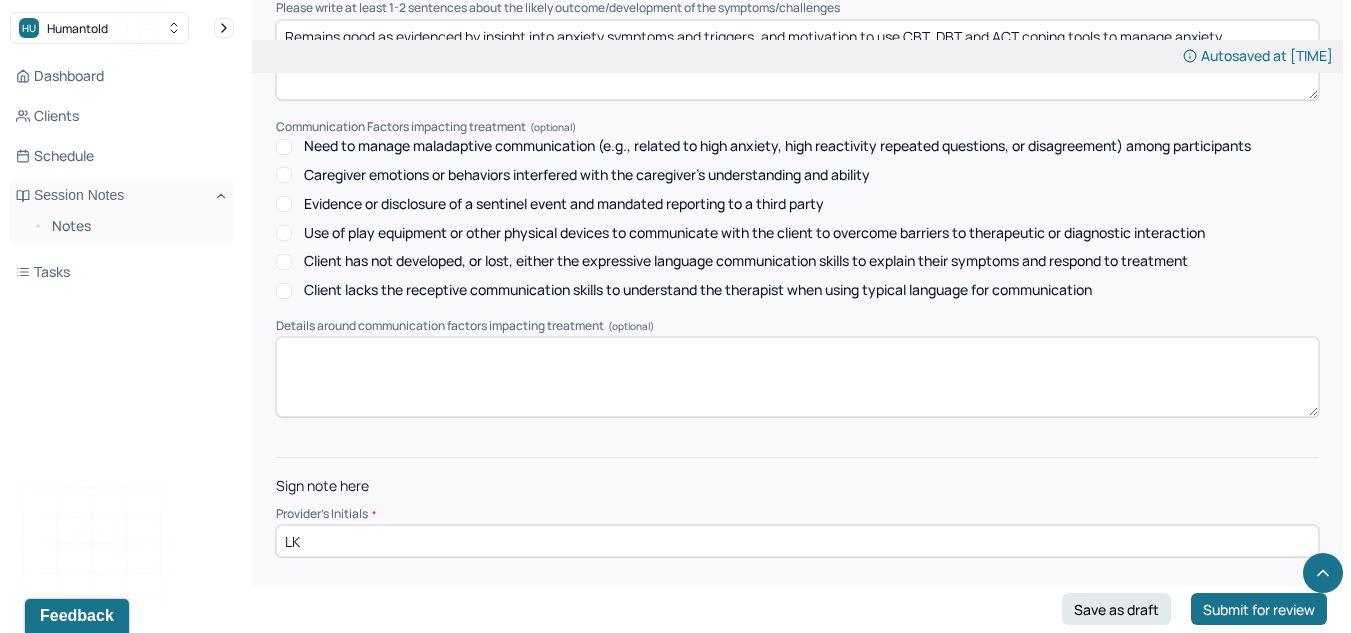 type on "LK" 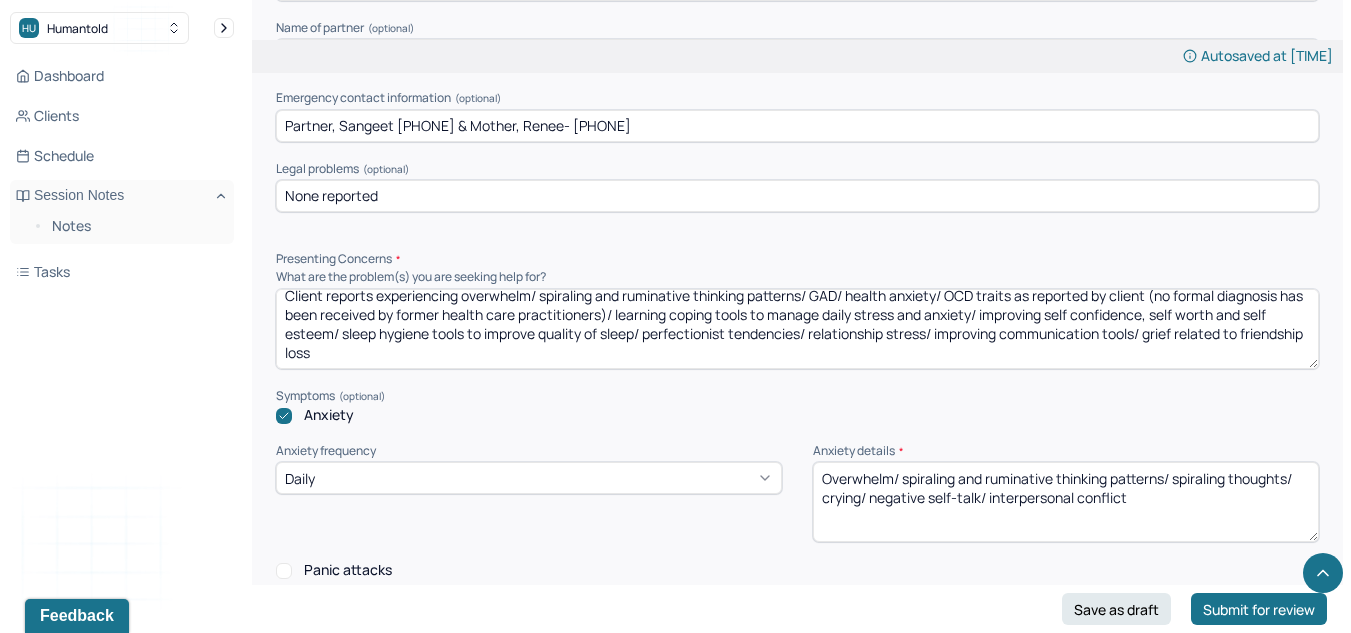 scroll, scrollTop: 1796, scrollLeft: 0, axis: vertical 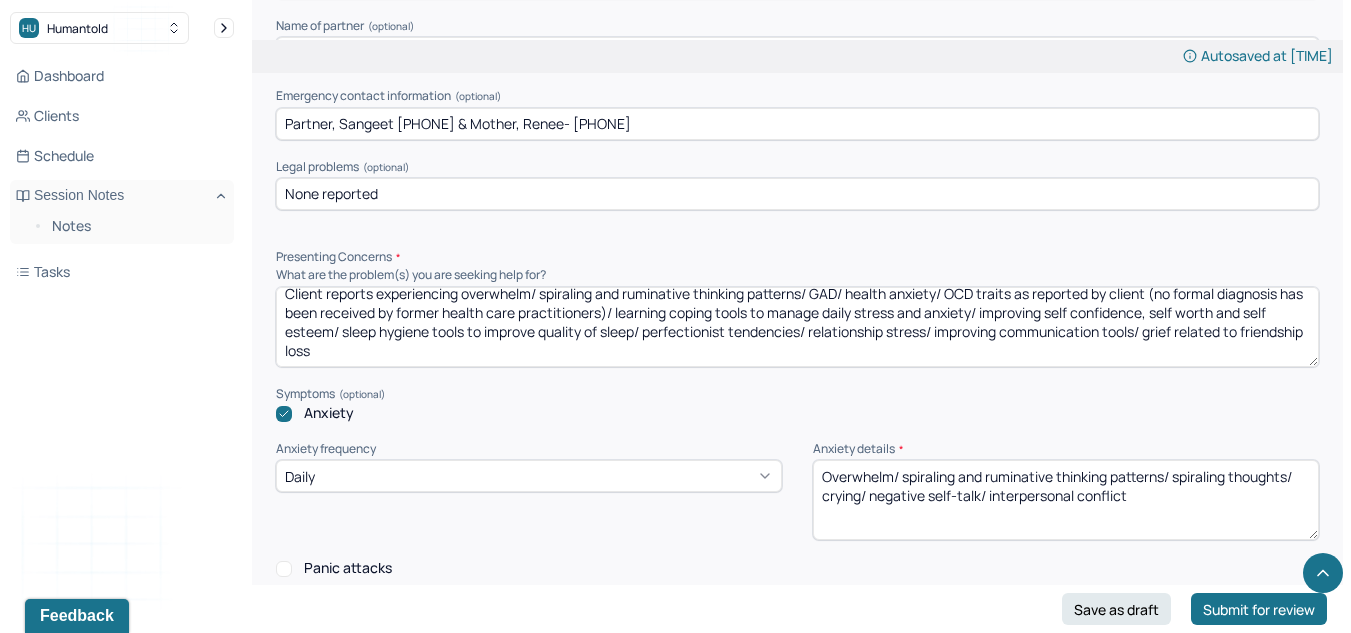 click on "Client reports experiencing overwhelm/ spiraling and ruminative thinking patterns/ GAD/ health anxiety/ OCD traits as reported by client (no formal diagnosis has been received by former health care practitioners)/ learning coping tools to manage daily stress and anxiety/ improving self confidence, self worth and self esteem/ sleep hygiene tools to improve quality of sleep/ perfectionist tendencies/ relationship stress/ improving communication tools/ grief related to friendship loss" at bounding box center [797, 327] 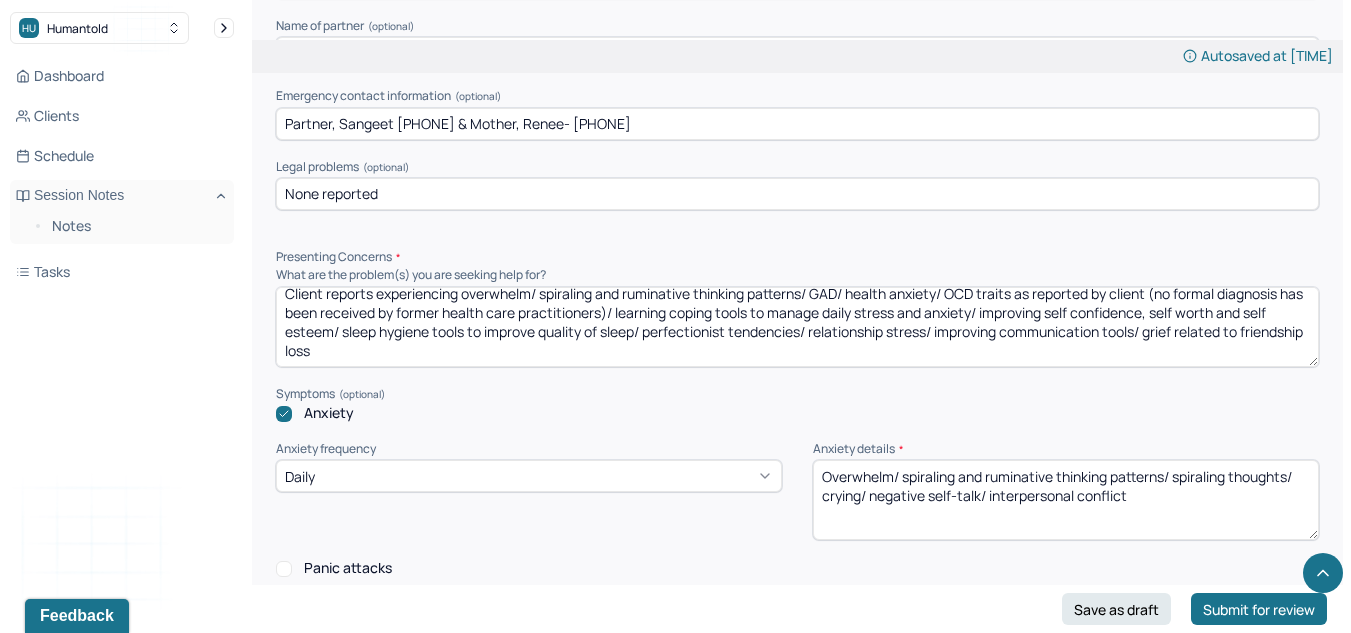 drag, startPoint x: 967, startPoint y: 334, endPoint x: 843, endPoint y: 338, distance: 124.0645 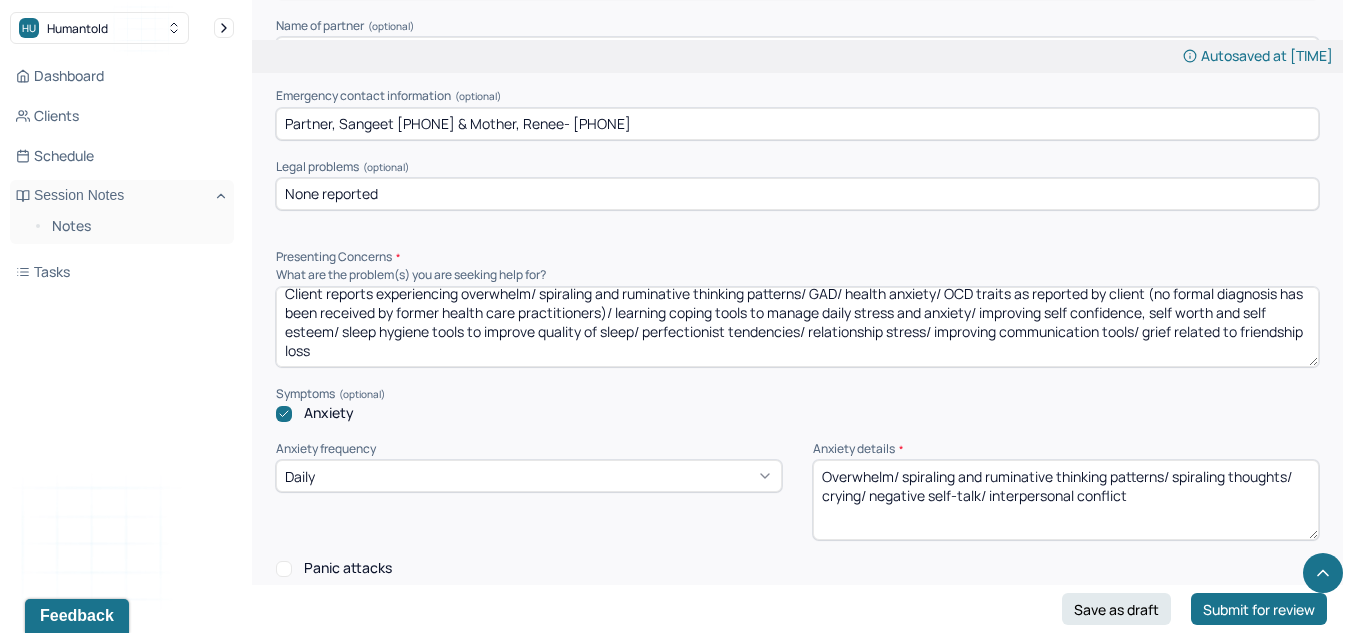 click on "Client reports experiencing overwhelm/ spiraling and ruminative thinking patterns/ GAD/ health anxiety/ OCD traits as reported by client (no formal diagnosis has been received by former health care practitioners)/ learning coping tools to manage daily stress and anxiety/ improving self confidence, self worth and self esteem/ sleep hygiene tools to improve quality of sleep/ perfectionist tendencies/ relationship stress/ improving communication tools/ grief related to friendship loss" at bounding box center [797, 327] 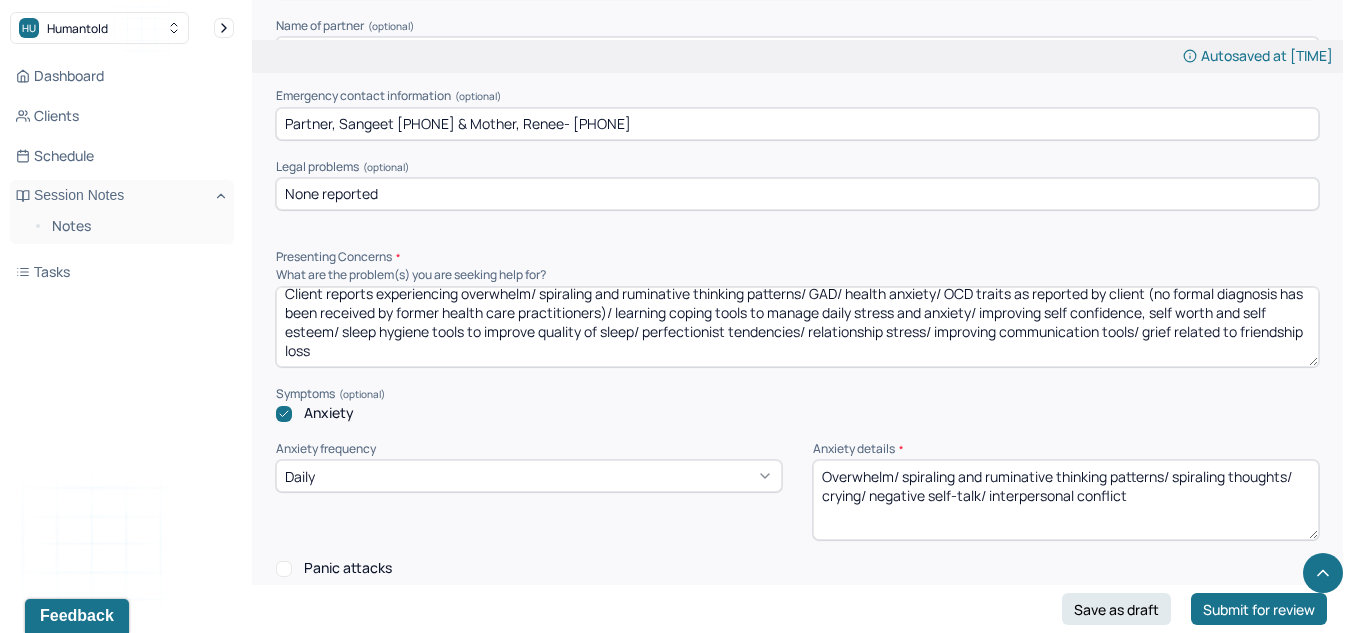 drag, startPoint x: 967, startPoint y: 333, endPoint x: 839, endPoint y: 338, distance: 128.09763 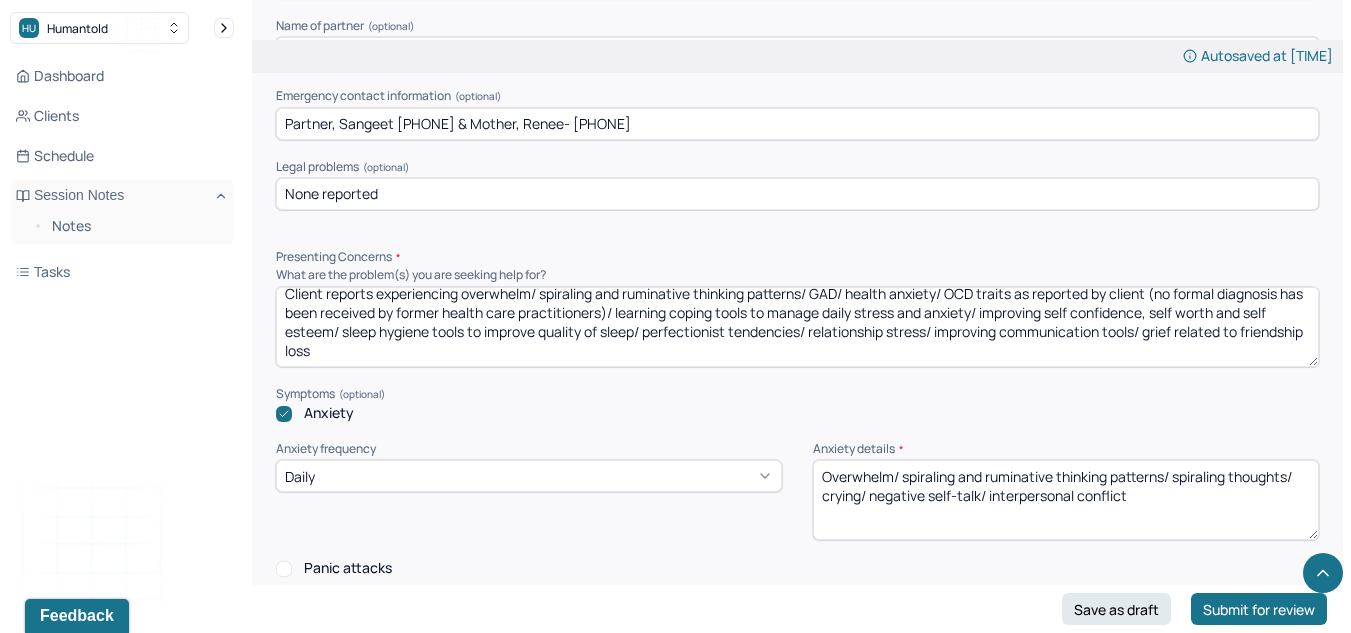 click on "Client reports experiencing overwhelm/ spiraling and ruminative thinking patterns/ GAD/ health anxiety/ OCD traits as reported by client (no formal diagnosis has been received by former health care practitioners)/ learning coping tools to manage daily stress and anxiety/ improving self confidence, self worth and self esteem/ sleep hygiene tools to improve quality of sleep/ perfectionist tendencies/ relationship stress/ improving communication tools/ grief related to friendship loss" at bounding box center (797, 327) 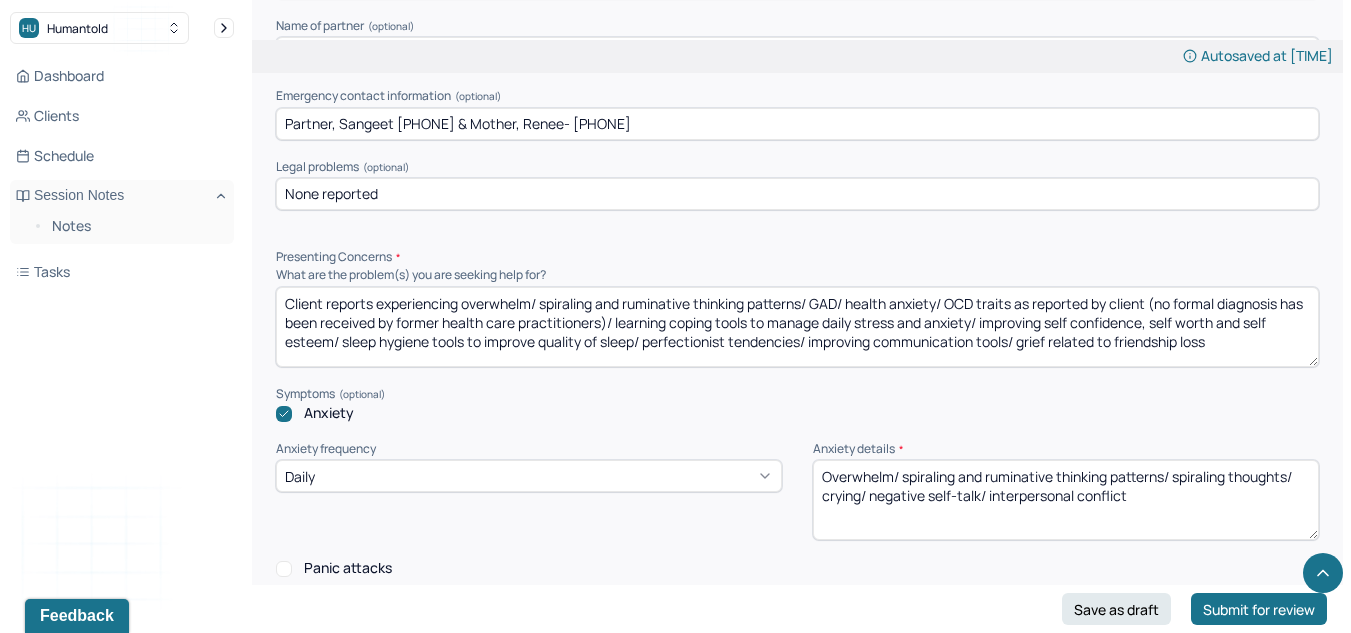 scroll, scrollTop: 0, scrollLeft: 0, axis: both 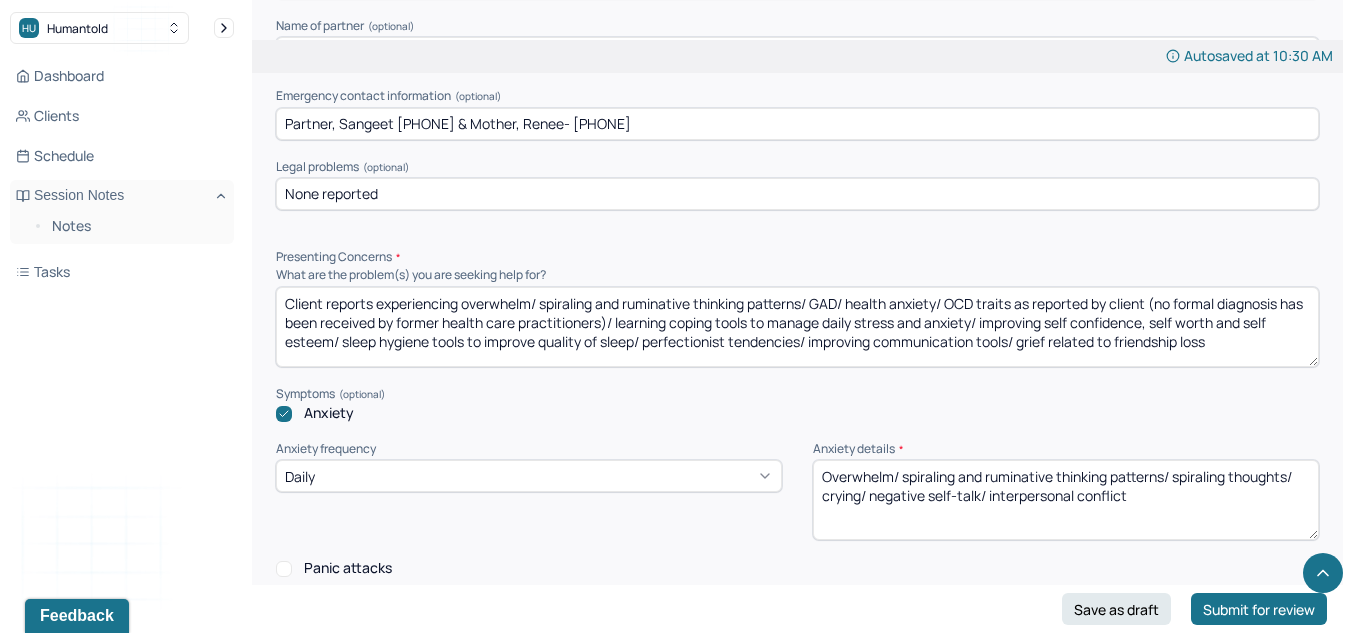 click on "Client reports experiencing overwhelm/ spiraling and ruminative thinking patterns/ GAD/ health anxiety/ OCD traits as reported by client (no formal diagnosis has been received by former health care practitioners)/ learning coping tools to manage daily stress and anxiety/ improving self confidence, self worth and self esteem/ sleep hygiene tools to improve quality of sleep/ perfectionist tendencies/ improving communication tools/ grief related to friendship loss" at bounding box center [797, 327] 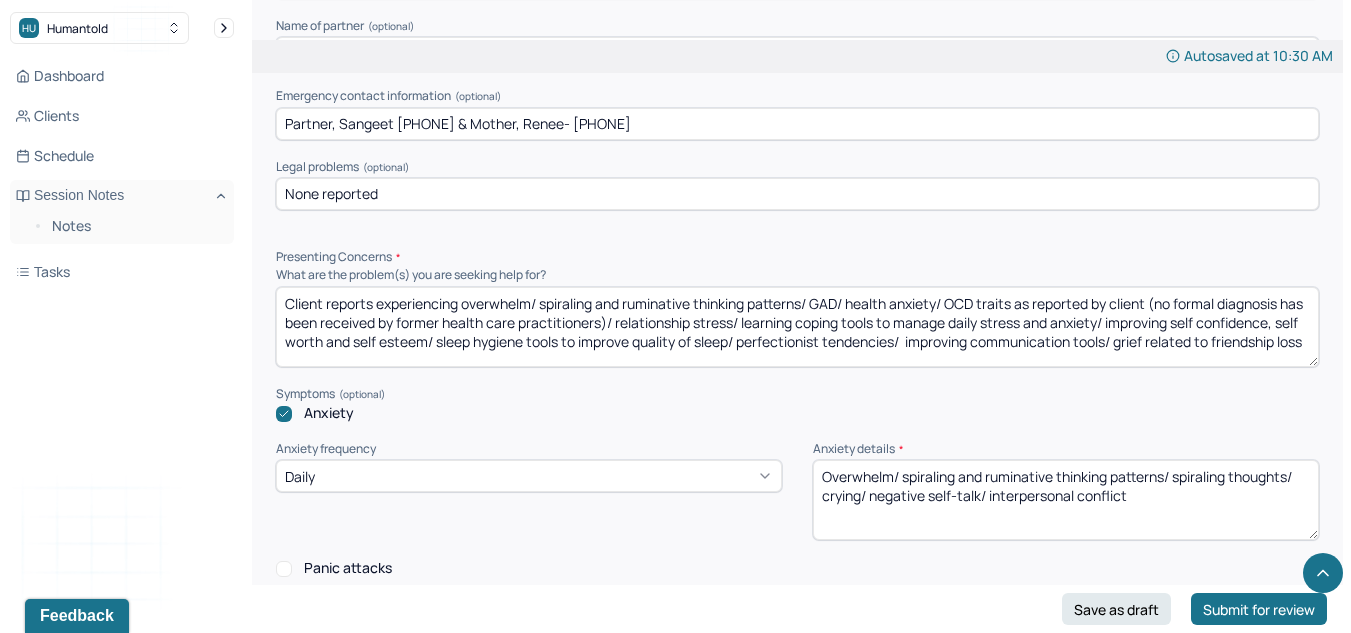 scroll, scrollTop: 10, scrollLeft: 0, axis: vertical 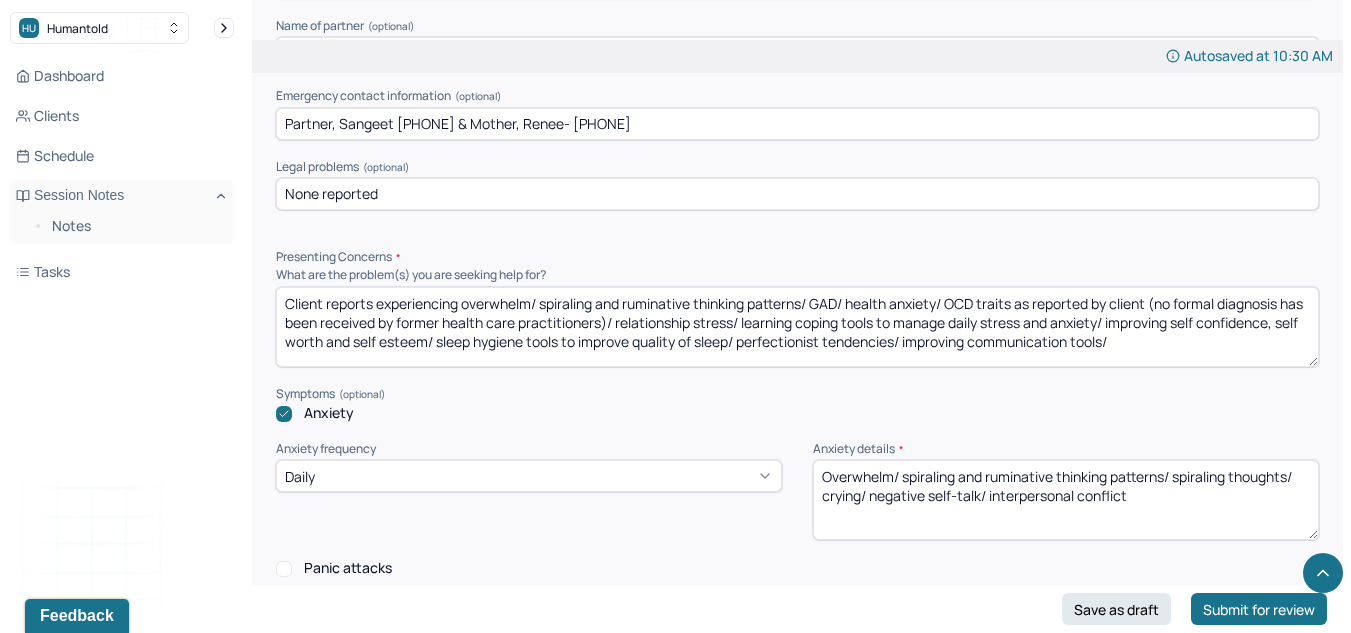 click on "Client reports experiencing overwhelm/ spiraling and ruminative thinking patterns/ GAD/ health anxiety/ OCD traits as reported by client (no formal diagnosis has been received by former health care practitioners)/ relationship stress/ learning coping tools to manage daily stress and anxiety/ improving self confidence, self worth and self esteem/ sleep hygiene tools to improve quality of sleep/ perfectionist tendencies/  improving communication tools/ grief related to friendship loss" at bounding box center [797, 327] 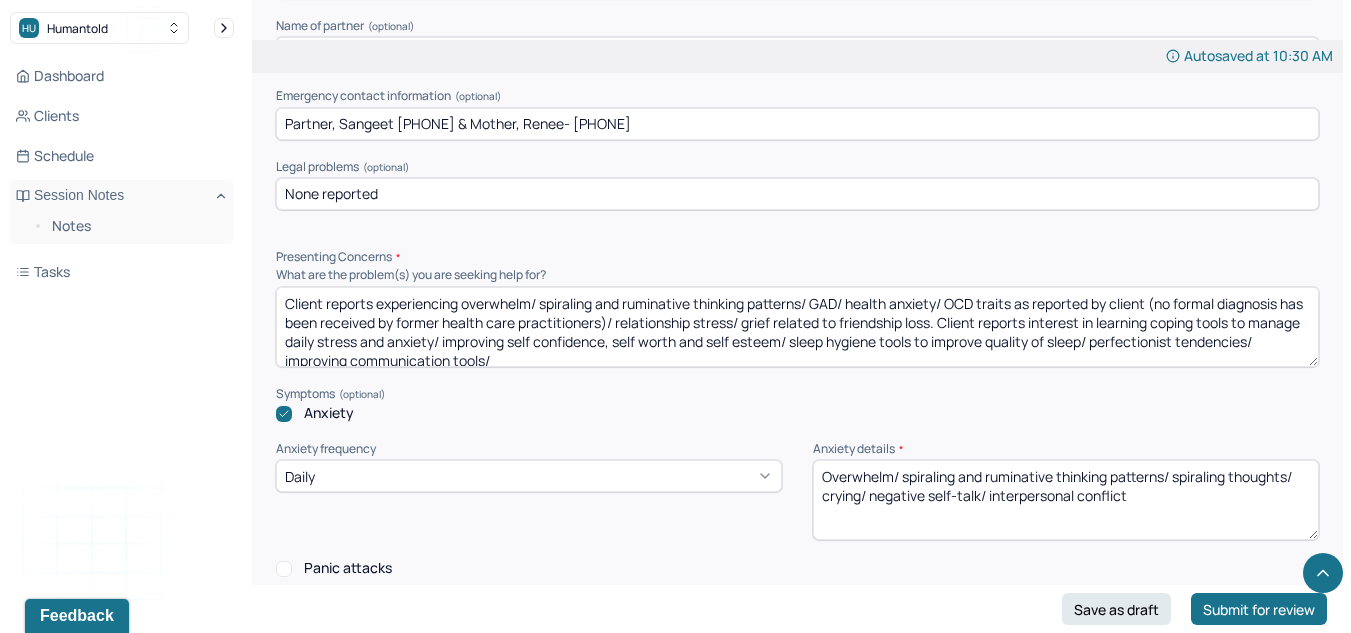 scroll, scrollTop: 10, scrollLeft: 0, axis: vertical 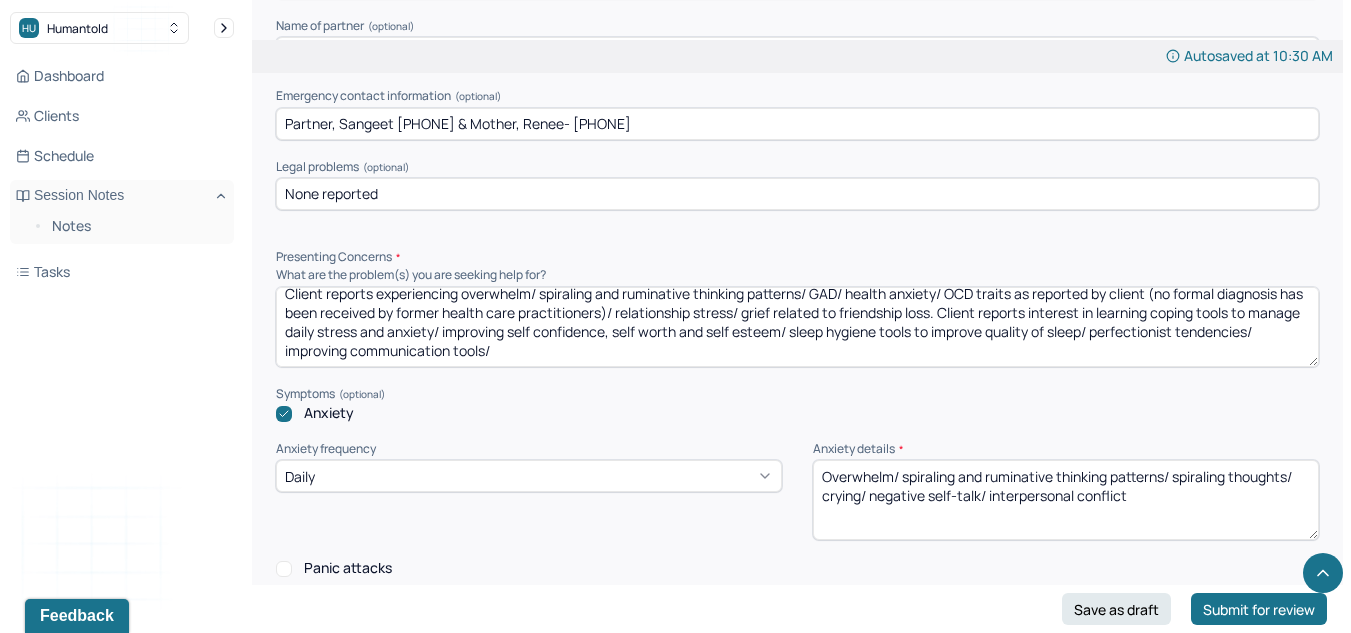 click on "Client reports experiencing overwhelm/ spiraling and ruminative thinking patterns/ GAD/ health anxiety/ OCD traits as reported by client (no formal diagnosis has been received by former health care practitioners)/ relationship stress/ grief related to friendship loss. Client reports interest in learning coping tools to manage daily stress and anxiety/ improving self confidence, self worth and self esteem/ sleep hygiene tools to improve quality of sleep/ perfectionist tendencies/  improving communication tools/" at bounding box center [797, 327] 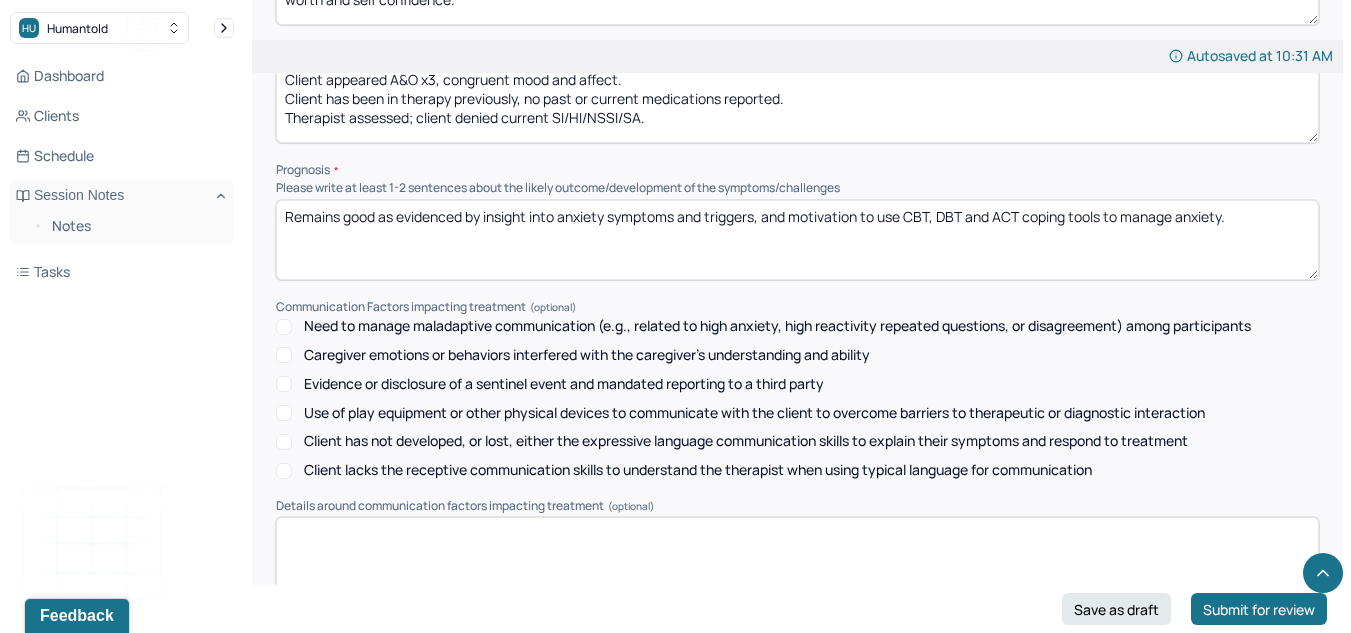scroll, scrollTop: 10076, scrollLeft: 0, axis: vertical 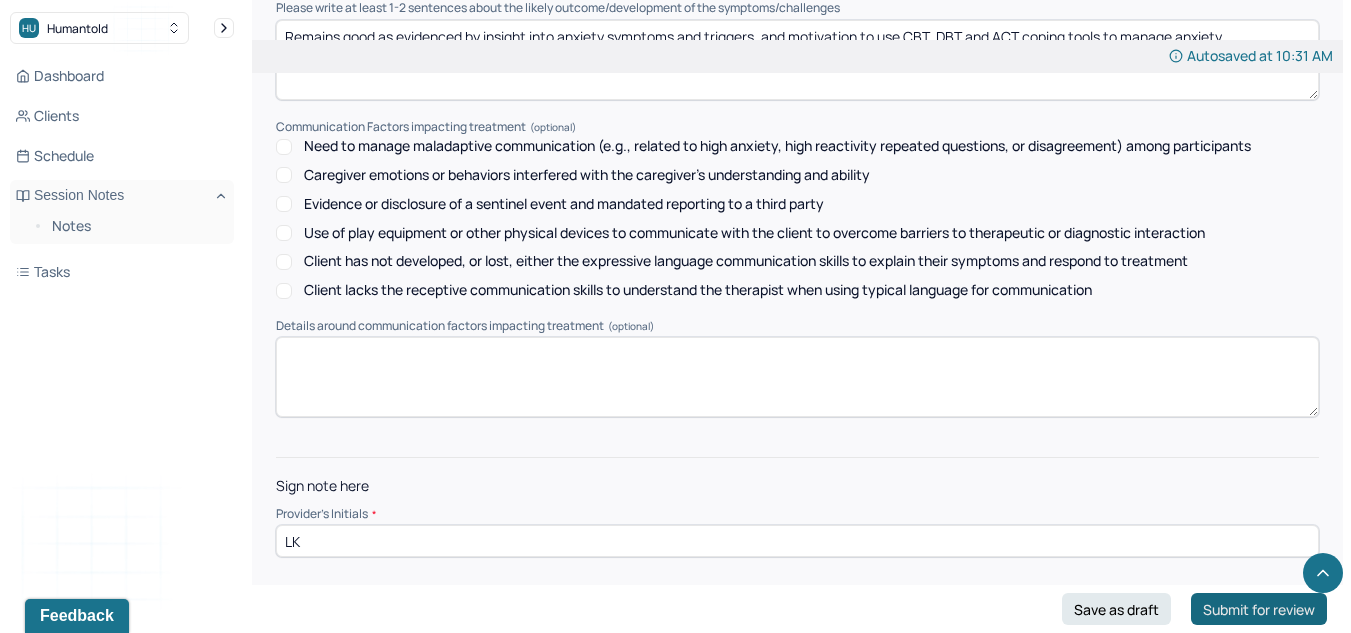 type on "Client reports experiencing overwhelm/ spiraling and ruminative thinking patterns/ GAD/ health anxiety/ OCD traits as reported by client (no formal diagnosis has been received by former health care practitioners)/ relationship stress/ grief related to friendship loss. Client reports interest in learning coping tools to manage daily stress and anxiety/ improving self confidence, self worth and self esteem/ sleep hygiene tools to improve quality of sleep/ perfectionist tendencies/  improving communication tools." 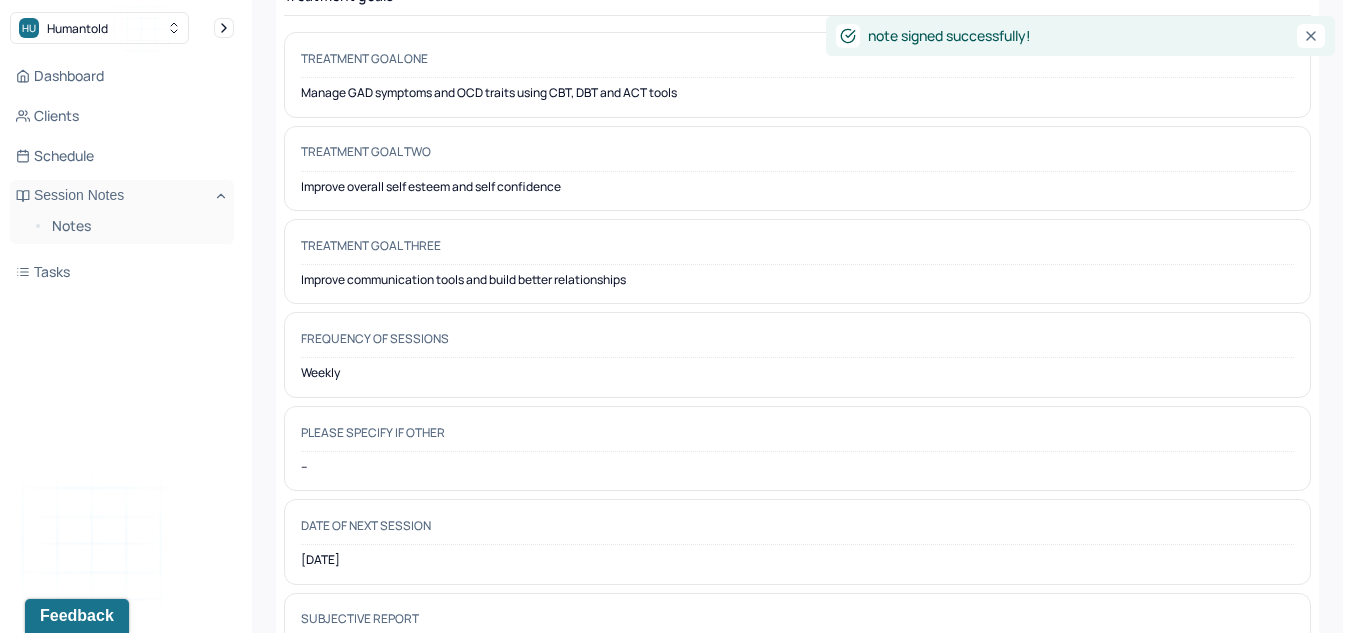 scroll, scrollTop: 0, scrollLeft: 0, axis: both 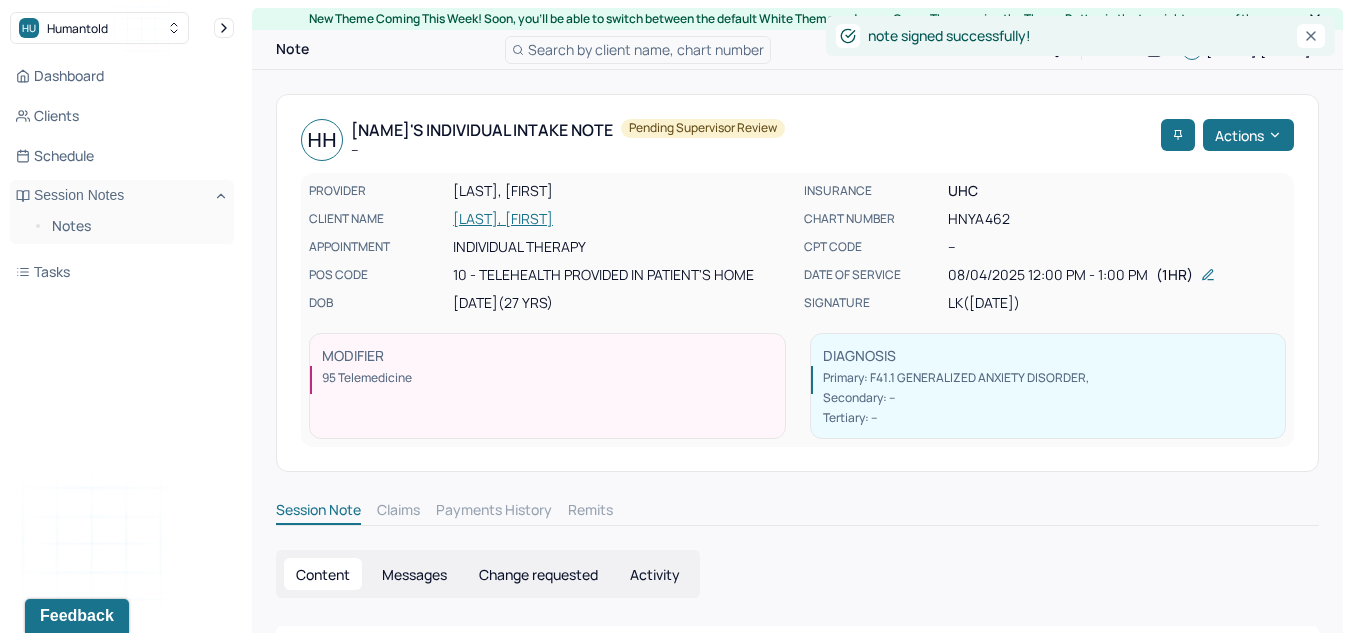 click on "Dashboard Clients Schedule Session Notes Notes Tasks LK [PROVIDER_NAME] Logout" at bounding box center (122, 336) 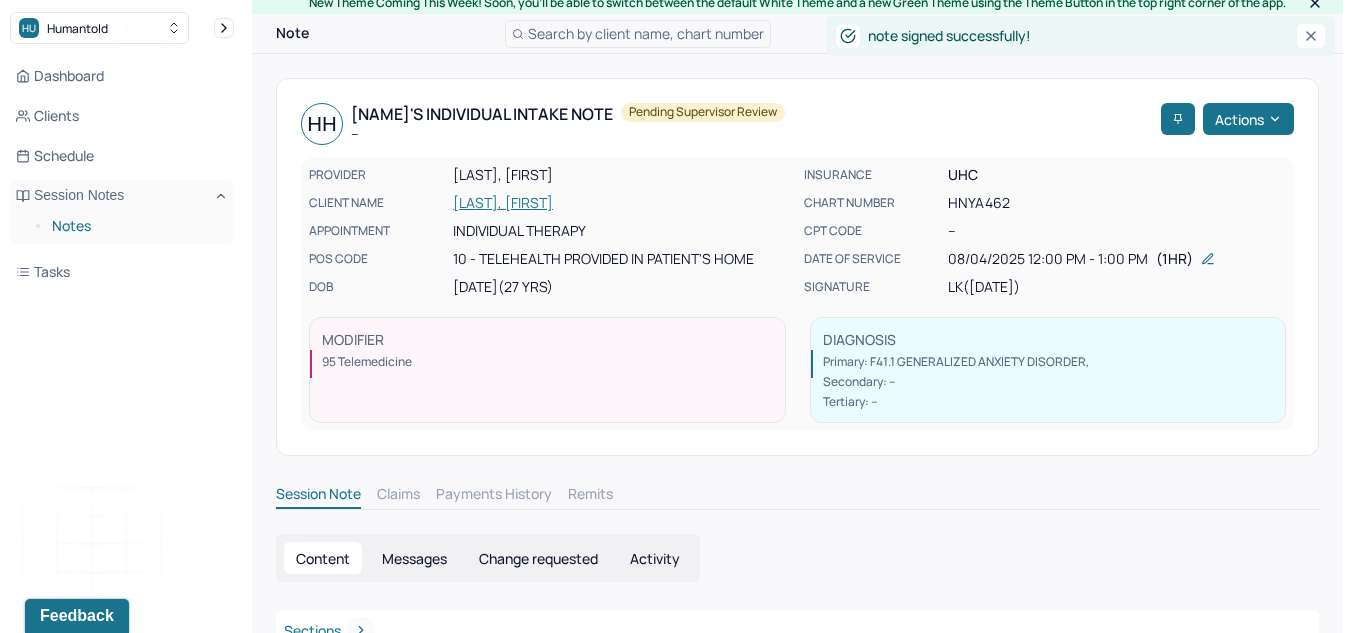 click on "Notes" at bounding box center (135, 226) 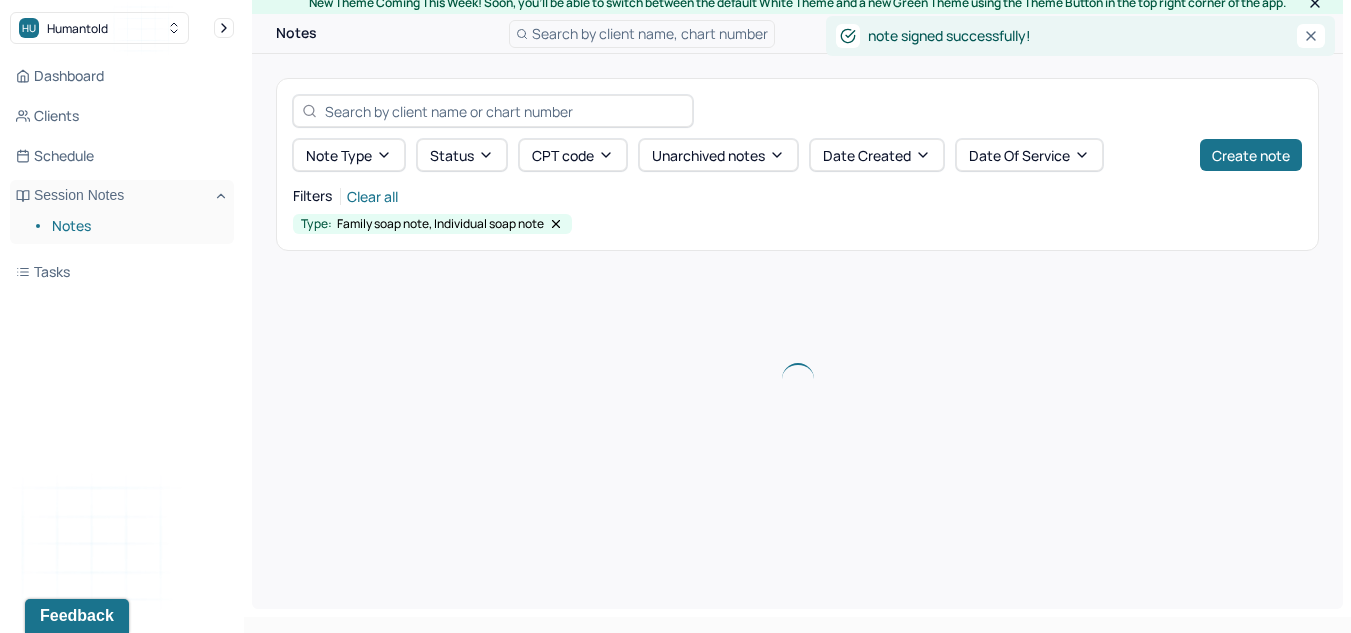 scroll, scrollTop: 0, scrollLeft: 0, axis: both 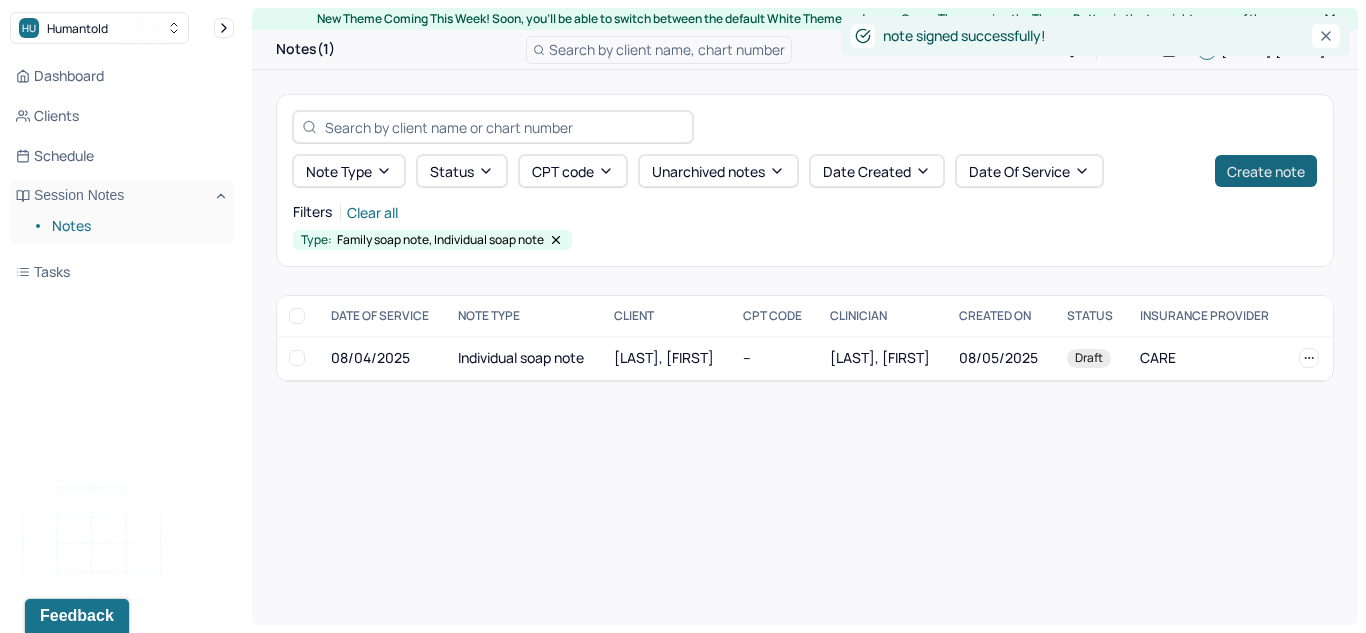 click on "Create note" at bounding box center (1266, 171) 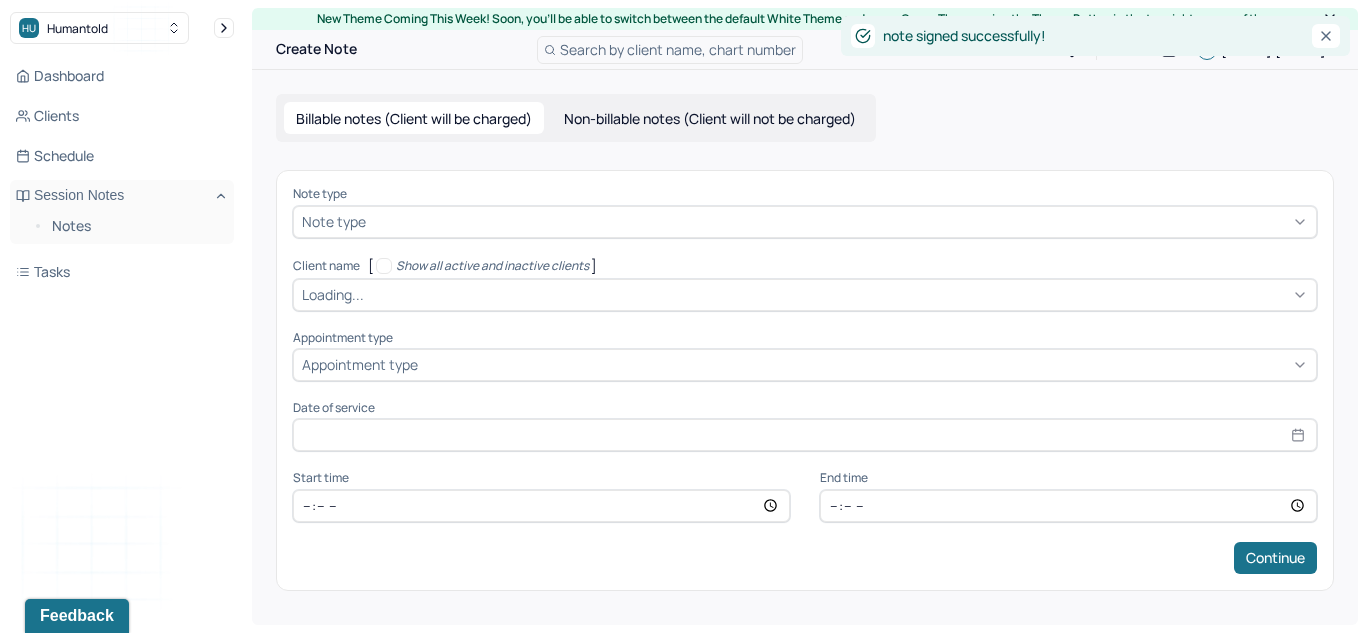 click on "Note type" at bounding box center [805, 222] 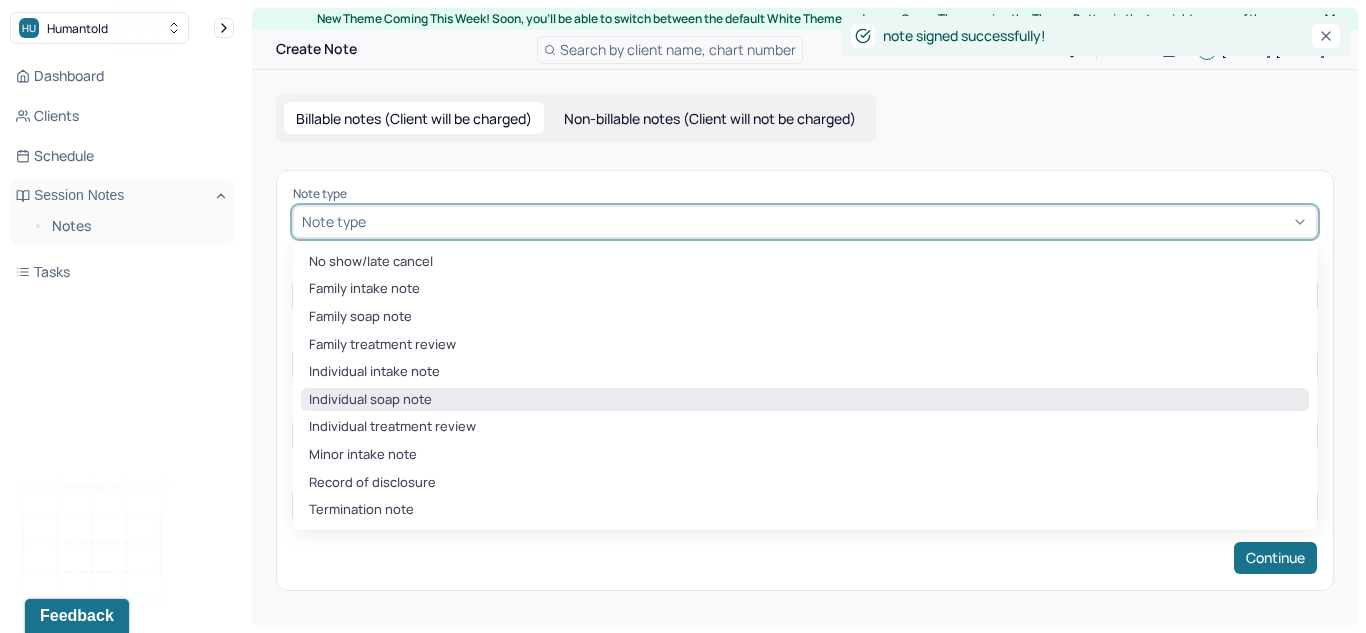 click on "Individual soap note" at bounding box center (805, 400) 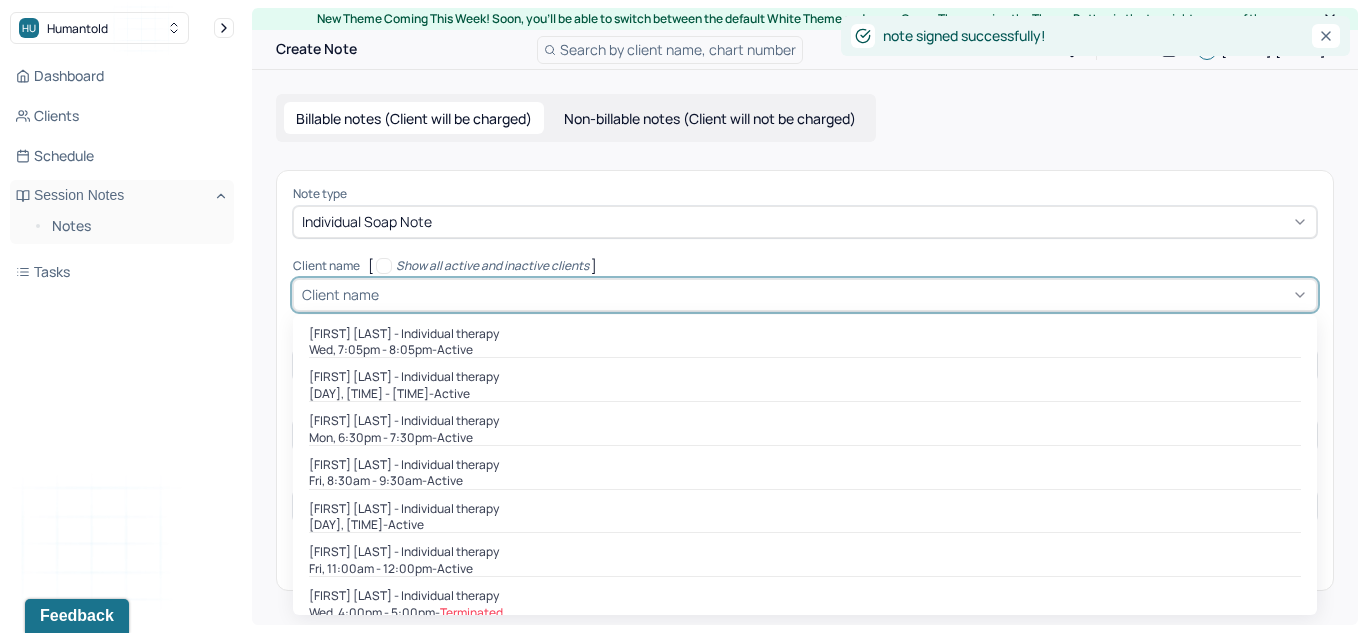 click at bounding box center (845, 294) 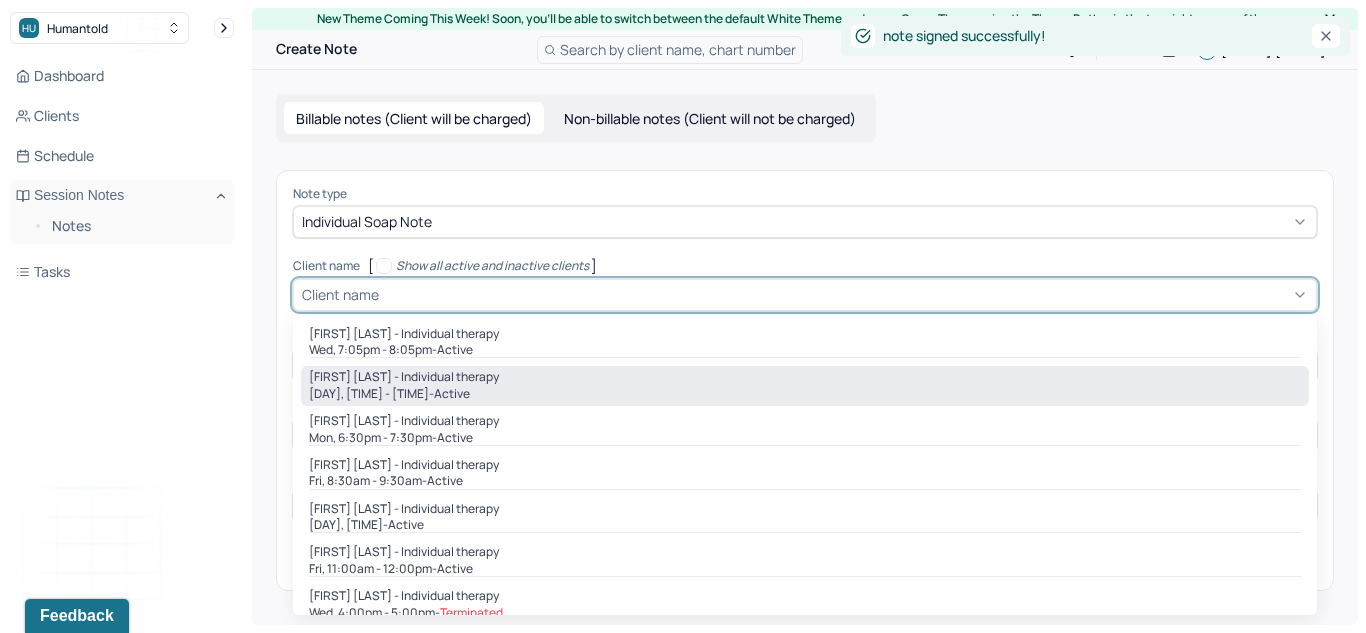 click on "[FIRST] [LAST] - Individual therapy" at bounding box center (404, 377) 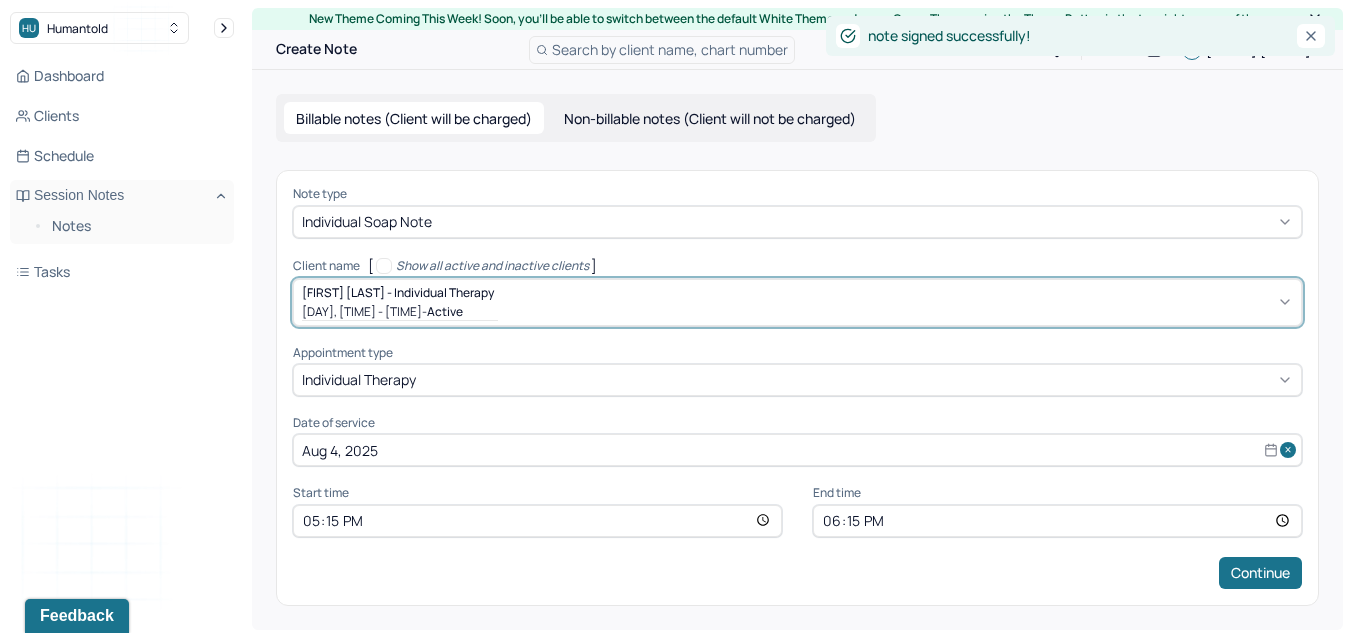 scroll, scrollTop: 5, scrollLeft: 0, axis: vertical 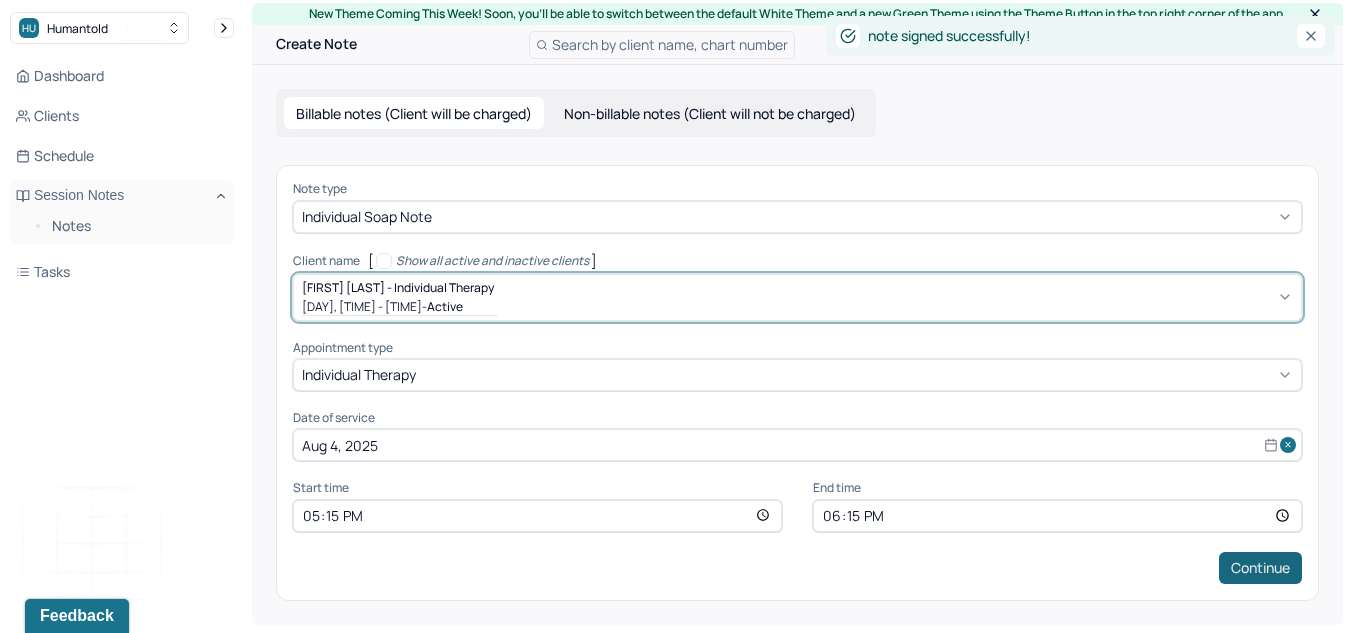 click on "Continue" at bounding box center (1260, 568) 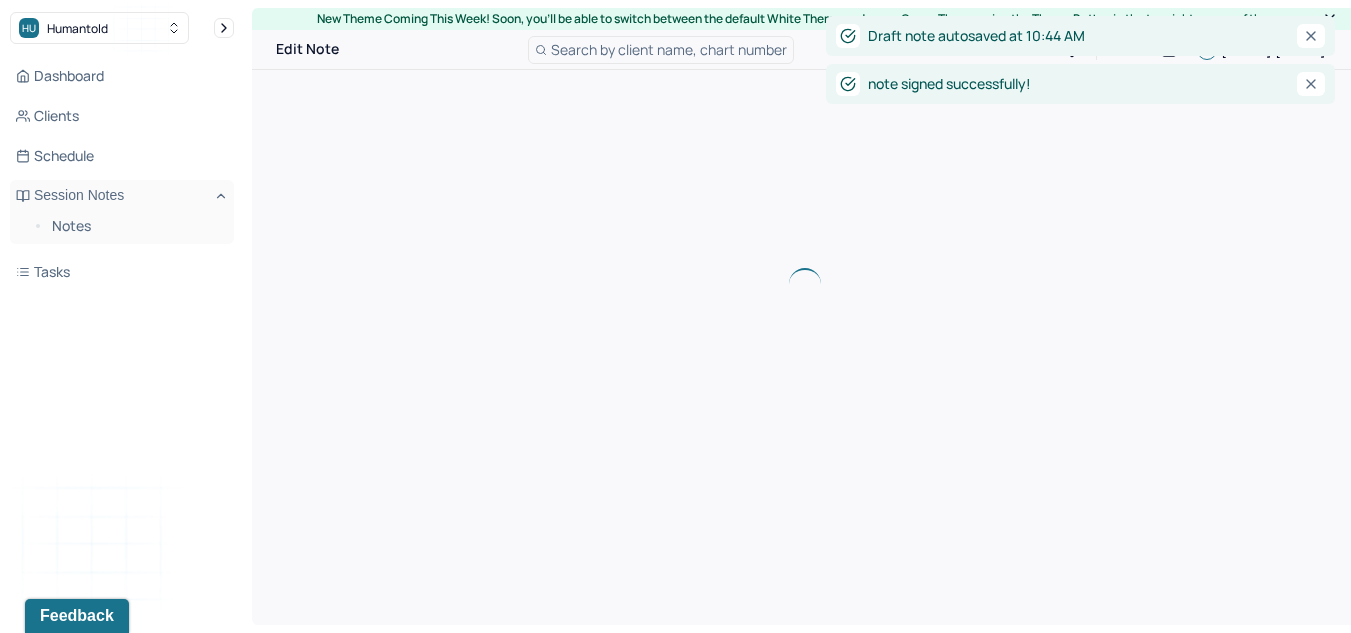 scroll, scrollTop: 0, scrollLeft: 0, axis: both 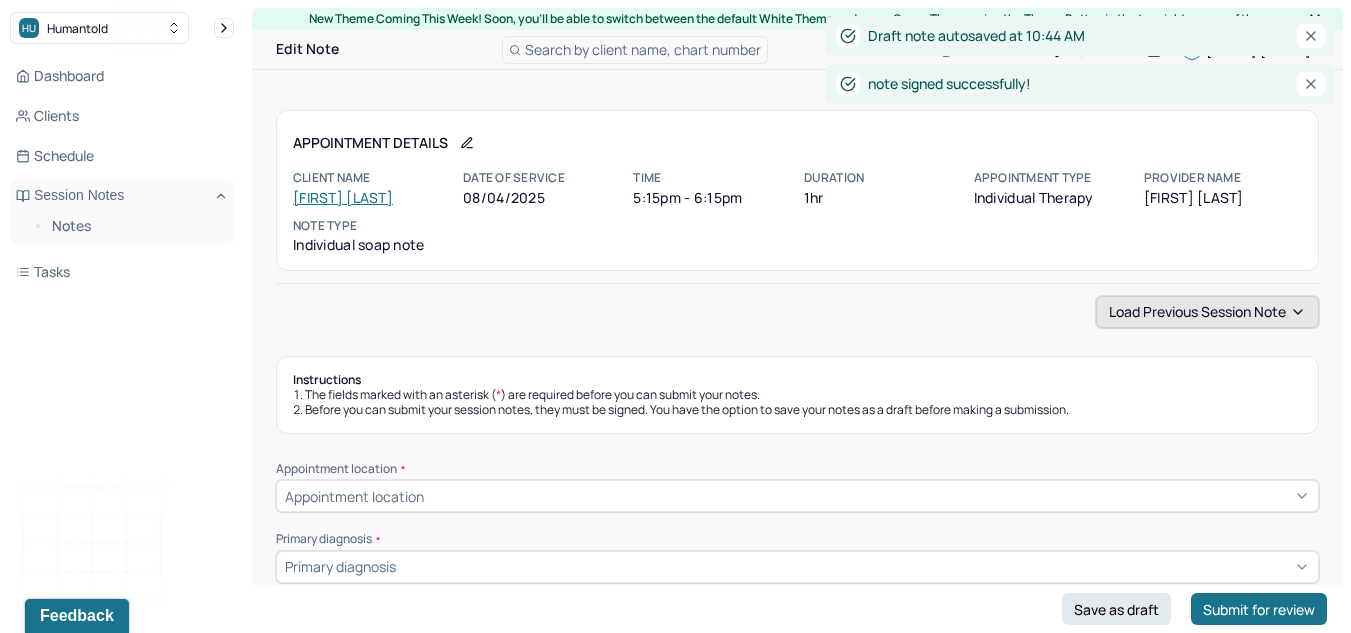 click on "Load previous session note" at bounding box center [1207, 312] 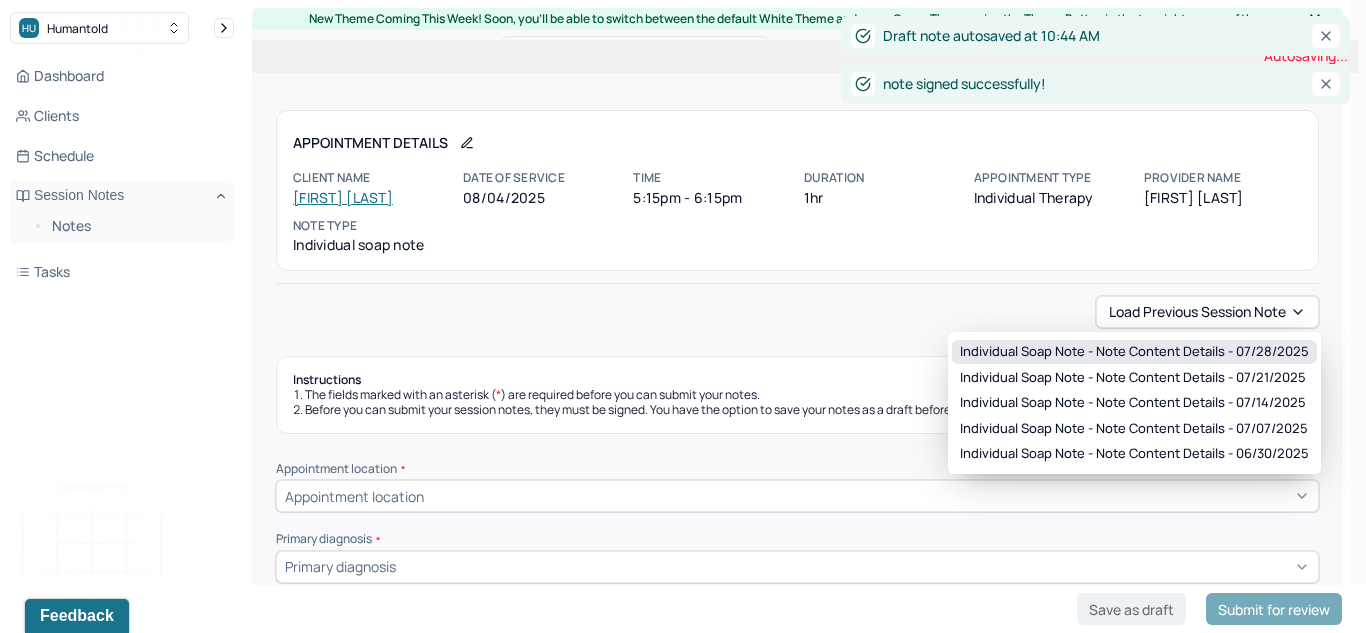click on "Individual soap note   - Note content Details -   07/28/2025" at bounding box center [1134, 352] 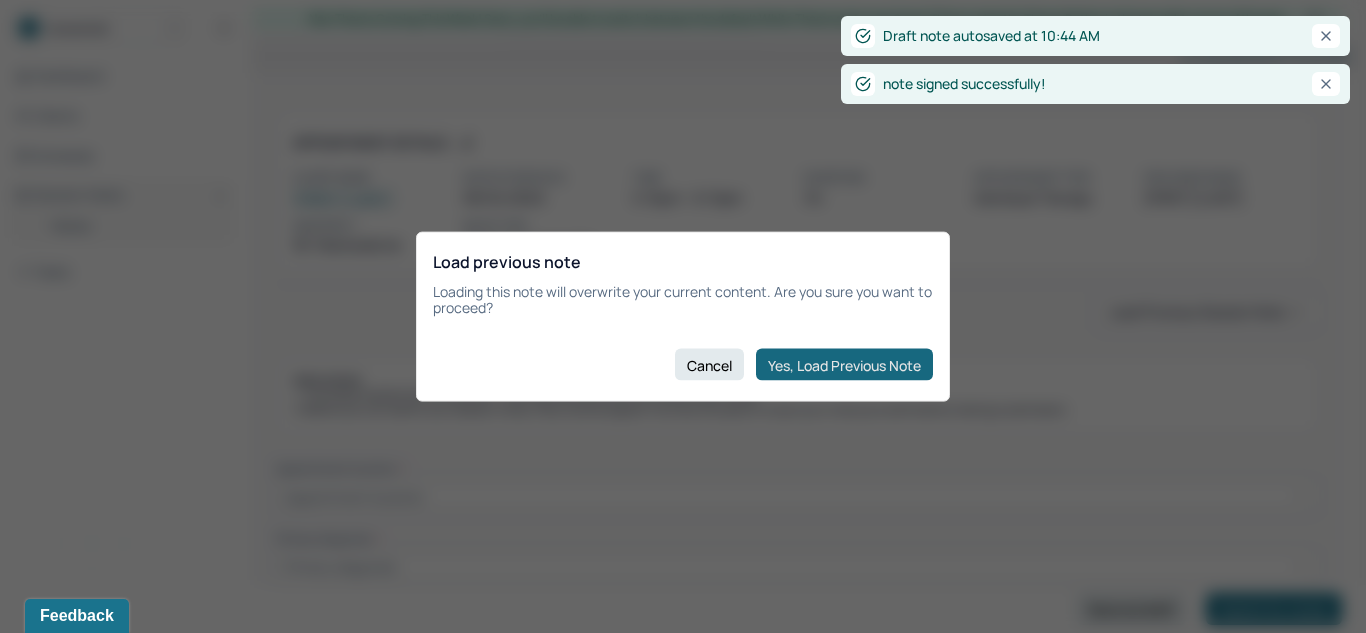 click on "Yes, Load Previous Note" at bounding box center [844, 365] 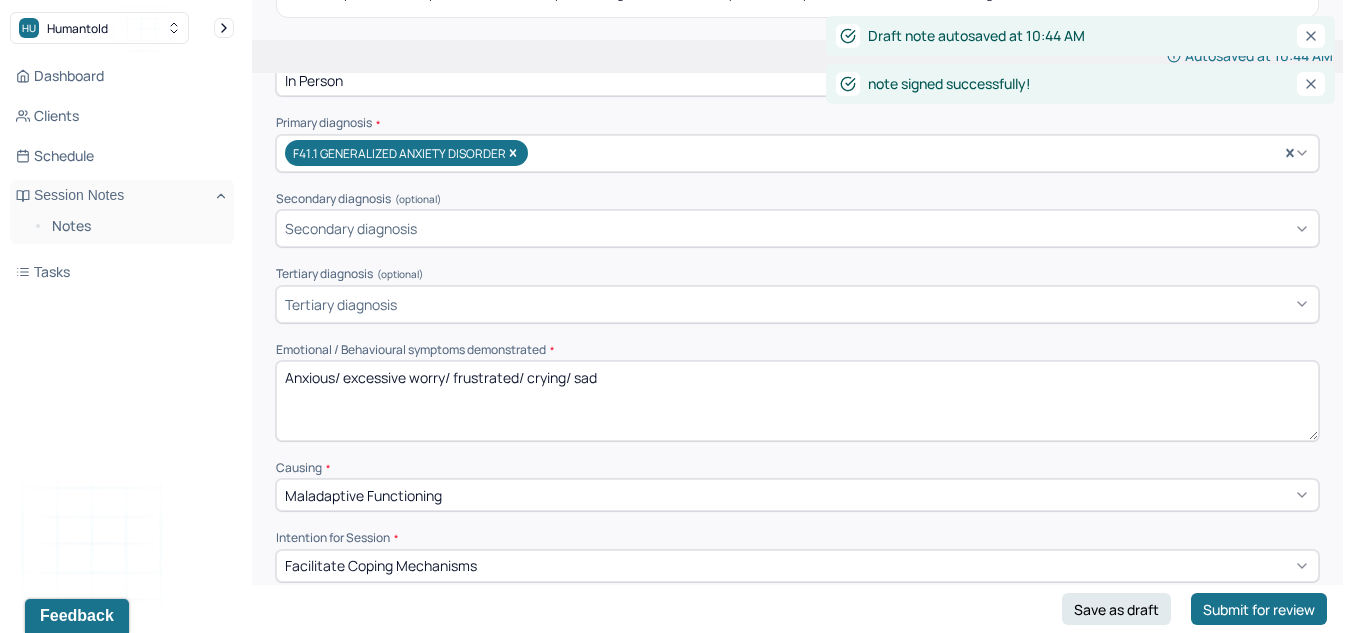 scroll, scrollTop: 417, scrollLeft: 0, axis: vertical 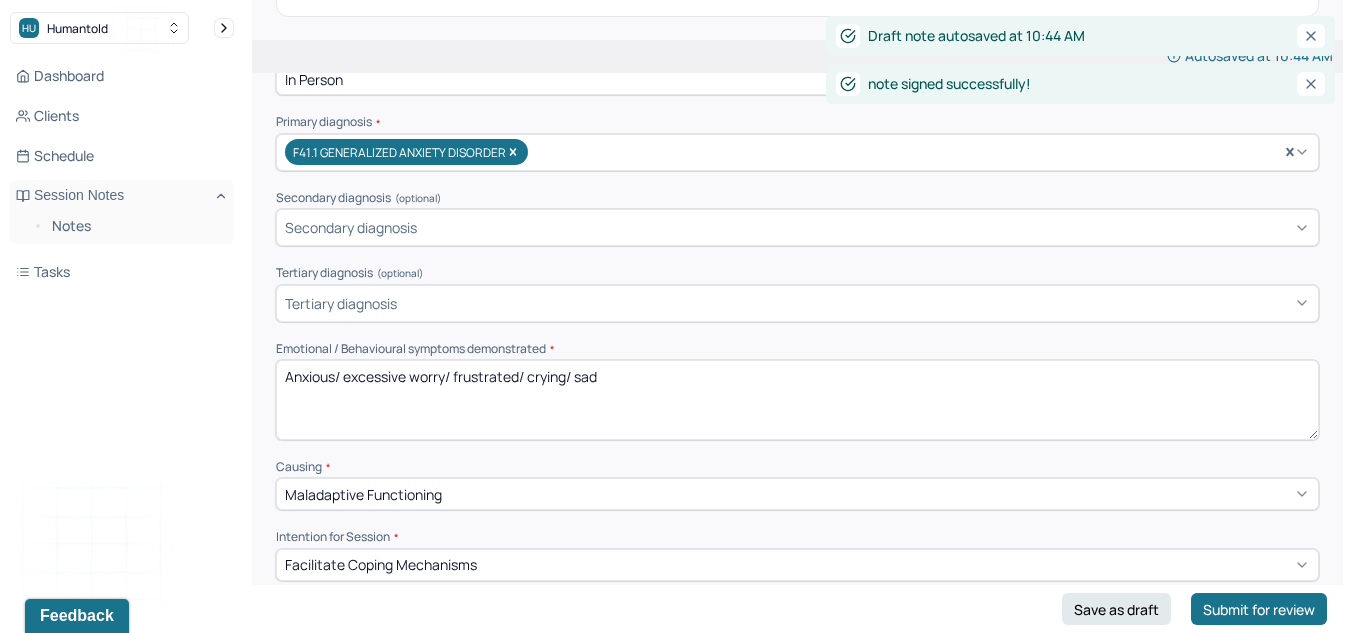 click on "Anxious/ excessive worry/ frustrated/ crying/ sad" at bounding box center (797, 400) 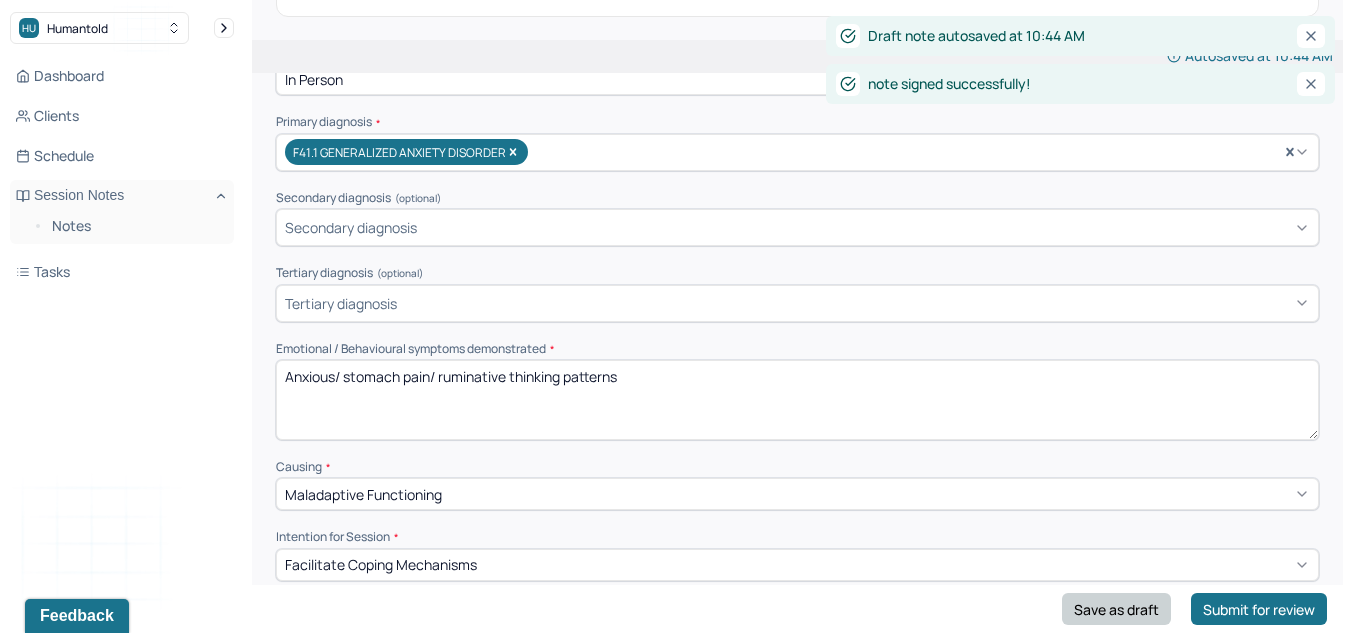 type on "Anxious/ stomach pain/ ruminative thinking patterns" 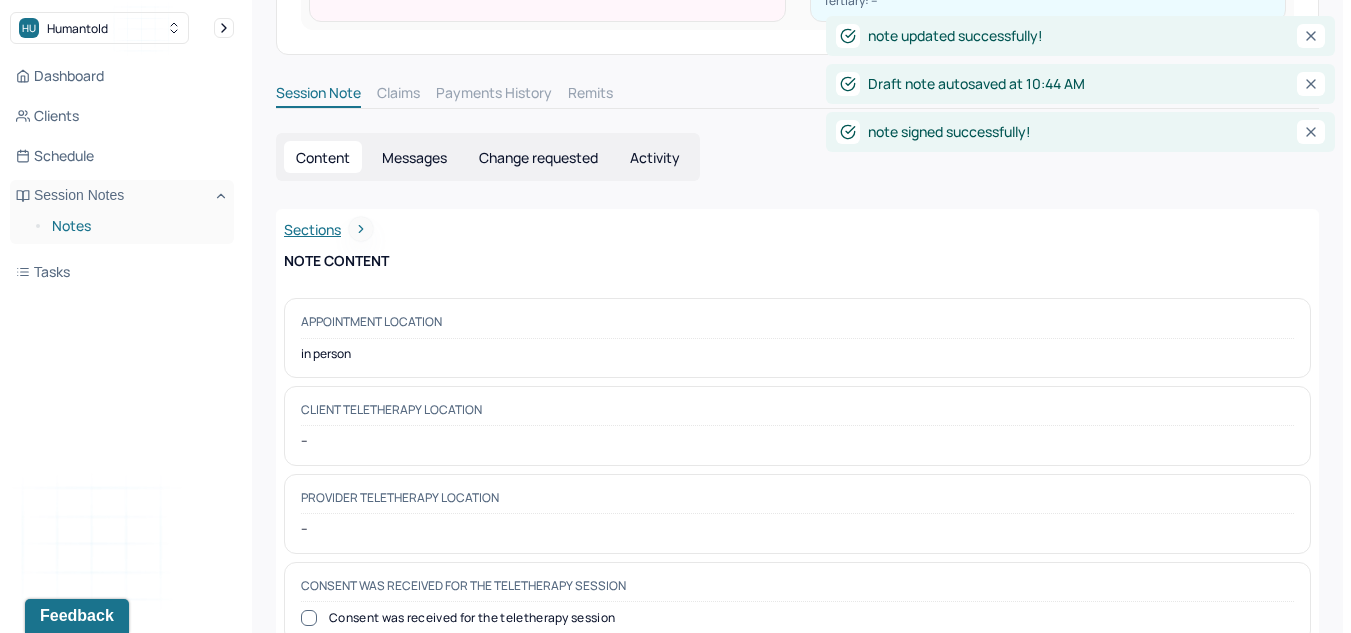 click on "Notes" at bounding box center (135, 226) 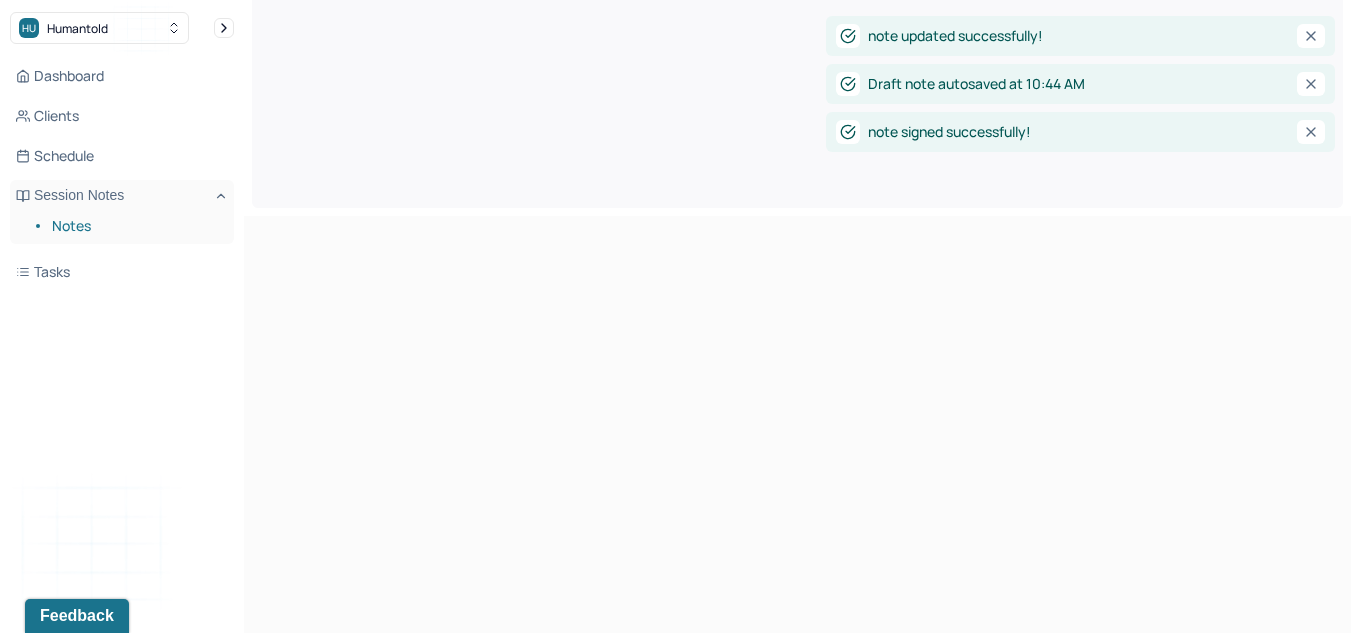 scroll, scrollTop: 0, scrollLeft: 0, axis: both 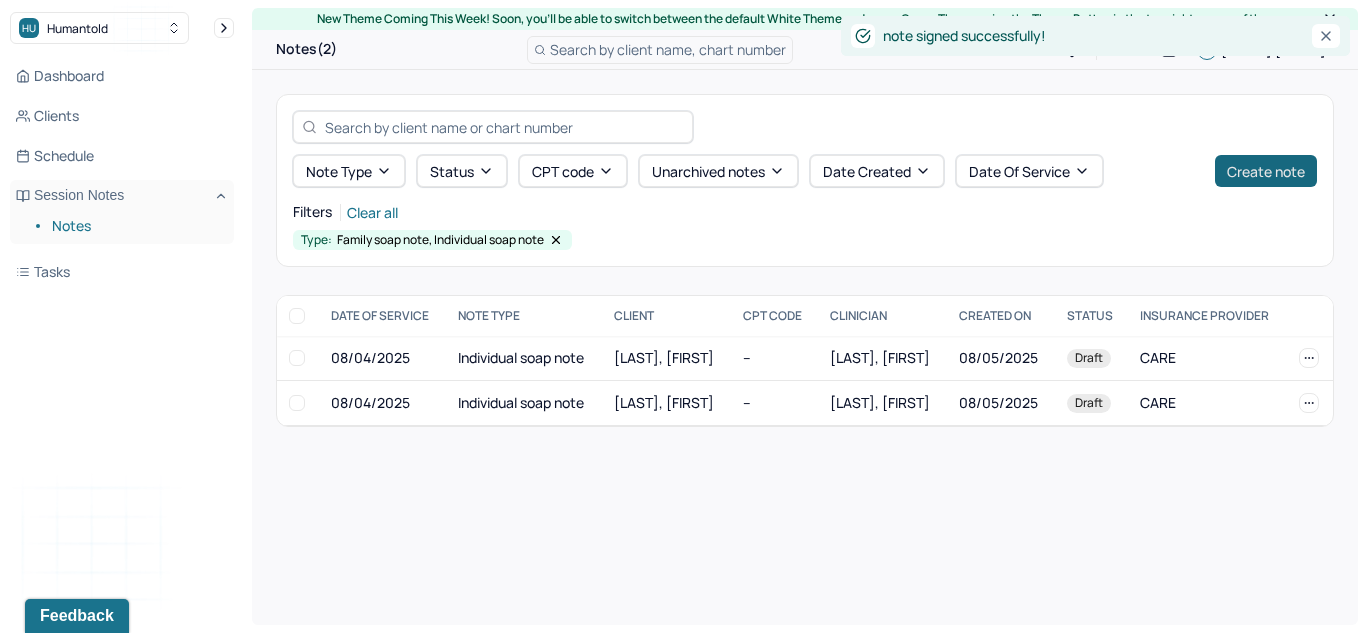 click on "Create note" at bounding box center [1266, 171] 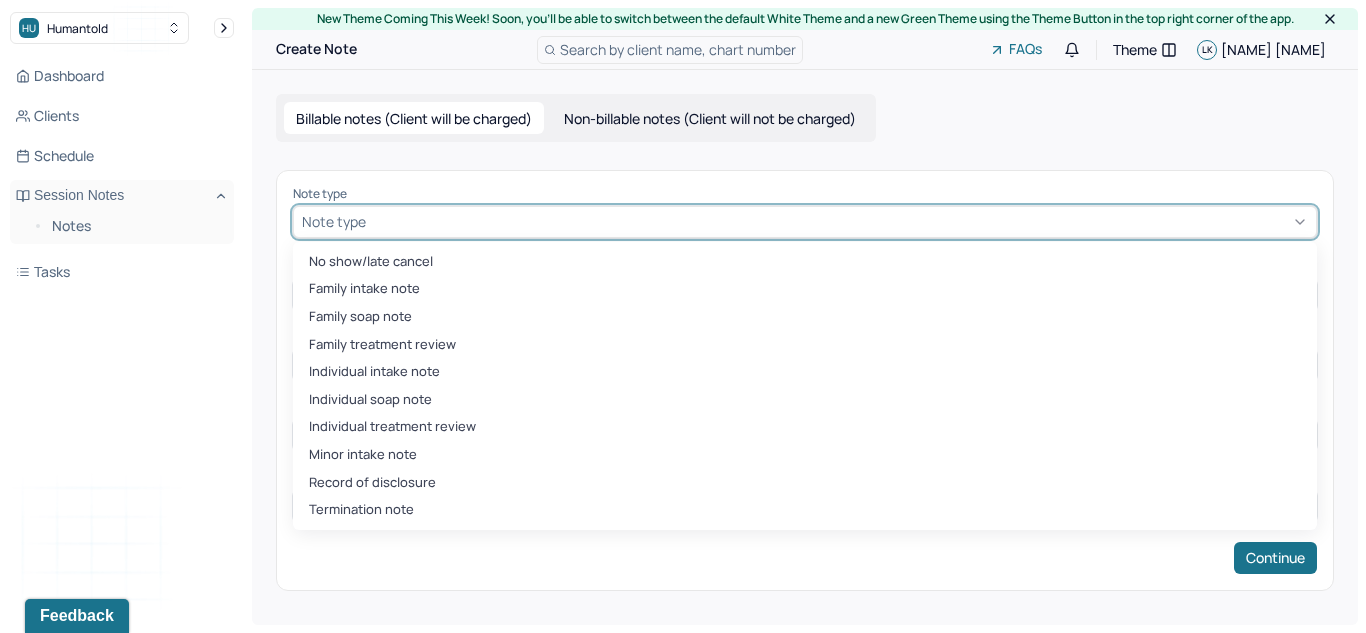 click at bounding box center [839, 221] 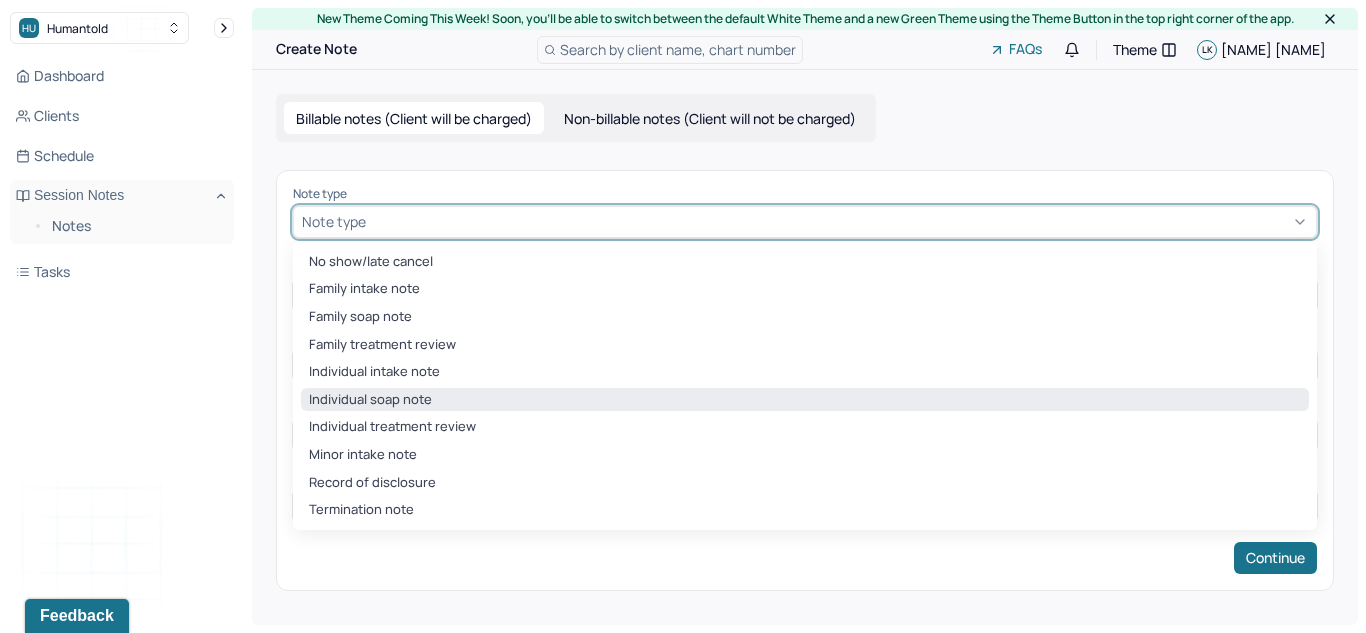 click on "Individual soap note" at bounding box center (805, 400) 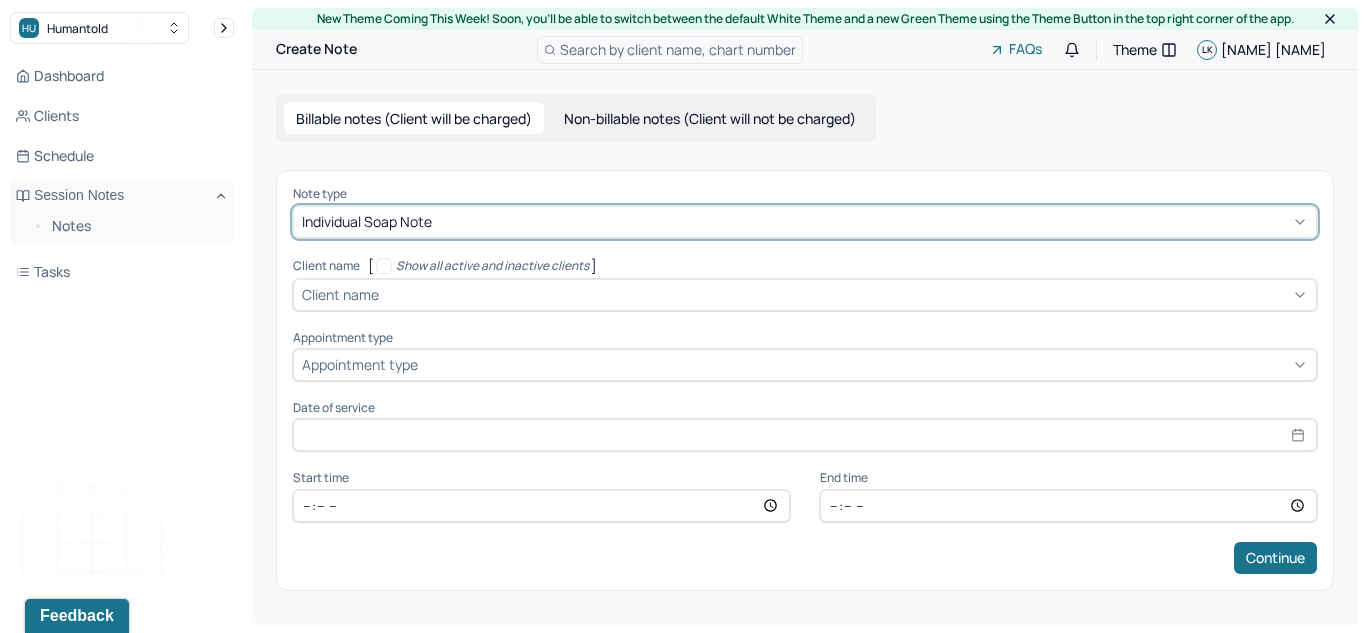 click on "Client name" at bounding box center [340, 294] 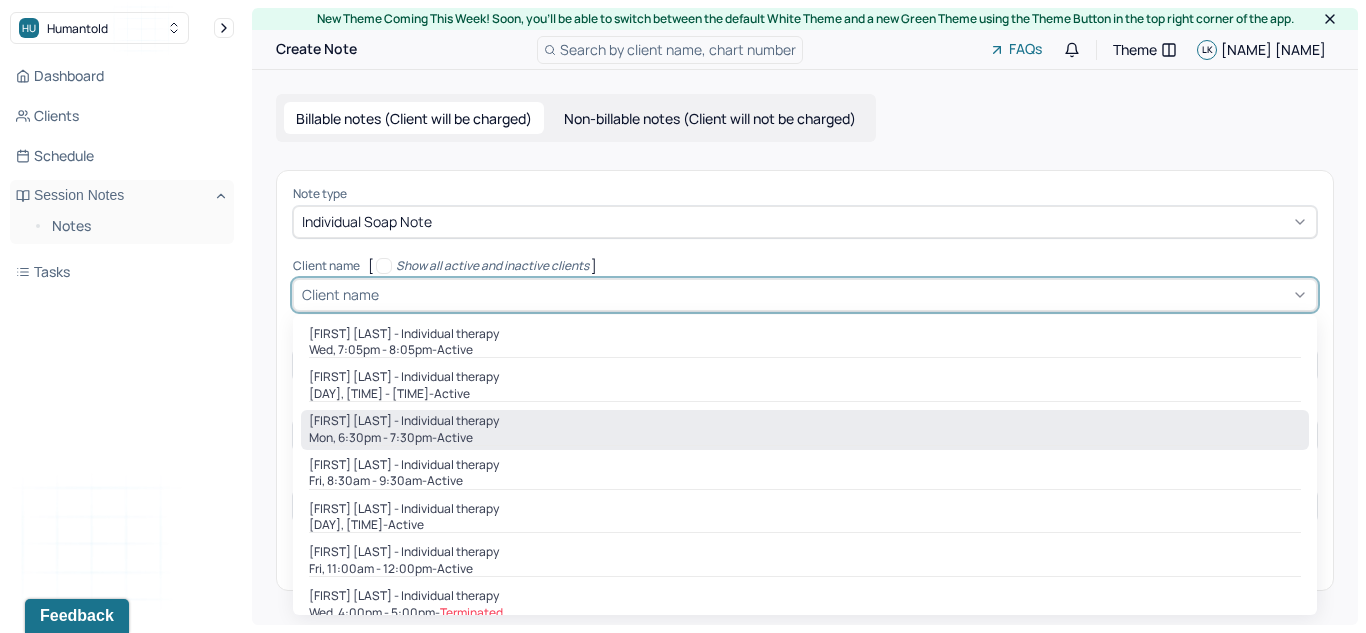 click on "[DAY], [TIME] -  active" at bounding box center (805, 438) 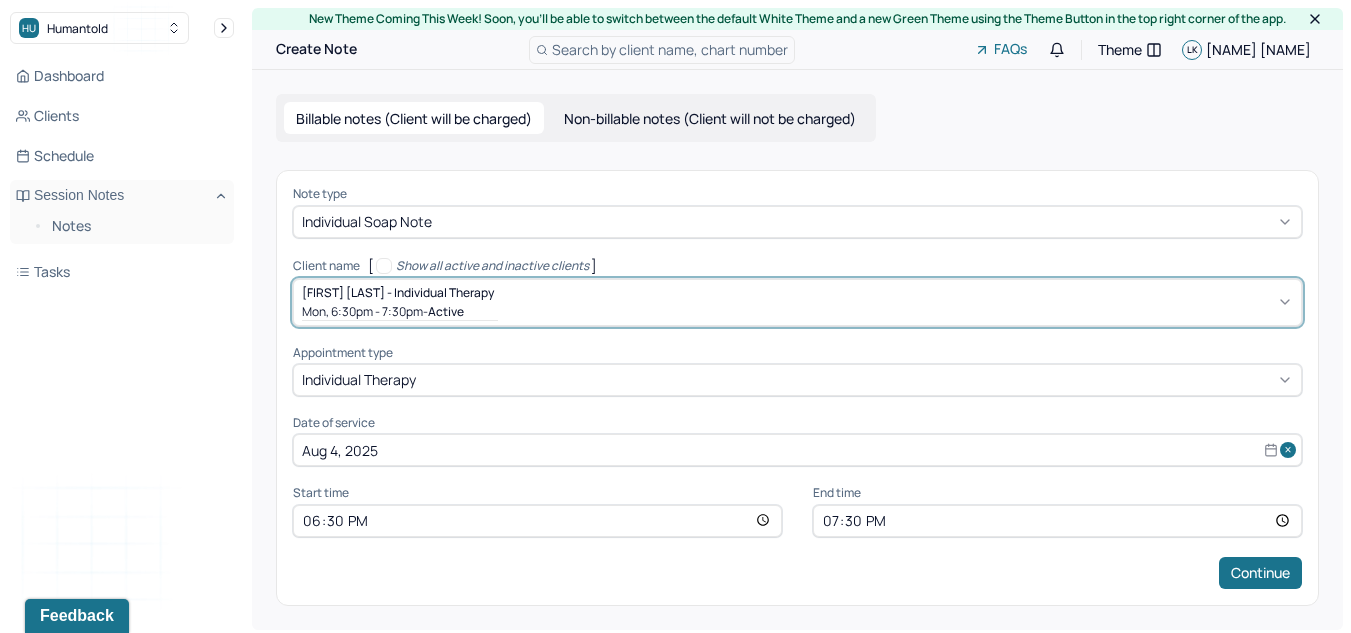 scroll, scrollTop: 5, scrollLeft: 0, axis: vertical 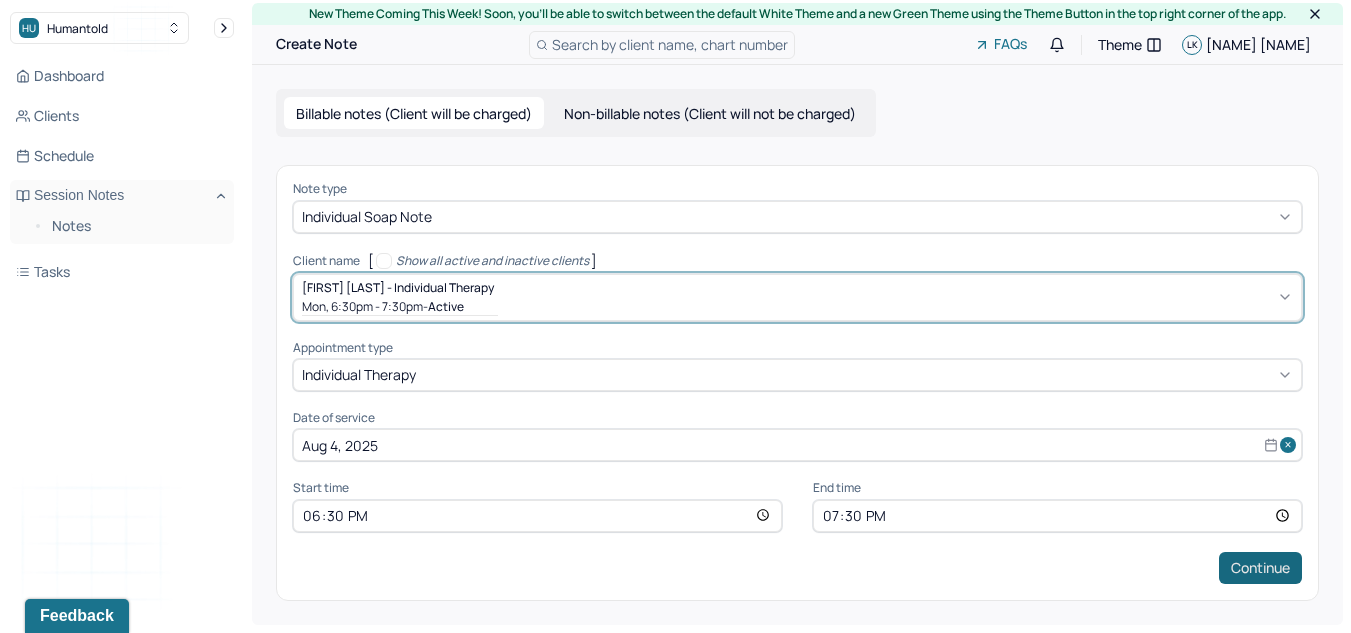 click on "Continue" at bounding box center (1260, 568) 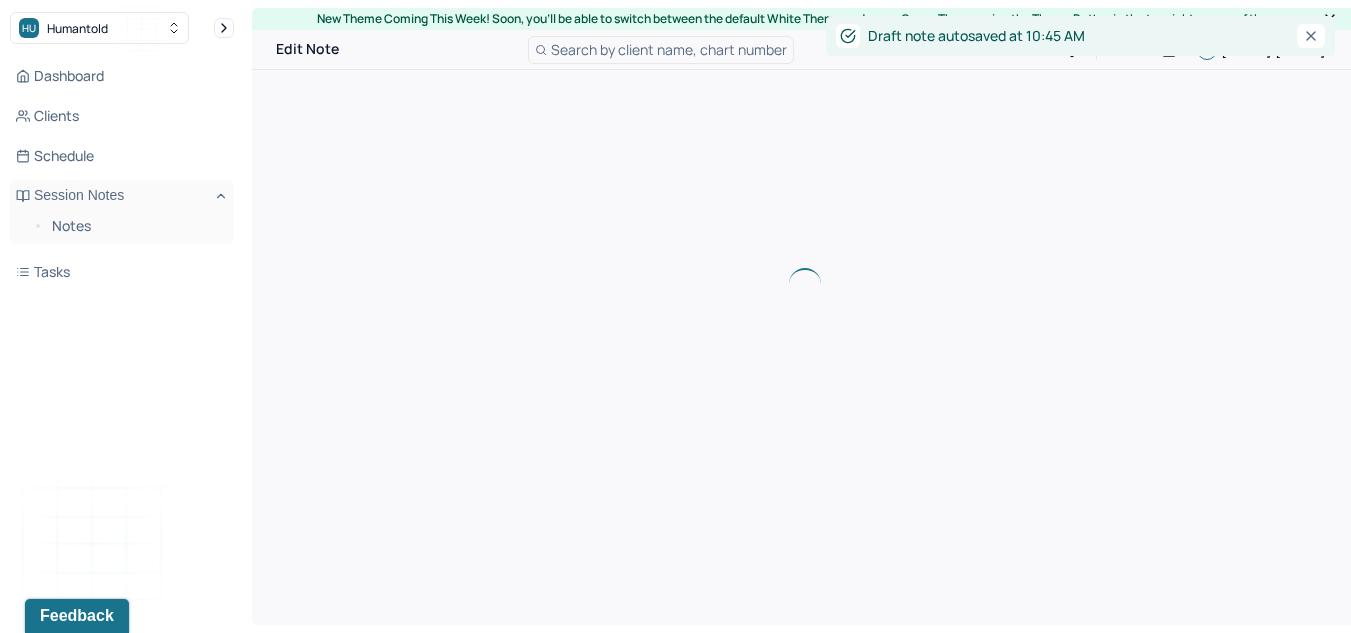 scroll, scrollTop: 0, scrollLeft: 0, axis: both 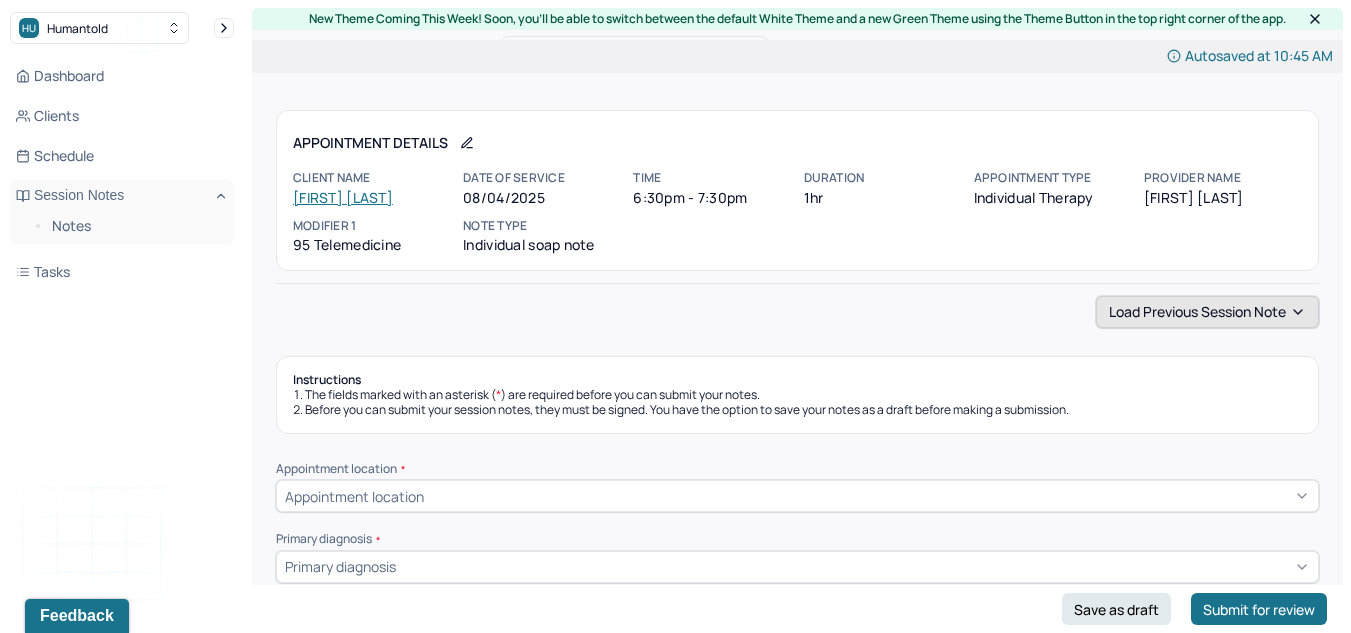 click on "Load previous session note" at bounding box center [1207, 312] 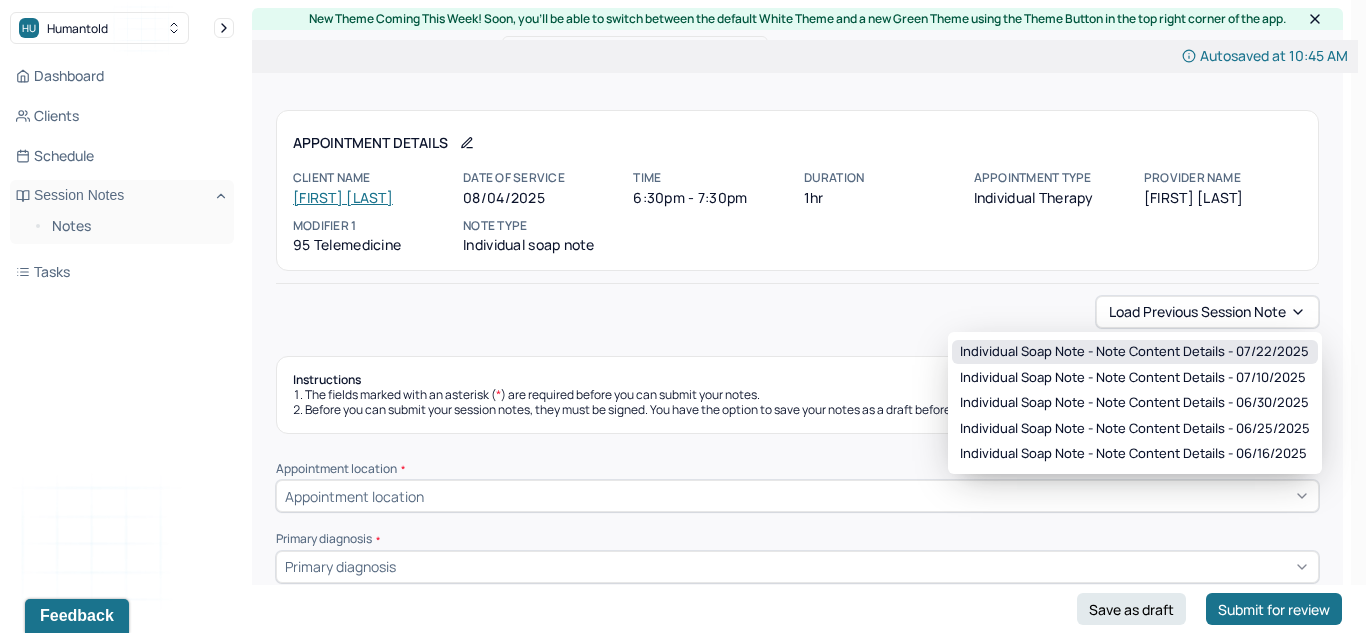 click on "Individual soap note   - Note content Details -   07/22/2025" at bounding box center [1134, 352] 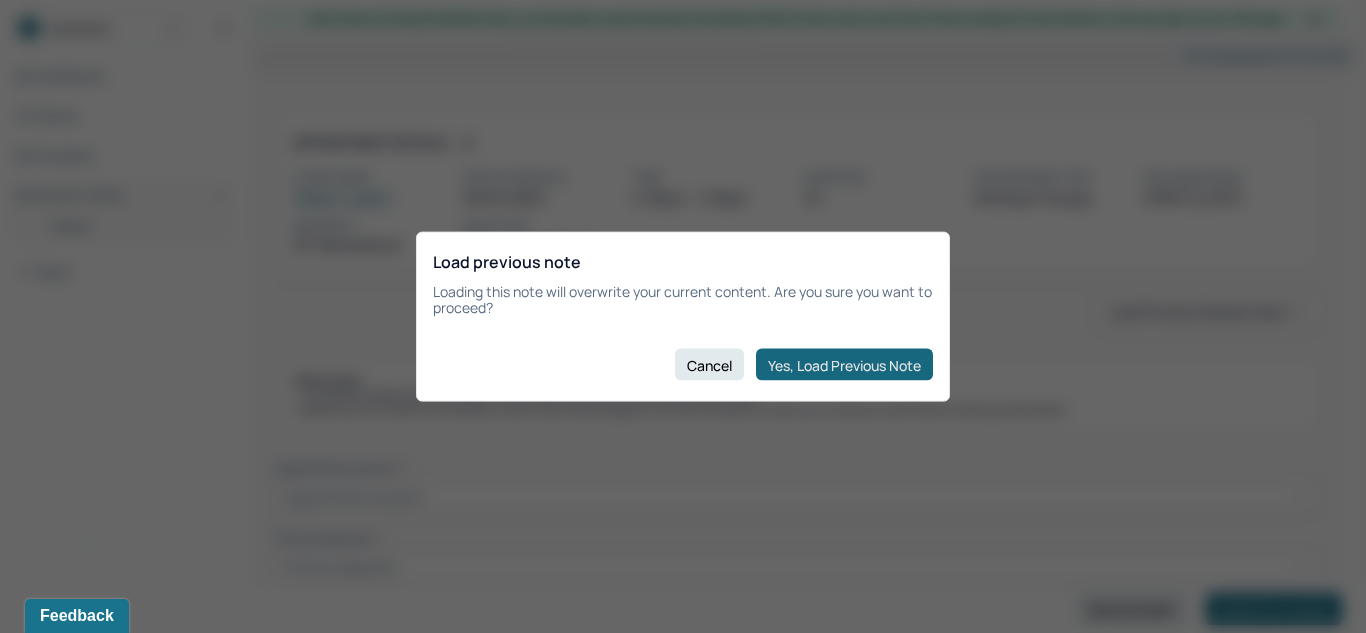 click on "Yes, Load Previous Note" at bounding box center (844, 365) 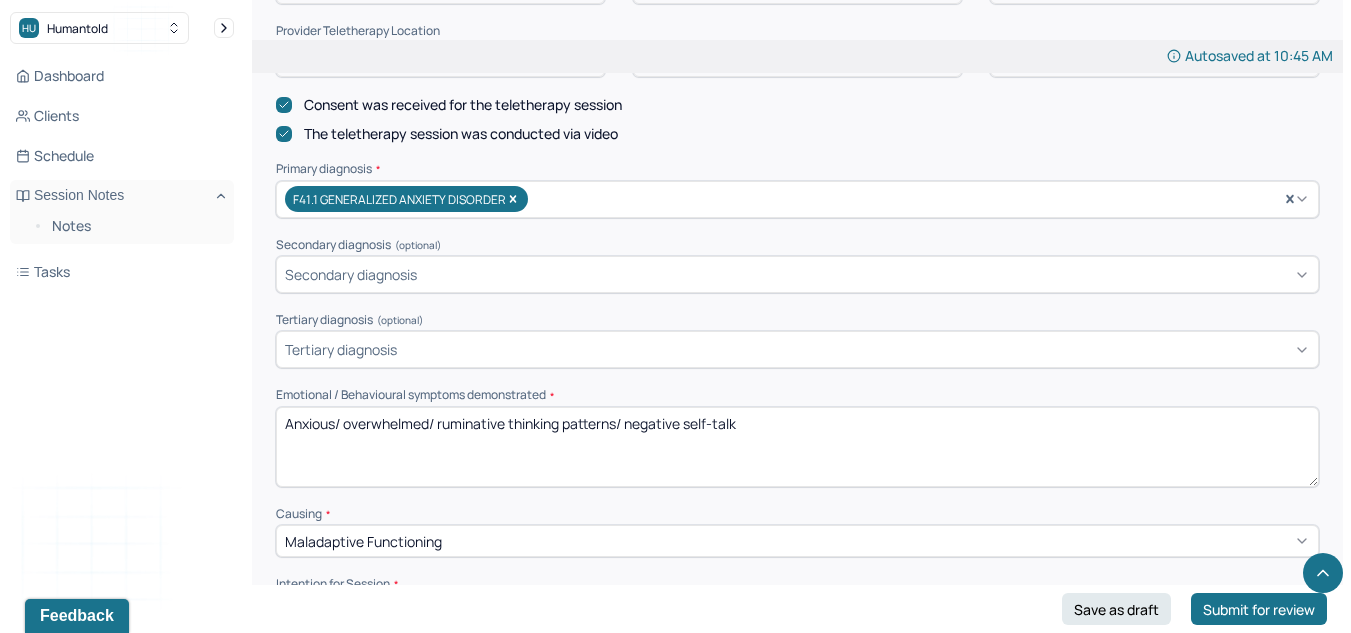 scroll, scrollTop: 658, scrollLeft: 0, axis: vertical 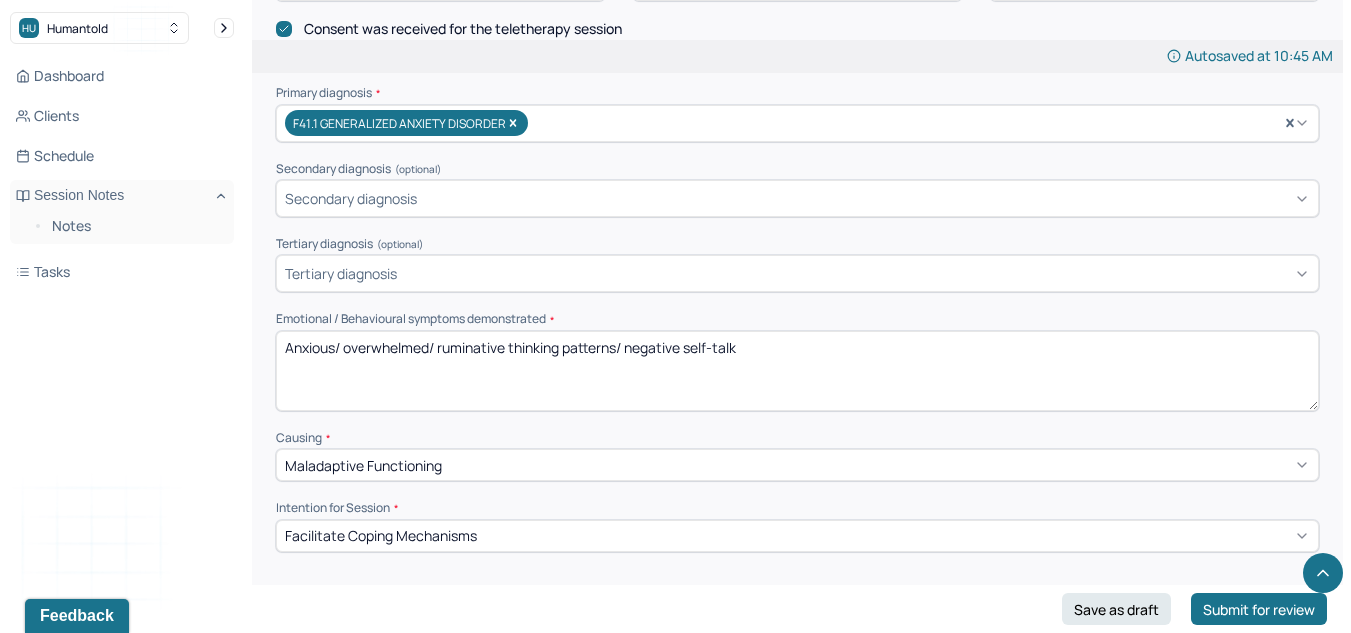 click on "Anxious/ overwhelmed/ ruminative thinking patterns/ negative self-talk" at bounding box center (797, 371) 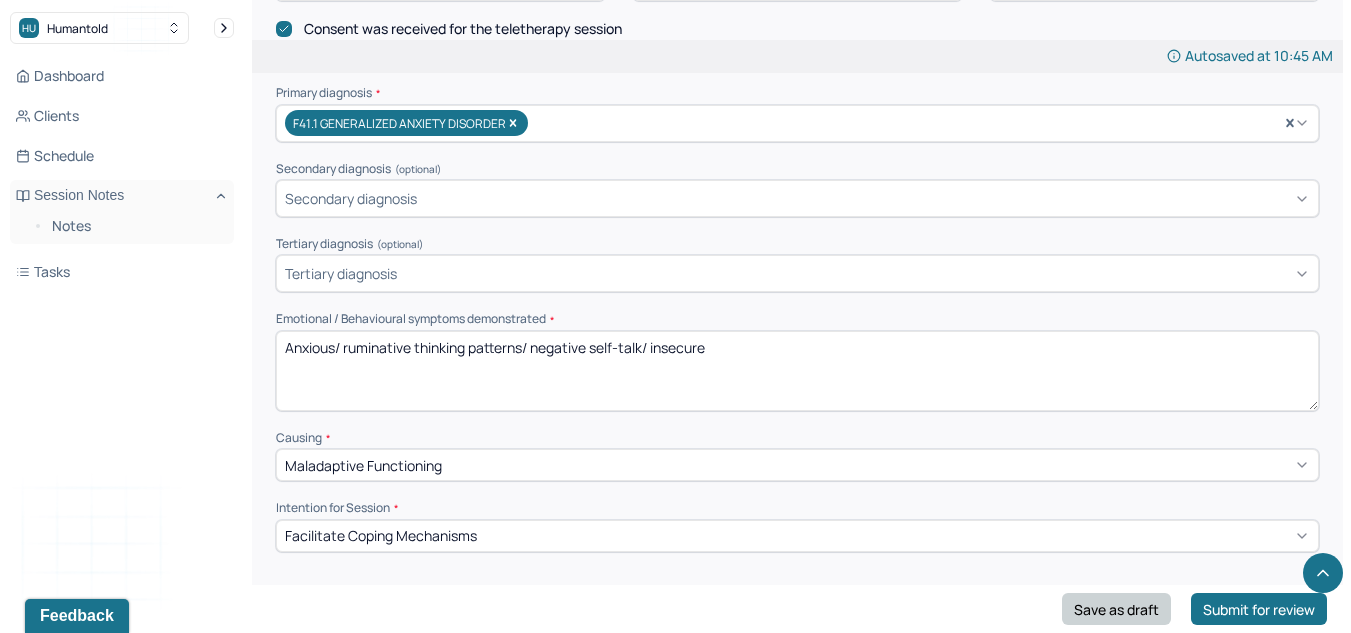 type on "Anxious/ ruminative thinking patterns/ negative self-talk/ insecure" 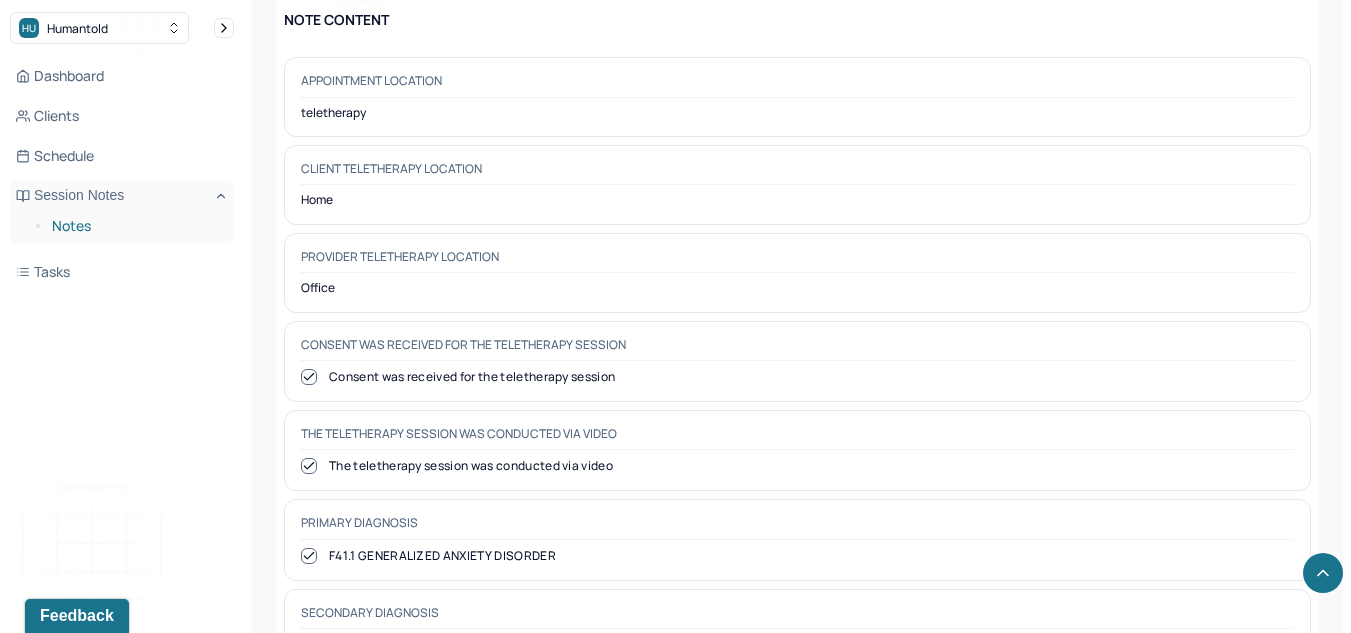 click on "Notes" at bounding box center (135, 226) 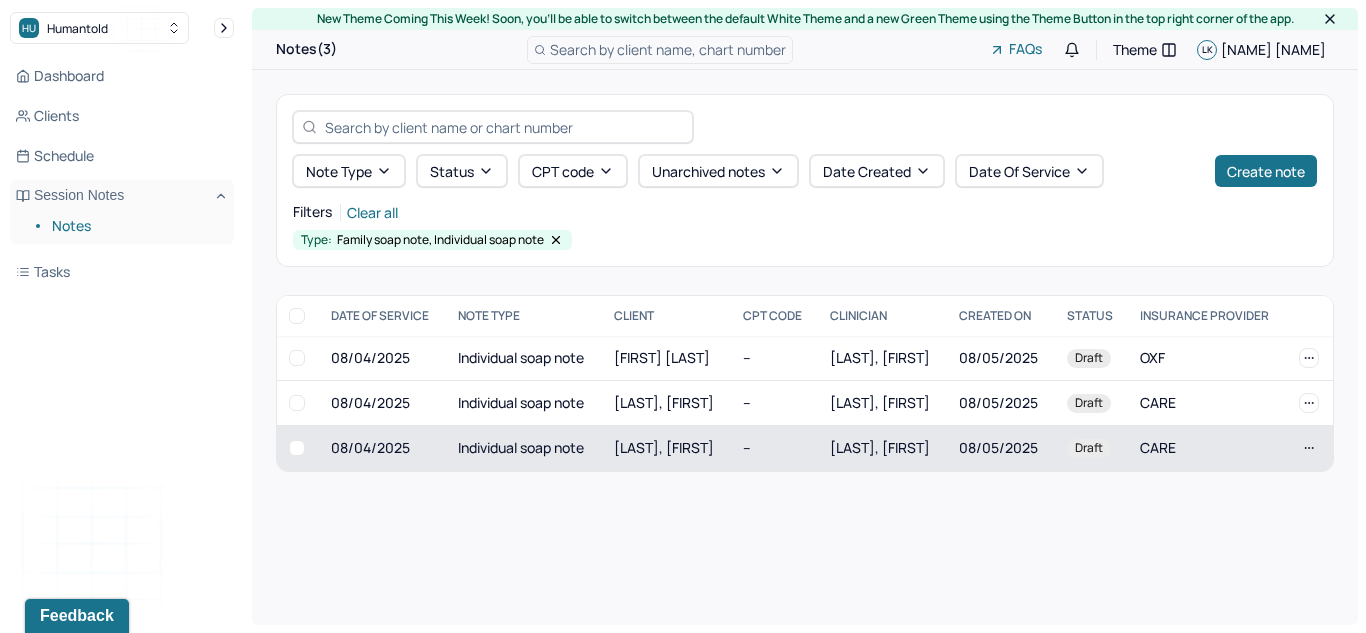 drag, startPoint x: 554, startPoint y: 450, endPoint x: 503, endPoint y: 448, distance: 51.0392 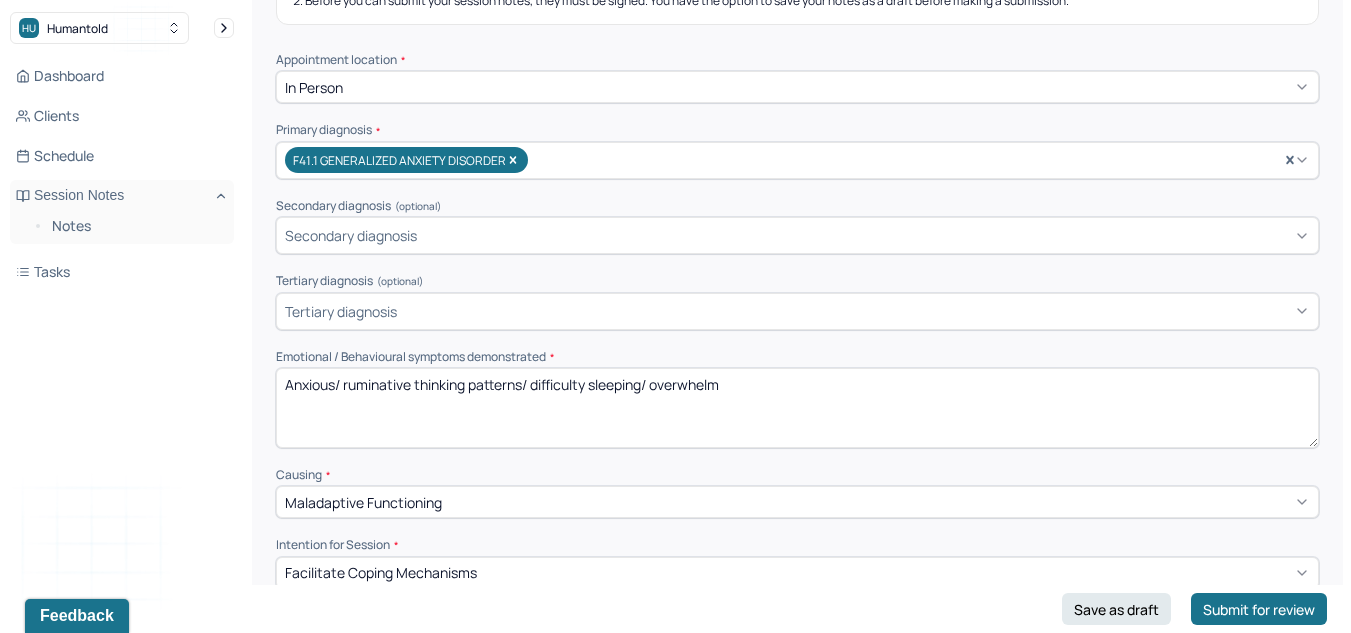 scroll, scrollTop: 410, scrollLeft: 0, axis: vertical 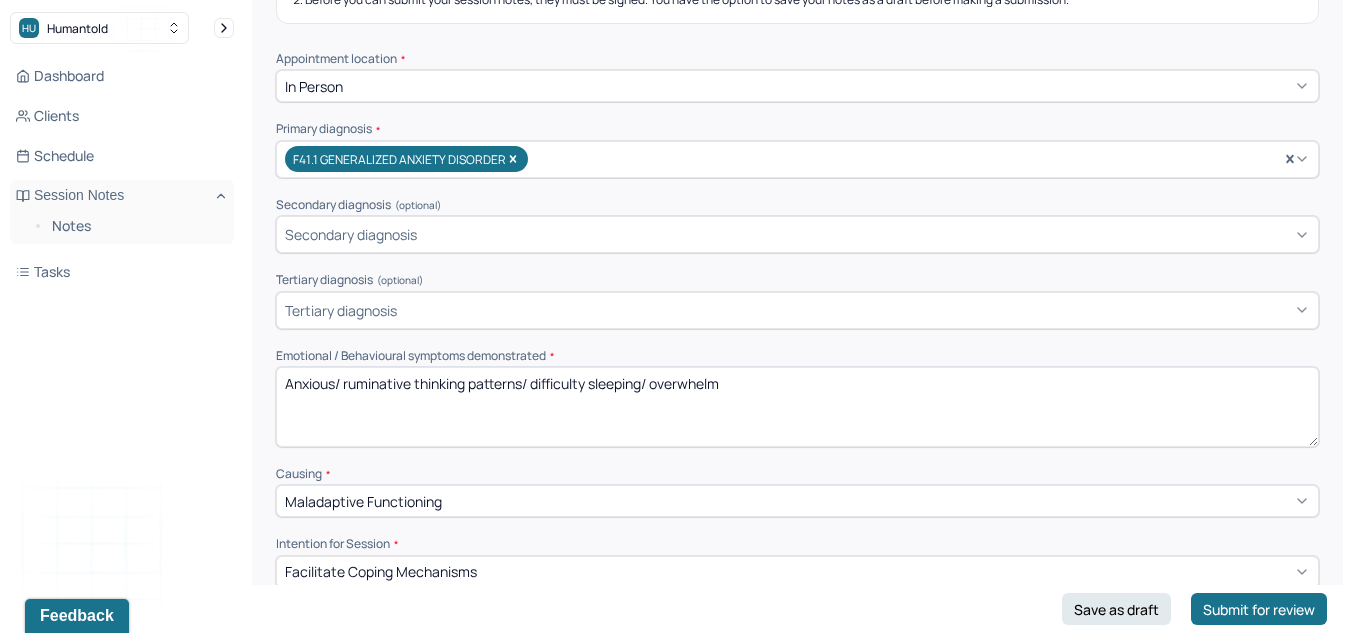 click on "Anxious/ ruminative thinking patterns/ difficulty sleeping/ overwhelm" at bounding box center (797, 407) 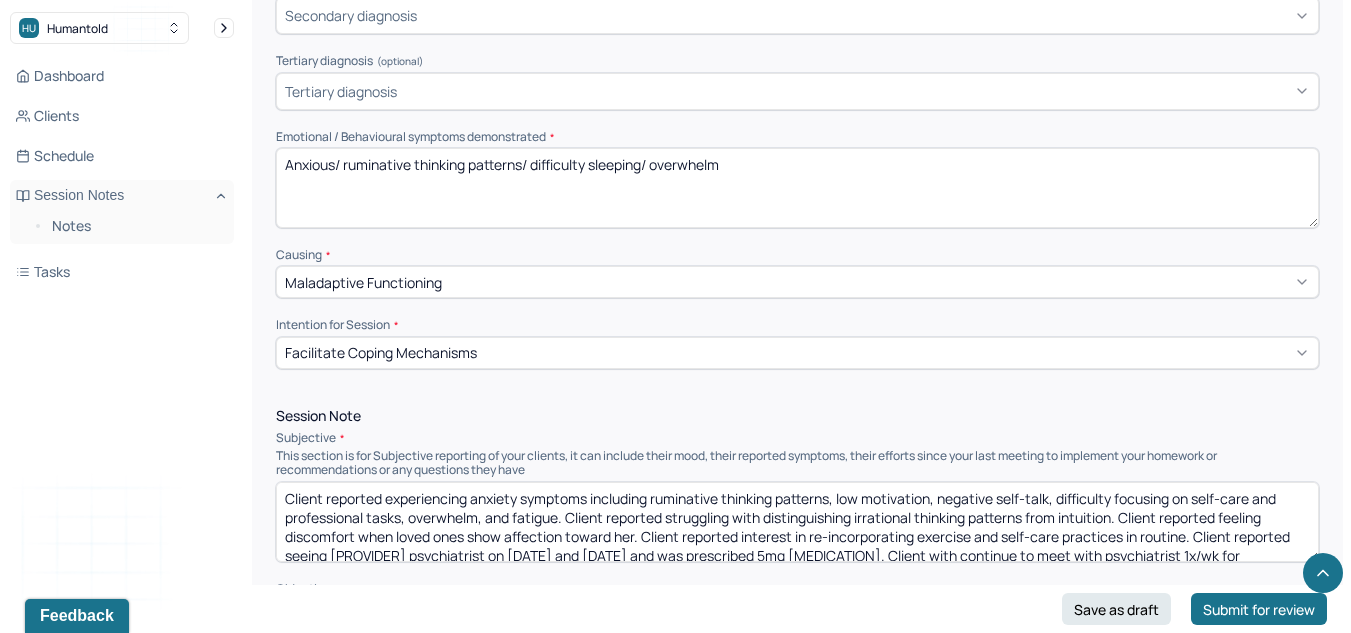 scroll, scrollTop: 794, scrollLeft: 0, axis: vertical 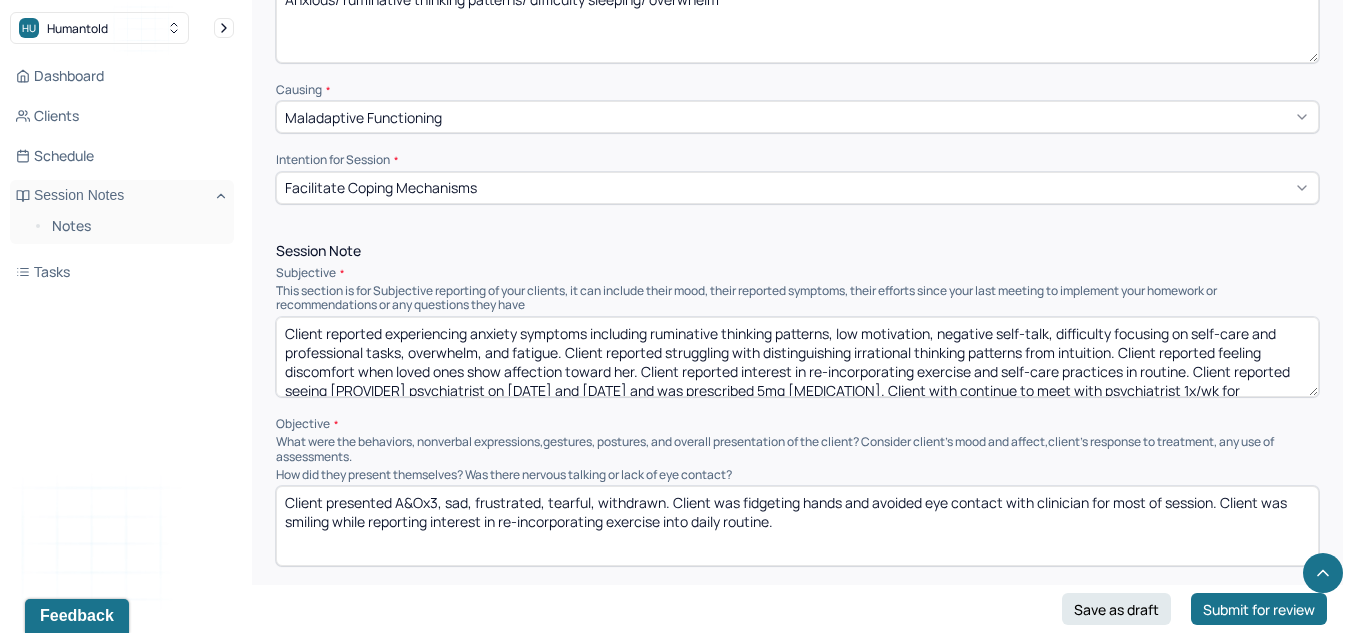 click on "Client reported experiencing anxiety symptoms including ruminative thinking patterns, low motivation, negative self-talk, difficulty focusing on self-care and professional tasks, overwhelm, and fatigue. Client reported struggling with distinguishing irrational thinking patterns from intuition. Client reported feeling discomfort when loved ones show affection toward her. Client reported interest in re-incorporating exercise and self-care practices in routine. Client reported seeing [PROVIDER] psychiatrist on [DATE] and [DATE] and was prescribed 5mg [MEDICATION]. Client with continue to meet with psychiatrist 1x/wk for medication management." at bounding box center [797, 357] 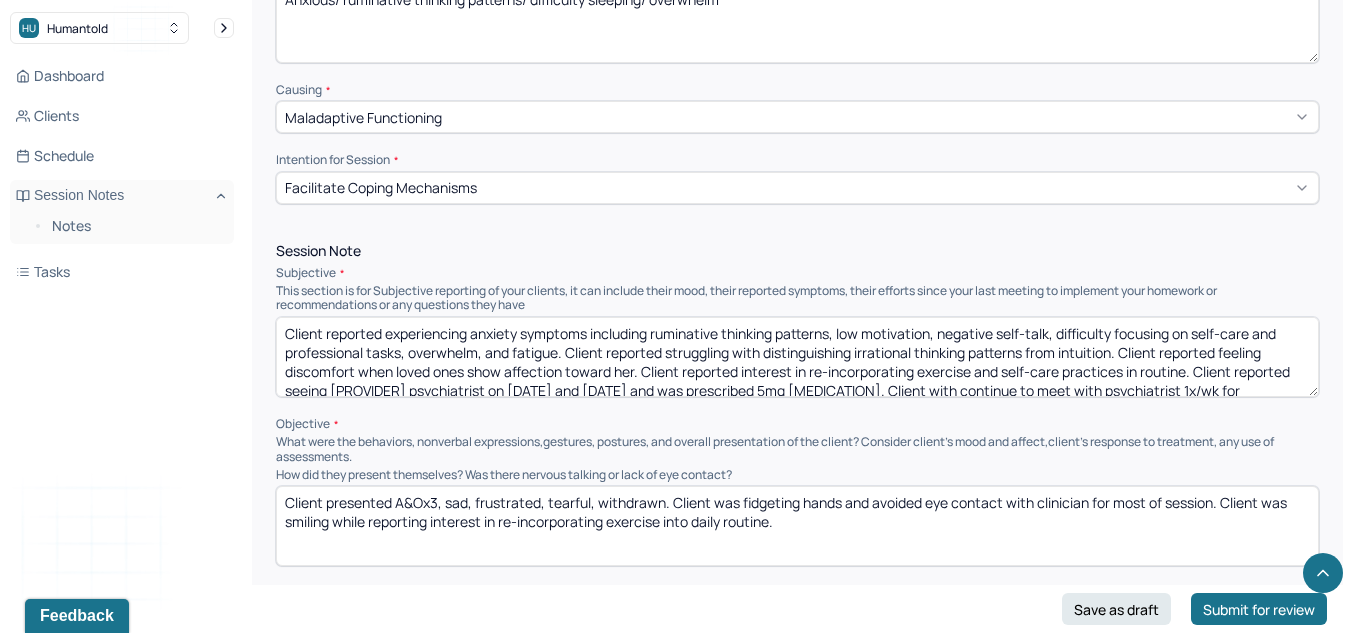 scroll, scrollTop: 0, scrollLeft: 0, axis: both 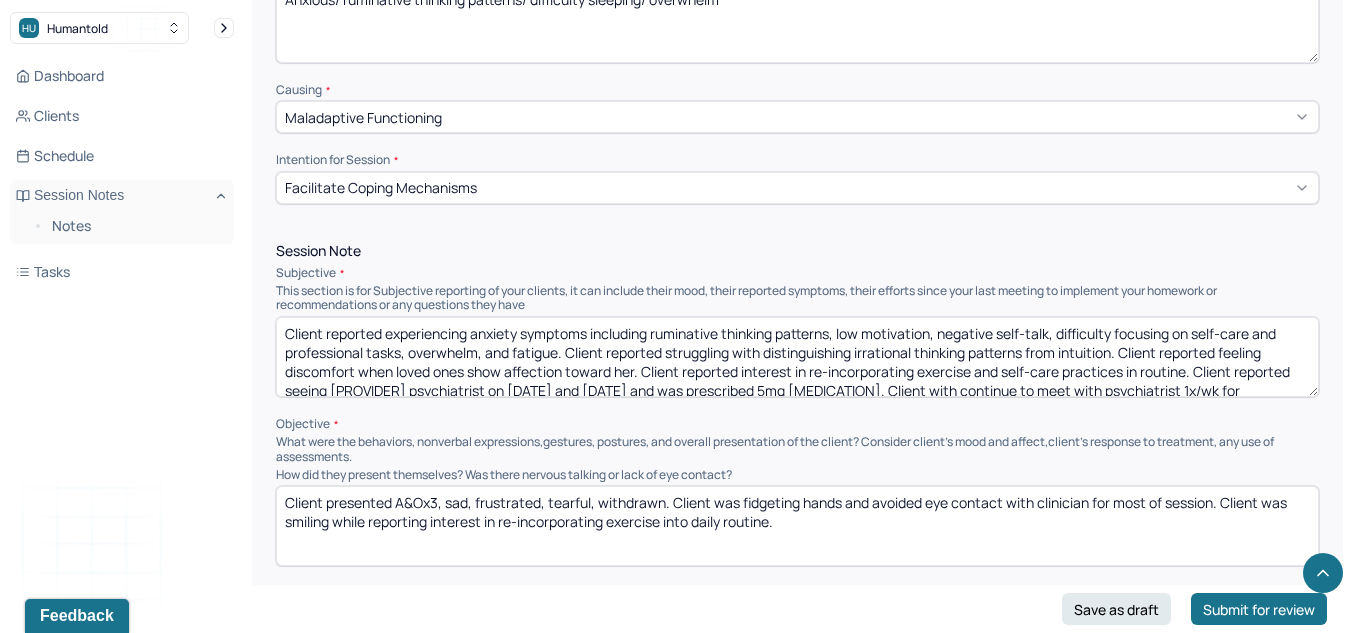 click on "Client reported experiencing anxiety symptoms including ruminative thinking patterns, low motivation, negative self-talk, difficulty focusing on self-care and professional tasks, overwhelm, and fatigue. Client reported struggling with distinguishing irrational thinking patterns from intuition. Client reported feeling discomfort when loved ones show affection toward her. Client reported interest in re-incorporating exercise and self-care practices in routine. Client reported seeing [PROVIDER] psychiatrist on [DATE] and [DATE] and was prescribed 5mg [MEDICATION]. Client with continue to meet with psychiatrist 1x/wk for medication management." at bounding box center (797, 357) 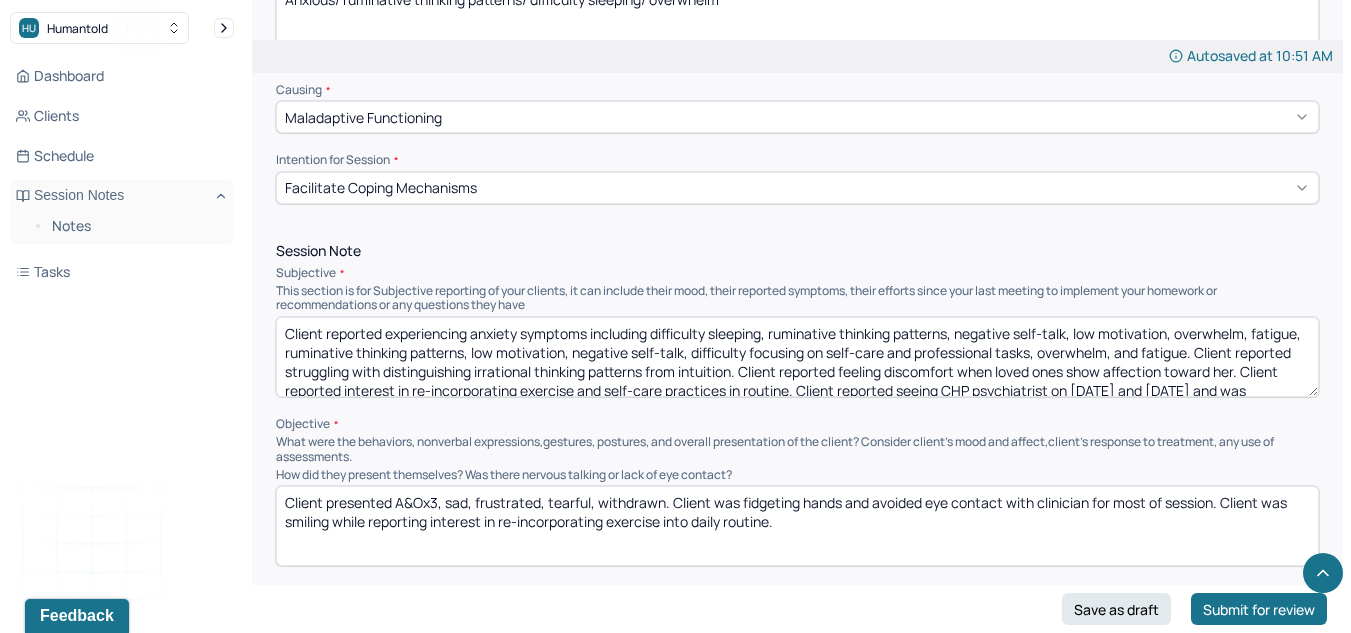 click on "Client reported experiencing anxiety symptoms including difficulty sleeping, ruminative thinking patterns, negative self-talk, low motivation, overwhelm, fatigue, ruminative thinking patterns, low motivation, negative self-talk, difficulty focusing on self-care and professional tasks, overwhelm, and fatigue. Client reported struggling with distinguishing irrational thinking patterns from intuition. Client reported feeling discomfort when loved ones show affection toward her. Client reported interest in re-incorporating exercise and self-care practices in routine. Client reported seeing CHP psychiatrist on [DATE] and [DATE] and was prescribed 5mg Lexapro. Client with continue to meet with psychiatrist 1x/wk for medication management." at bounding box center (797, 357) 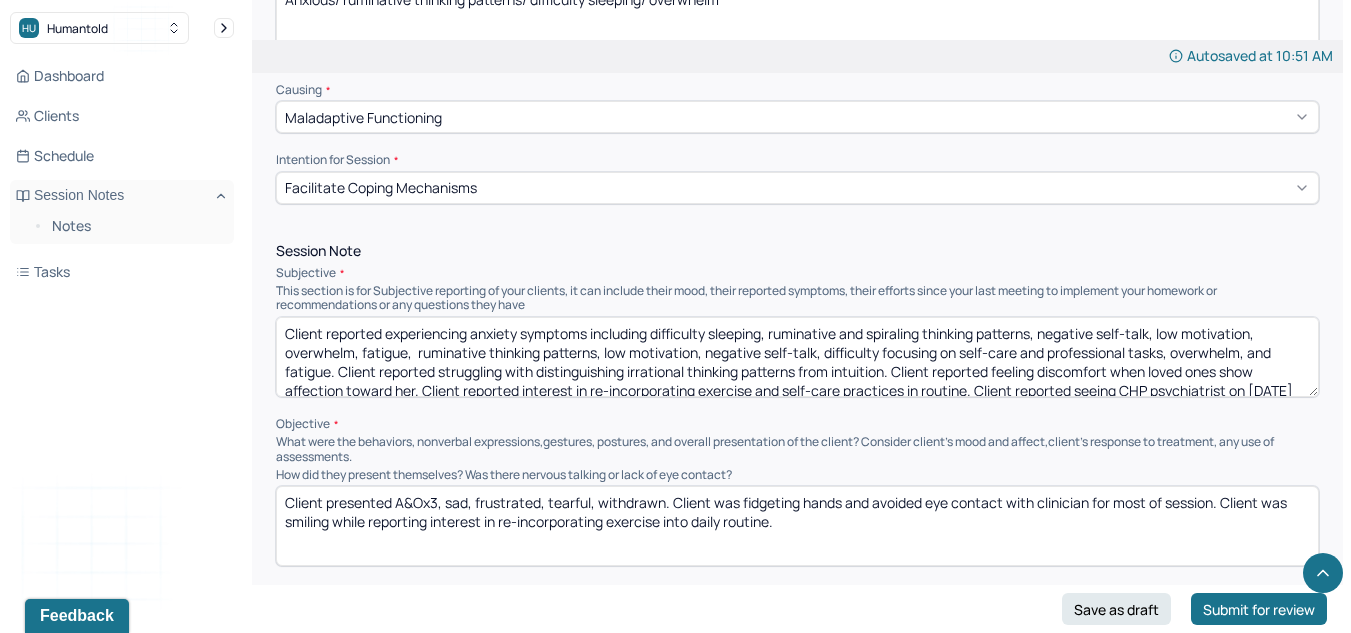 click on "Client reported experiencing anxiety symptoms including difficulty sleeping, ruminative and spiraling thinking patterns, negative self-talk, low motivation, overwhelm, fatigue,  ruminative thinking patterns, low motivation, negative self-talk, difficulty focusing on self-care and professional tasks, overwhelm, and fatigue. Client reported struggling with distinguishing irrational thinking patterns from intuition. Client reported feeling discomfort when loved ones show affection toward her. Client reported interest in re-incorporating exercise and self-care practices in routine. Client reported seeing CHP psychiatrist on [DATE] and [DATE] and was prescribed 5mg Lexapro. Client with continue to meet with psychiatrist 1x/wk for medication management." at bounding box center (797, 357) 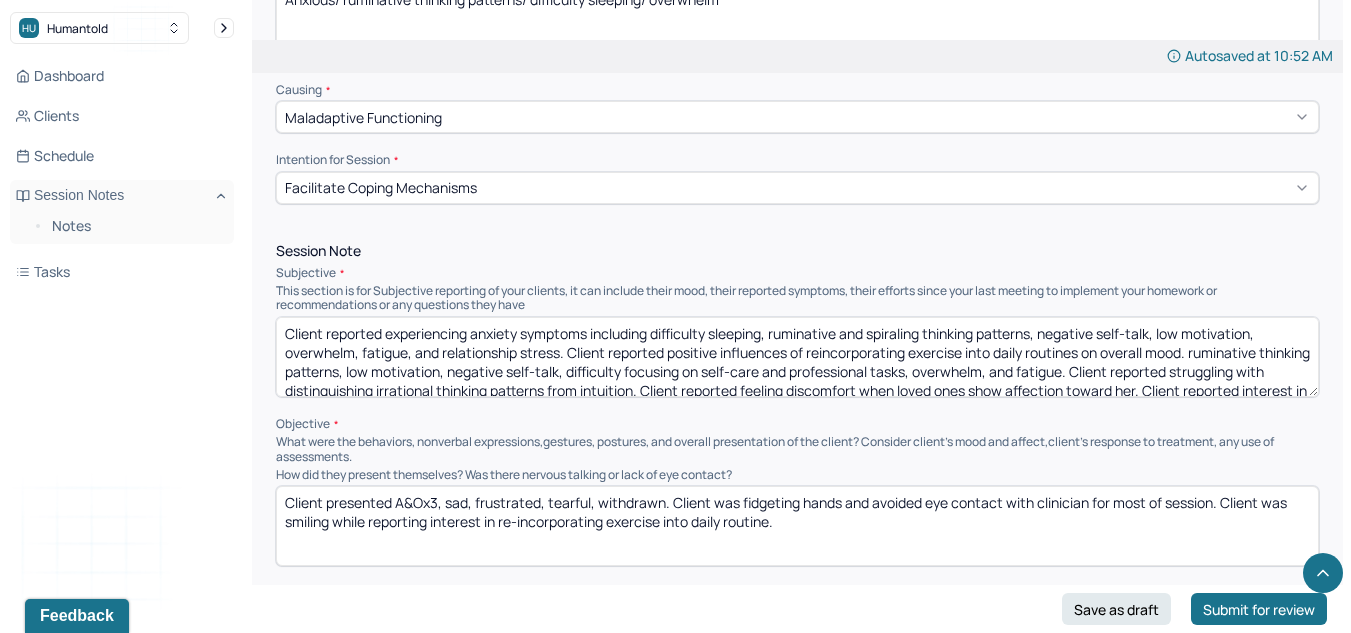 click on "Client reported experiencing anxiety symptoms including difficulty sleeping, ruminative and spiraling thinking patterns, negative self-talk, low motivation, overwhelm, fatigue, and relationship stress. Client reported ruminative thinking patterns, low motivation, negative self-talk, difficulty focusing on self-care and professional tasks, overwhelm, and fatigue. Client reported struggling with distinguishing irrational thinking patterns from intuition. Client reported feeling discomfort when loved ones show affection toward her. Client reported interest in re-incorporating exercise and self-care practices in routine. Client reported seeing CHP psychiatrist on [DATE] and [DATE] and was prescribed 5mg Lexapro. Client with continue to meet with psychiatrist 1x/wk for medication management." at bounding box center (797, 357) 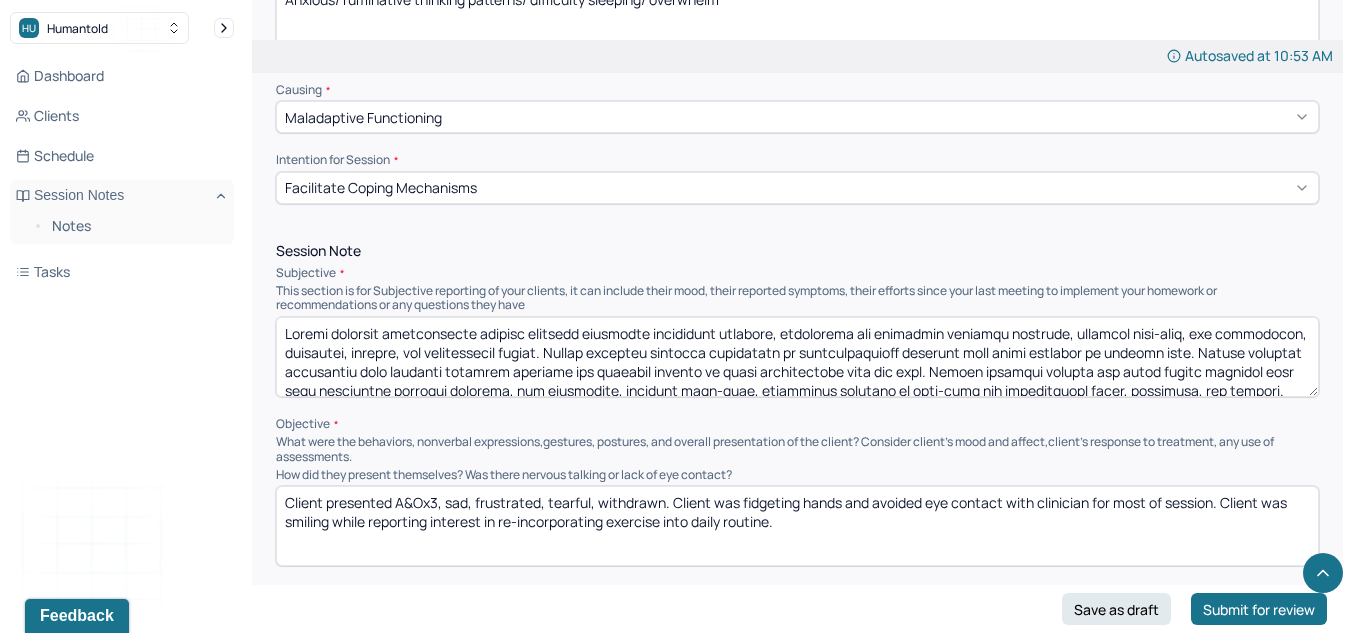 scroll, scrollTop: 4, scrollLeft: 0, axis: vertical 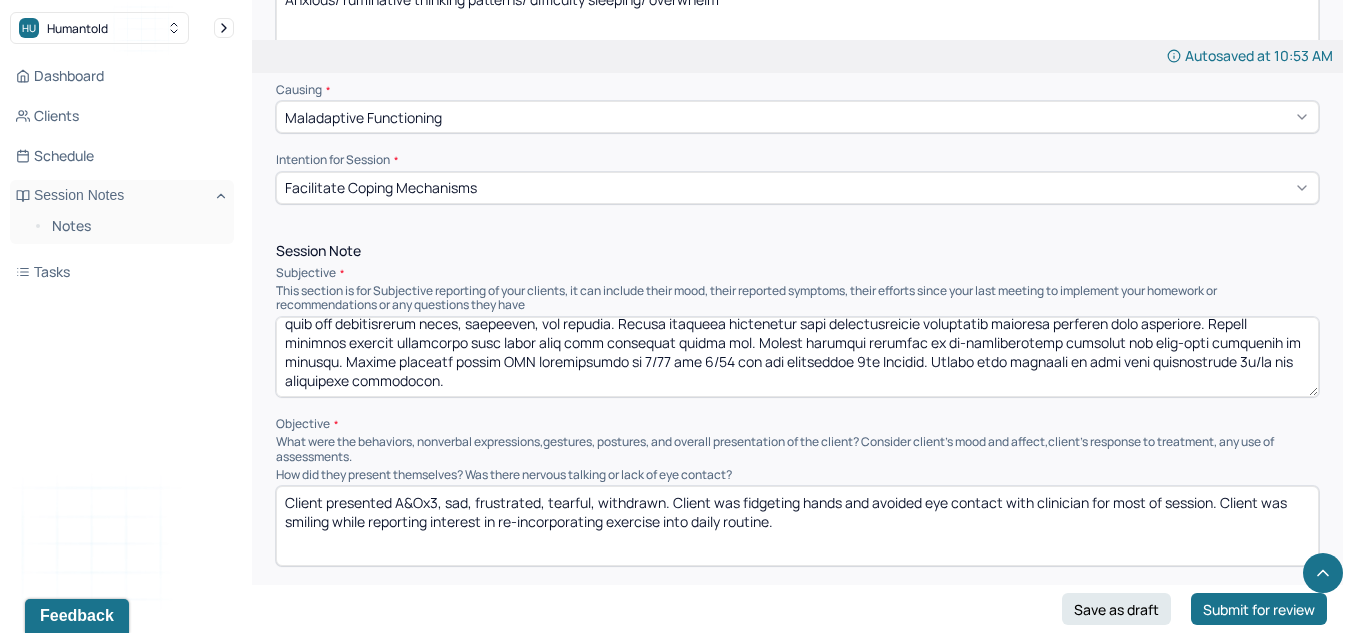 drag, startPoint x: 688, startPoint y: 386, endPoint x: 1097, endPoint y: 399, distance: 409.20654 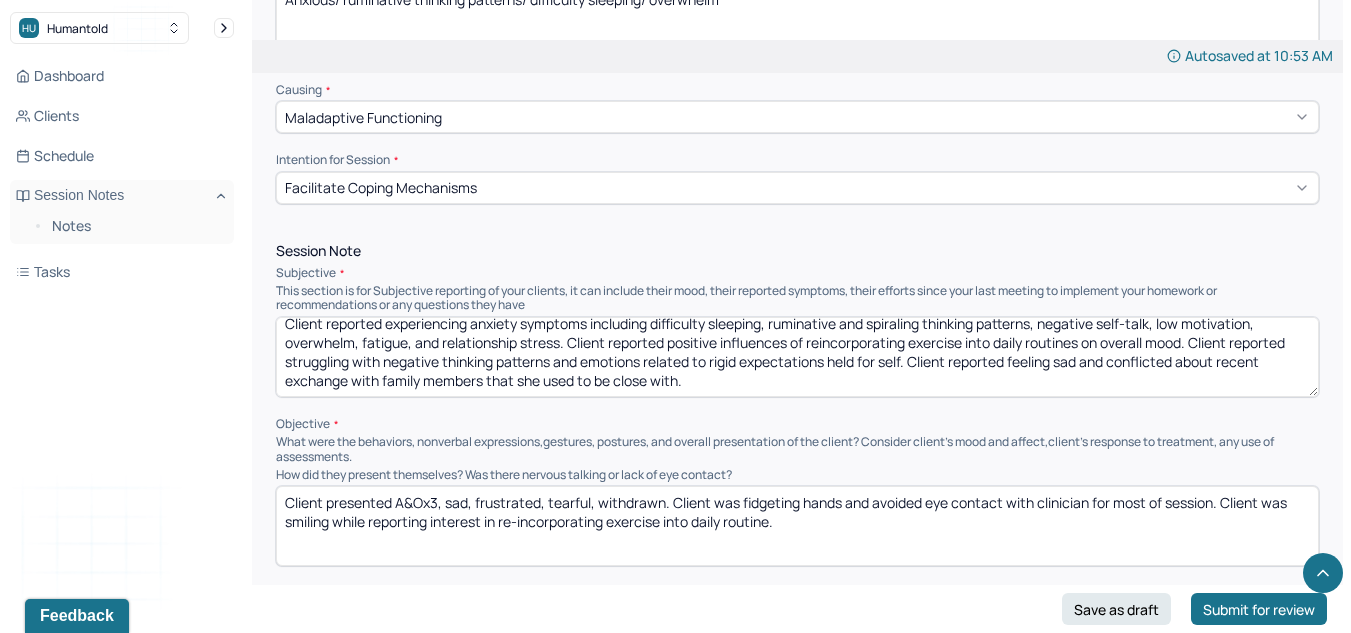 scroll, scrollTop: 10, scrollLeft: 0, axis: vertical 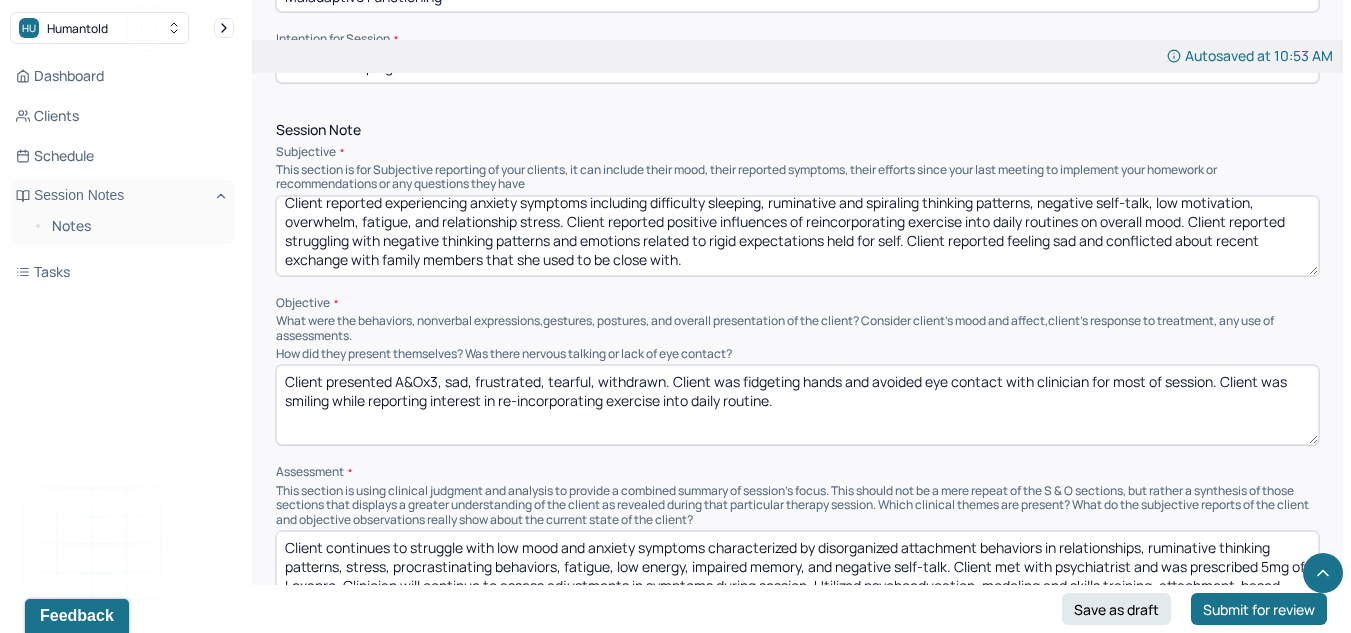 type on "Client reported experiencing anxiety symptoms including difficulty sleeping, ruminative and spiraling thinking patterns, negative self-talk, low motivation, overwhelm, fatigue, and relationship stress. Client reported positive influences of reincorporating exercise into daily routines on overall mood. Client reported struggling with negative thinking patterns and emotions related to rigid expectations held for self. Client reported feeling sad and conflicted about recent exchange with family members that she used to be close with." 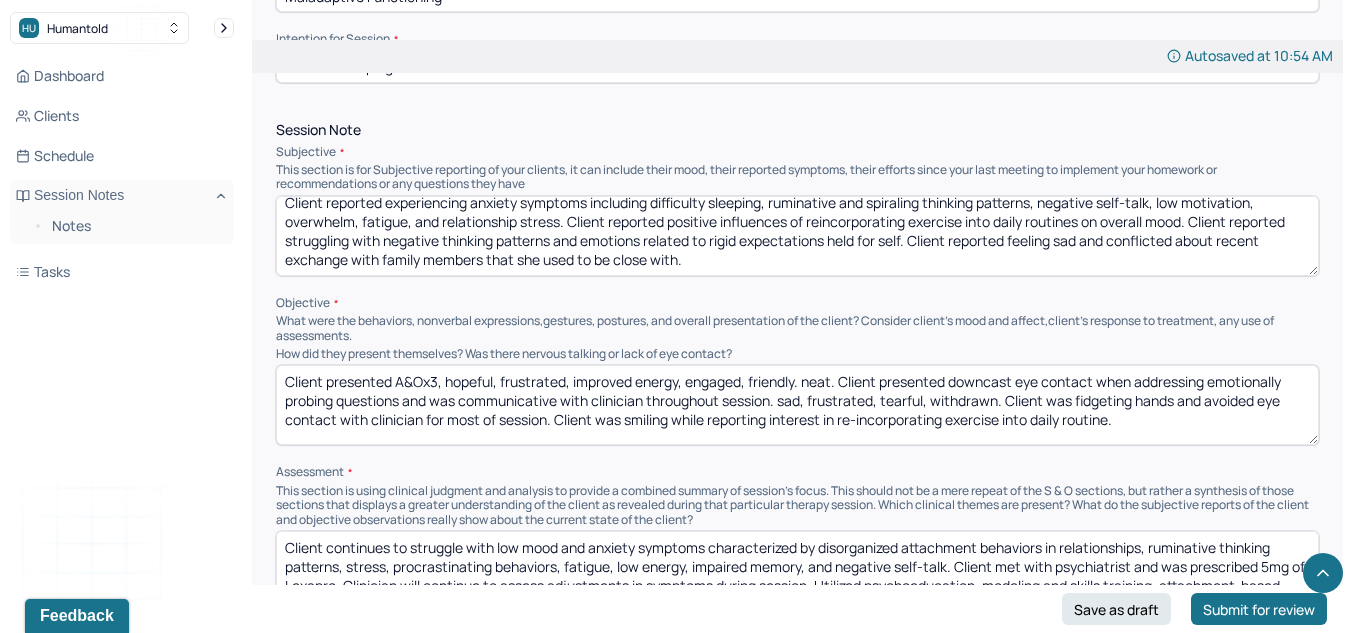 drag, startPoint x: 1121, startPoint y: 423, endPoint x: 788, endPoint y: 404, distance: 333.5416 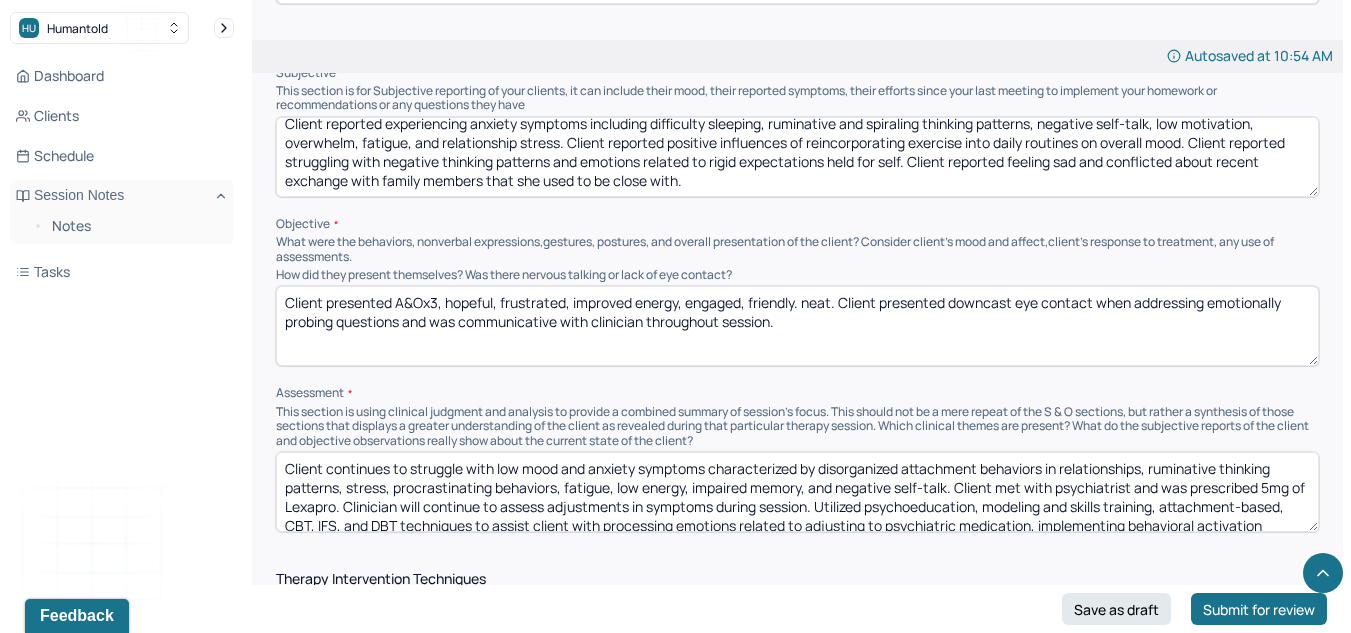 scroll, scrollTop: 995, scrollLeft: 0, axis: vertical 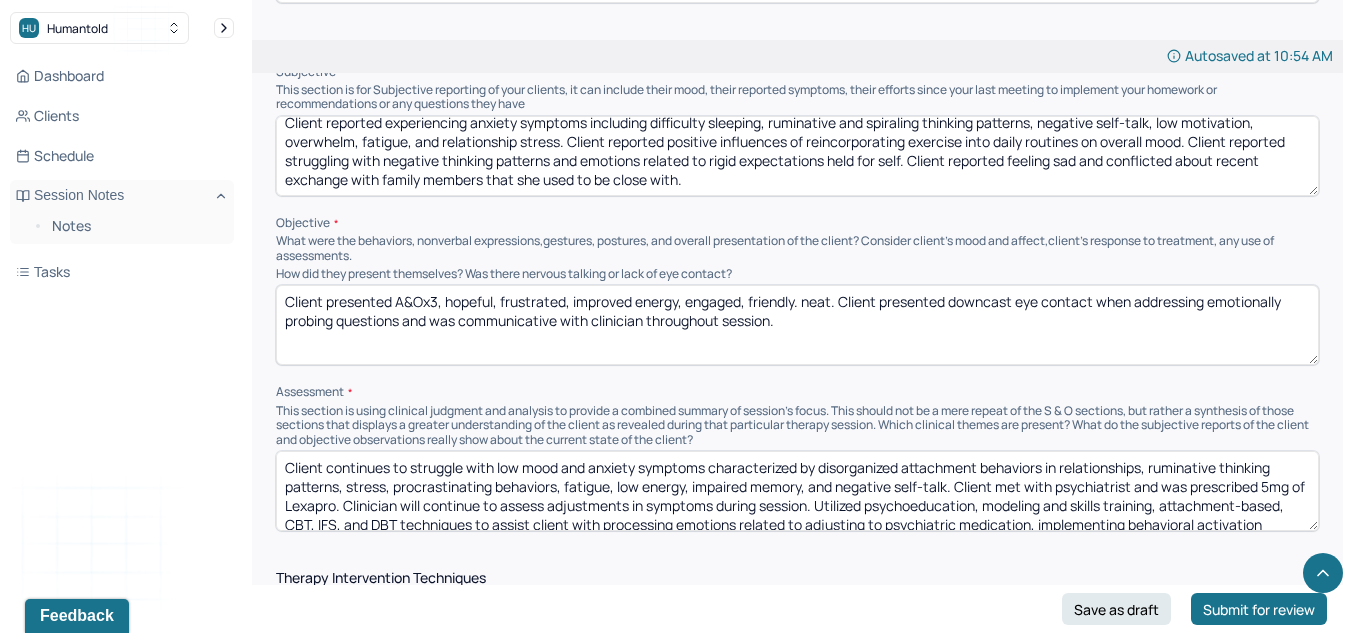 type on "Client presented A&Ox3, hopeful, frustrated, improved energy, engaged, friendly. neat. Client presented downcast eye contact when addressing emotionally probing questions and was communicative with clinician throughout session." 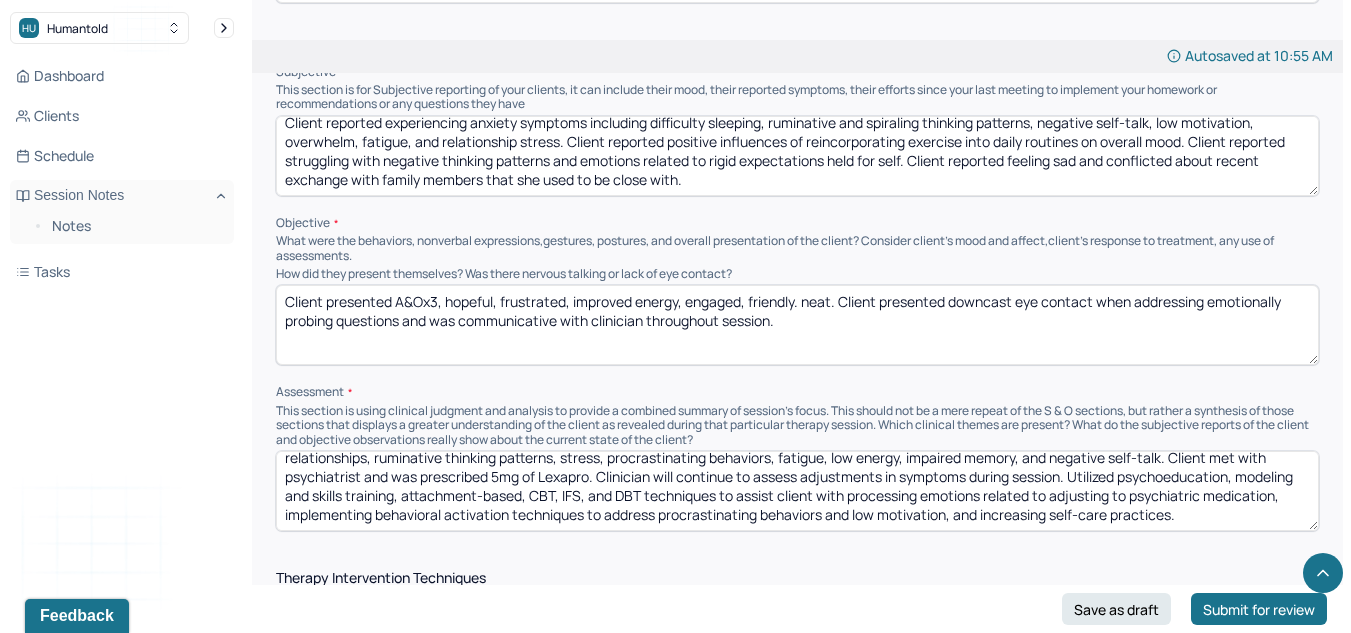 scroll, scrollTop: 0, scrollLeft: 0, axis: both 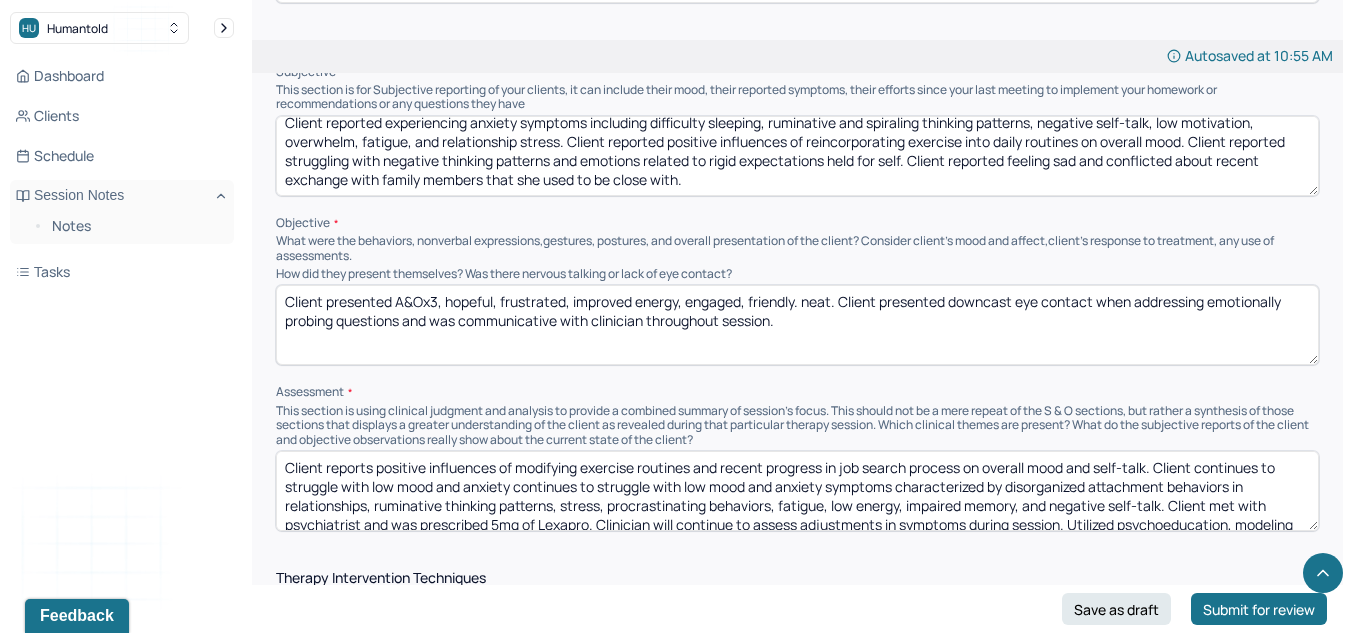 drag, startPoint x: 896, startPoint y: 486, endPoint x: 516, endPoint y: 483, distance: 380.01184 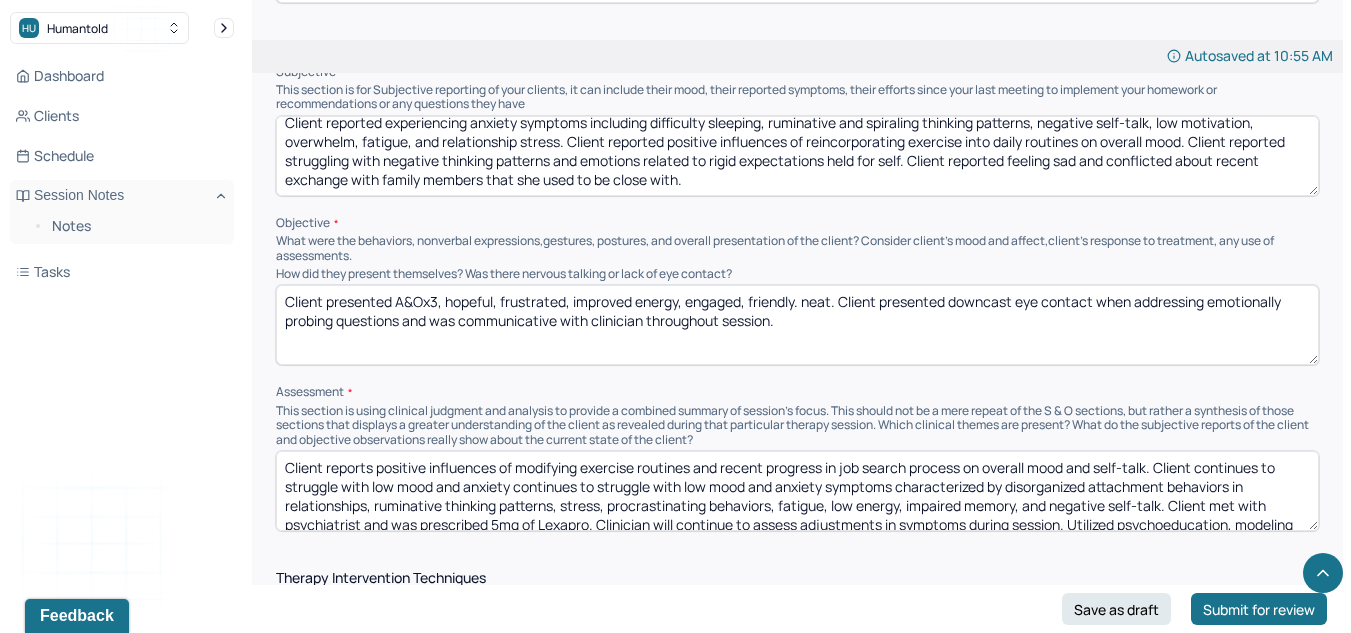 click on "Client reports positive influences of modifying exercise routines and recent progress in job search process on overall mood and self-talk. Client continues to struggle with low mood and anxiety continues to struggle with low mood and anxiety symptoms characterized by disorganized attachment behaviors in relationships, ruminative thinking patterns, stress, procrastinating behaviors, fatigue, low energy, impaired memory, and negative self-talk. Client met with psychiatrist and was prescribed 5mg of Lexapro. Clinician will continue to assess adjustments in symptoms during session. Utilized psychoeducation, modeling and skills training, attachment-based, CBT, IFS, and DBT techniques to assist client with processing emotions related to adjusting to psychiatric medication, implementing behavioral activation techniques to address procrastinating behaviors and low motivation, and increasing self-care practices." at bounding box center (797, 491) 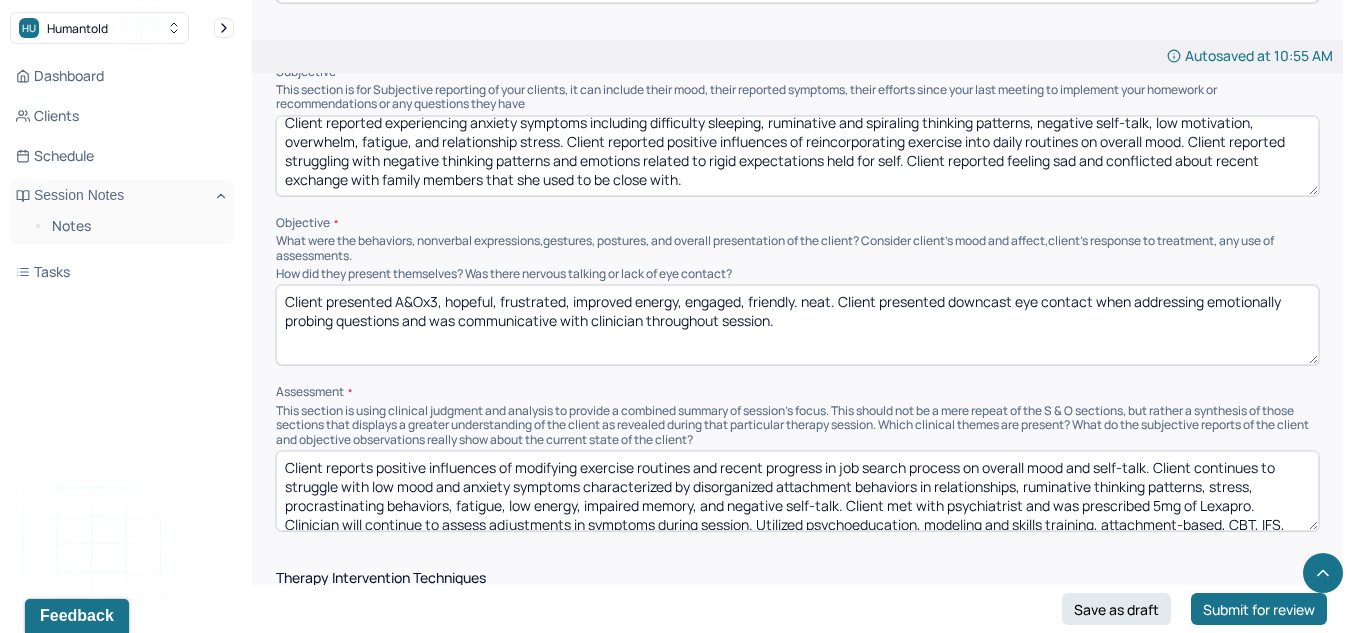 click on "Client reports positive influences of modifying exercise routines and recent progress in job search process on overall mood and self-talk. Client continues to struggle with low mood and anxiety symptoms characterized by disorganized attachment behaviors in relationships, ruminative thinking patterns, stress, procrastinating behaviors, fatigue, low energy, impaired memory, and negative self-talk. Client met with psychiatrist and was prescribed 5mg of Lexapro. Clinician will continue to assess adjustments in symptoms during session. Utilized psychoeducation, modeling and skills training, attachment-based, CBT, IFS, and DBT techniques to assist client with processing emotions related to adjusting to psychiatric medication, implementing behavioral activation techniques to address procrastinating behaviors and low motivation, and increasing self-care practices." at bounding box center (797, 491) 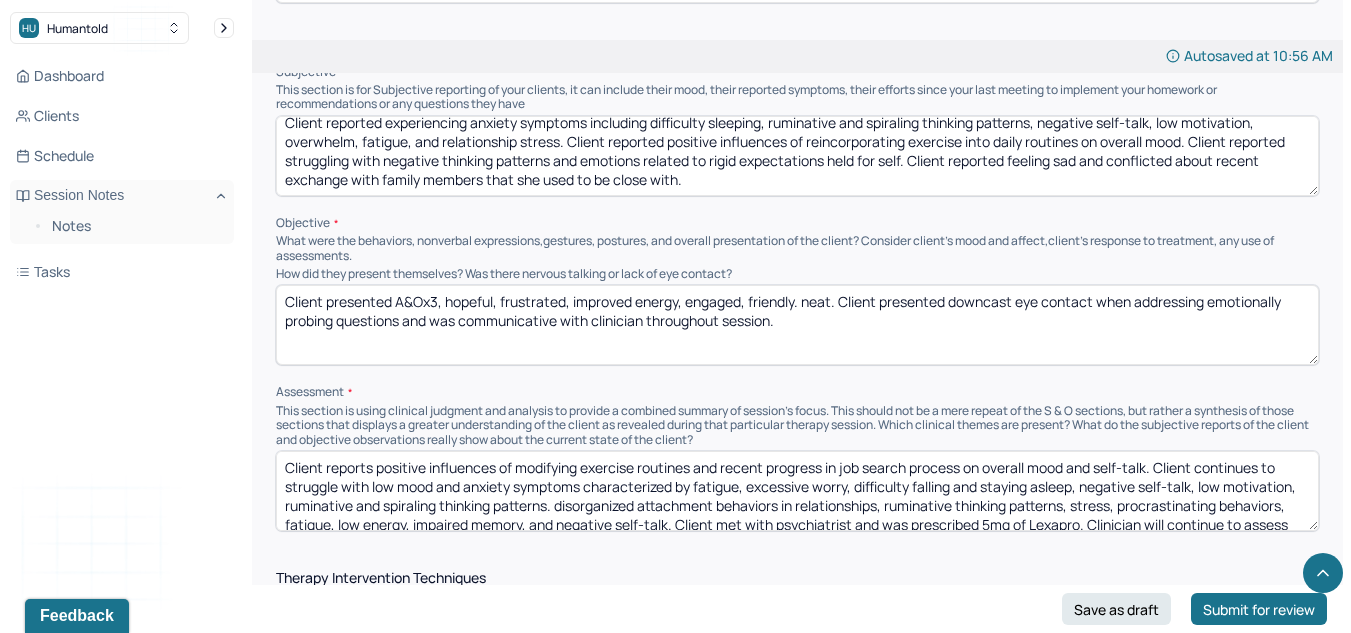 click on "Client reports positive influences of modifying exercise routines and recent progress in job search process on overall mood and self-talk. Client continues to struggle with low mood and anxiety symptoms characterized by fatigue, excessive worry, difficulty falling and staying asleep, negative self-talk, low motivation, ruminative and spiraling thinking patterns, and disorganized attachment behaviors in relationships, ruminative thinking patterns, stress, procrastinating behaviors, fatigue, low energy, impaired memory, and negative self-talk. Client met with psychiatrist and was prescribed 5mg of Lexapro. Clinician will continue to assess adjustments in symptoms during session. Utilized psychoeducation, modeling and skills training, attachment-based, CBT, IFS, and DBT techniques to assist client with processing emotions related to adjusting to psychiatric medication, implementing behavioral activation techniques to address procrastinating behaviors and low motivation, and increasing self-care practices." at bounding box center (797, 491) 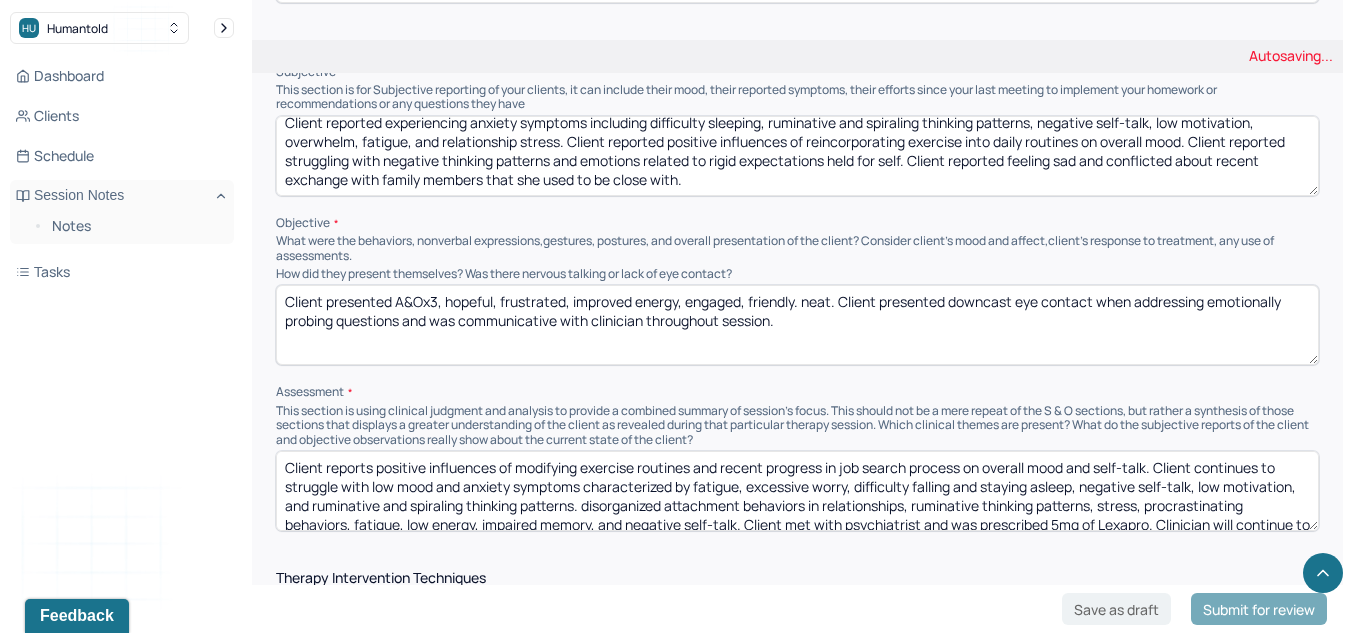 click on "Client reports positive influences of modifying exercise routines and recent progress in job search process on overall mood and self-talk. Client continues to struggle with low mood and anxiety symptoms characterized by fatigue, excessive worry, difficulty falling and staying asleep, negative self-talk, low motivation, ruminative and spiraling thinking patterns. disorganized attachment behaviors in relationships, ruminative thinking patterns, stress, procrastinating behaviors, fatigue, low energy, impaired memory, and negative self-talk. Client met with psychiatrist and was prescribed 5mg of Lexapro. Clinician will continue to assess adjustments in symptoms during session. Utilized psychoeducation, modeling and skills training, attachment-based, CBT, IFS, and DBT techniques to assist client with processing emotions related to adjusting to psychiatric medication, implementing behavioral activation techniques to address procrastinating behaviors and low motivation, and increasing self-care practices." at bounding box center [797, 491] 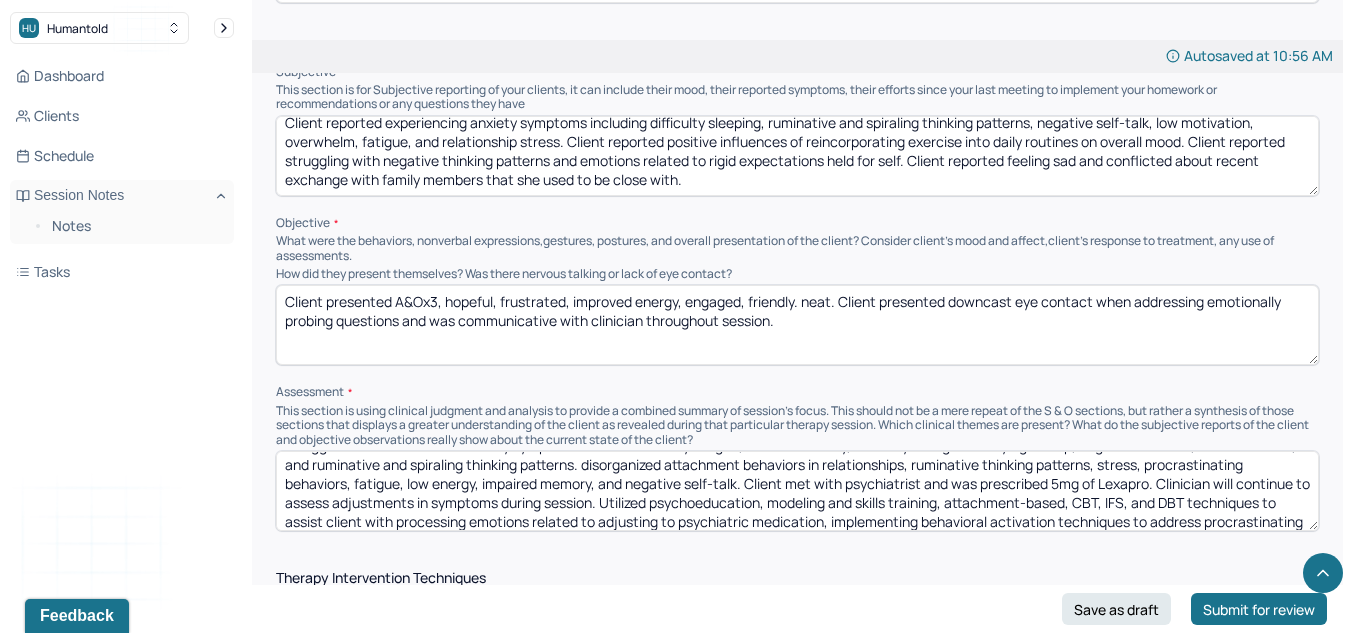 scroll, scrollTop: 42, scrollLeft: 0, axis: vertical 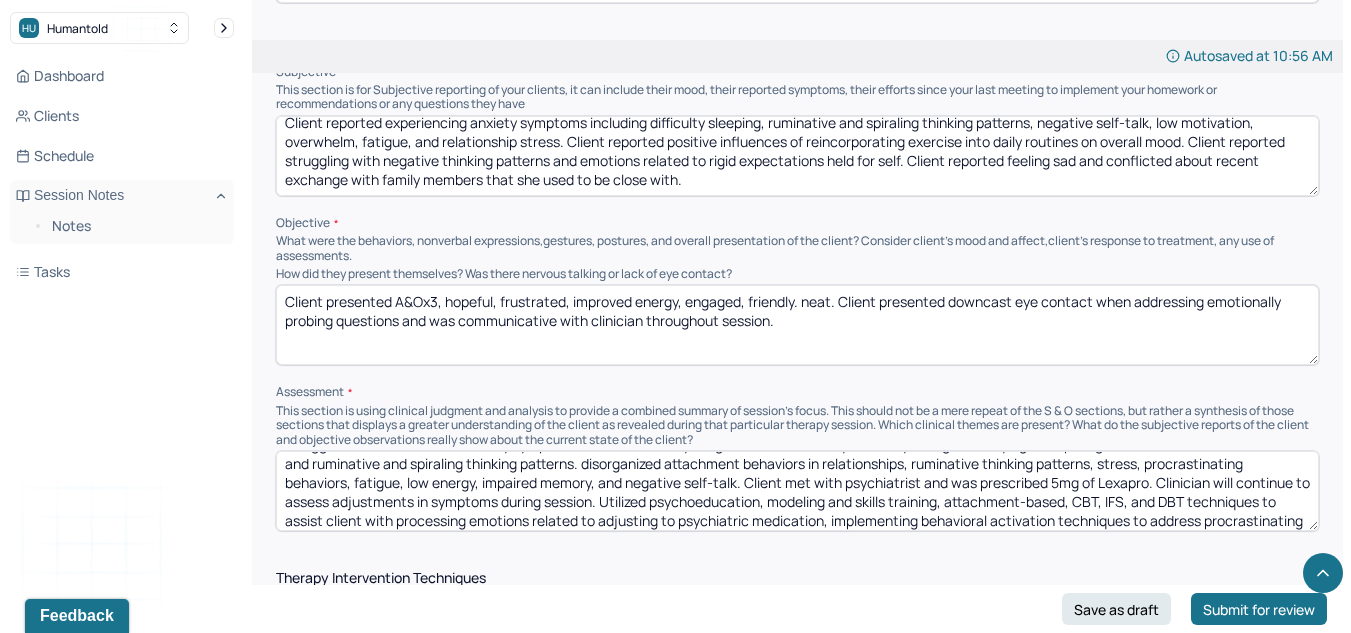 click on "Client reports positive influences of modifying exercise routines and recent progress in job search process on overall mood and self-talk. Client continues to struggle with low mood and anxiety symptoms characterized by fatigue, excessive worry, difficulty falling and staying asleep, negative self-talk, low motivation, and ruminative and spiraling thinking patterns. disorganized attachment behaviors in relationships, ruminative thinking patterns, stress, procrastinating behaviors, fatigue, low energy, impaired memory, and negative self-talk. Client met with psychiatrist and was prescribed 5mg of Lexapro. Clinician will continue to assess adjustments in symptoms during session. Utilized psychoeducation, modeling and skills training, attachment-based, CBT, IFS, and DBT techniques to assist client with processing emotions related to adjusting to psychiatric medication, implementing behavioral activation techniques to address procrastinating behaviors and low motivation, and increasing self-care practices." at bounding box center (797, 491) 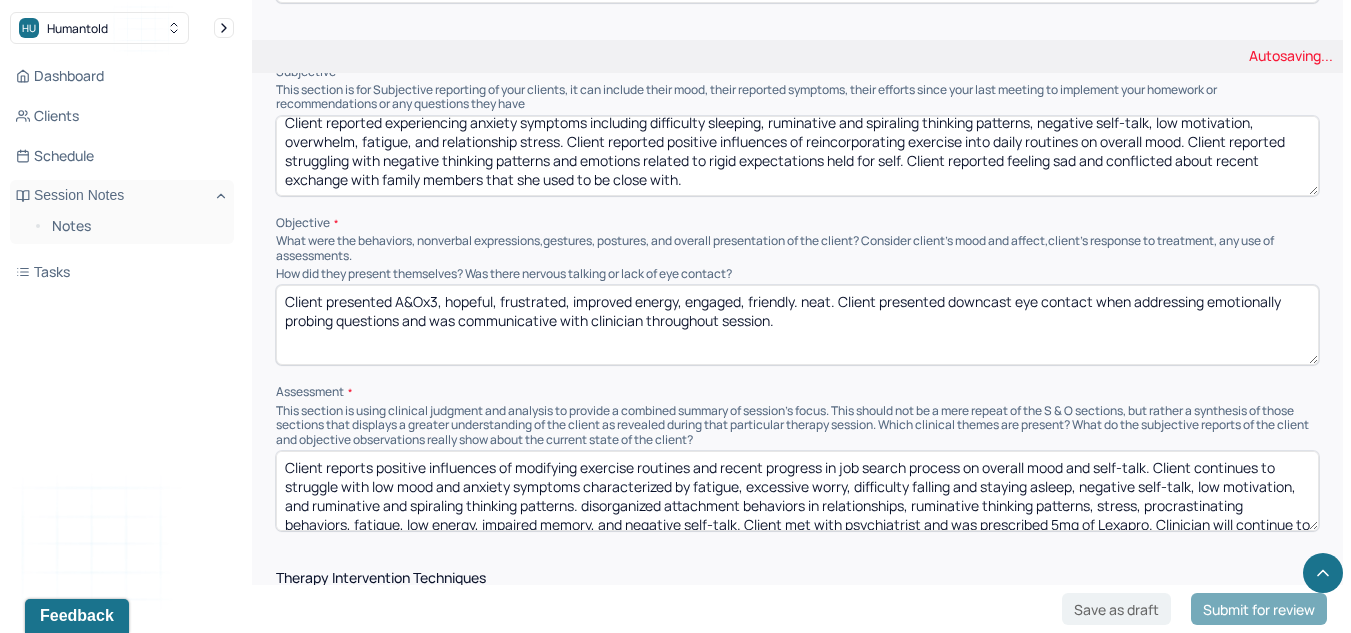 scroll, scrollTop: 0, scrollLeft: 0, axis: both 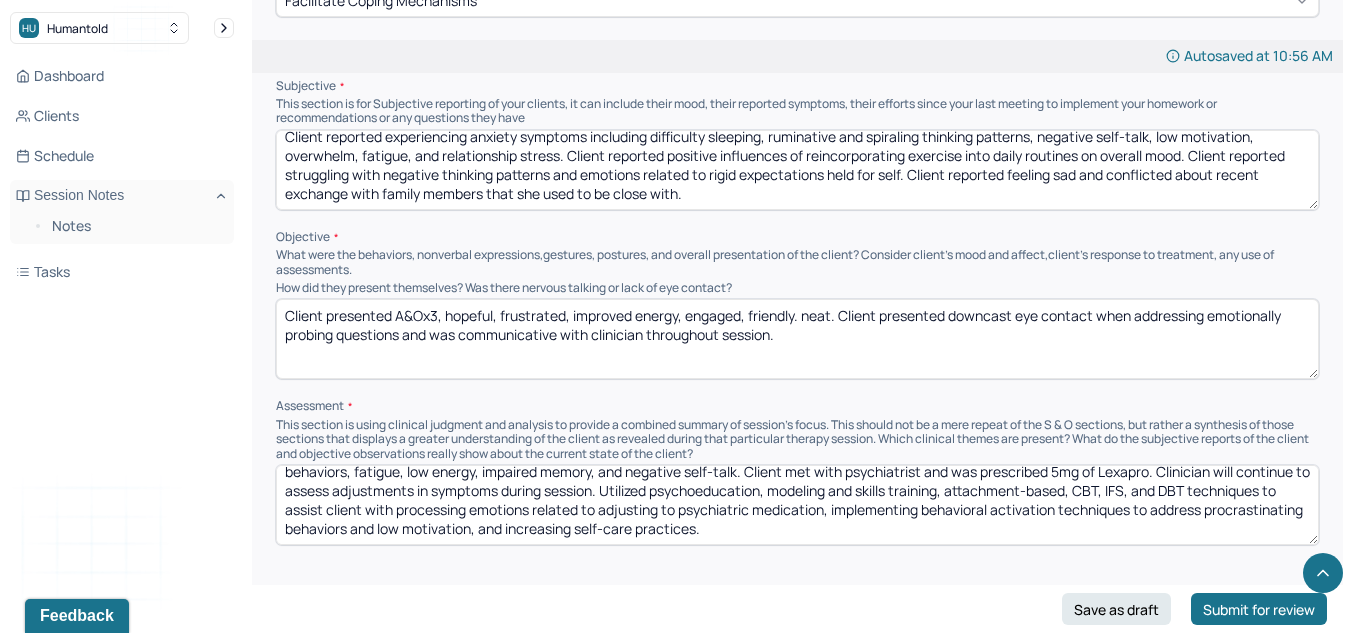 drag, startPoint x: 659, startPoint y: 486, endPoint x: 763, endPoint y: 499, distance: 104.80935 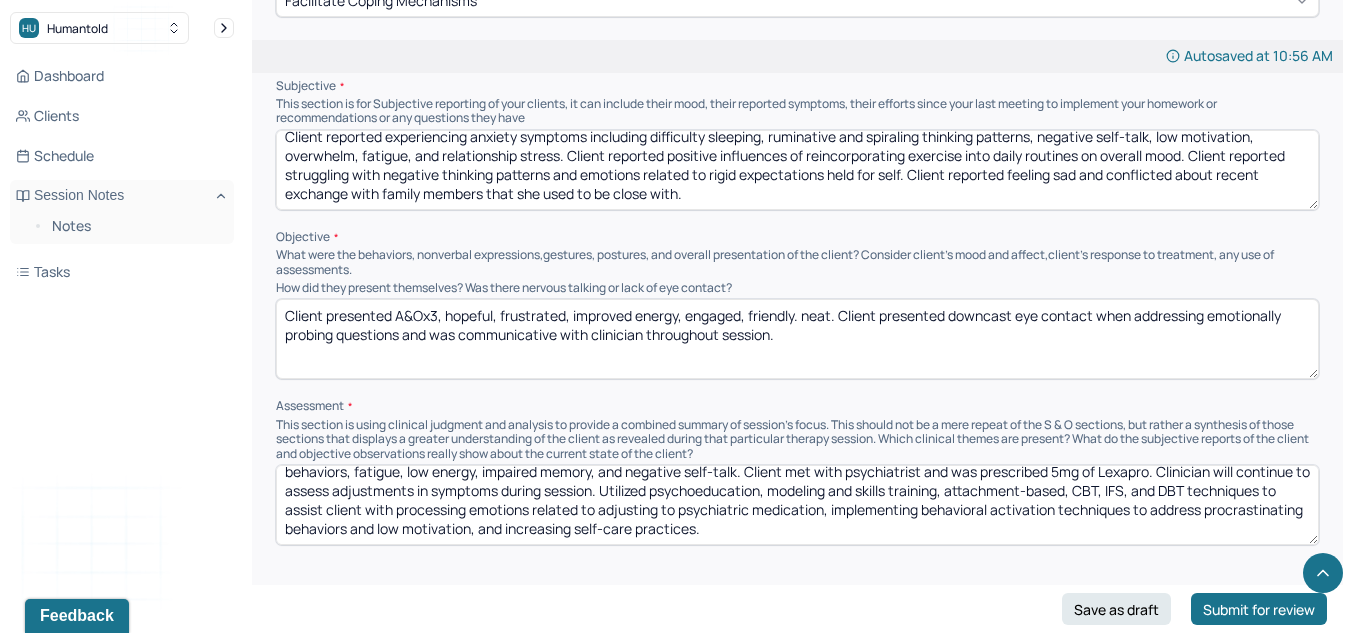 click on "Client reports positive influences of modifying exercise routines and recent progress in job search process on overall mood and self-talk. Client continues to struggle with low mood and anxiety symptoms characterized by fatigue, excessive worry, difficulty falling and staying asleep, negative self-talk, low motivation, and ruminative and spiraling thinking patterns. disorganized attachment behaviors in relationships, ruminative thinking patterns, stress, procrastinating behaviors, fatigue, low energy, impaired memory, and negative self-talk. Client met with psychiatrist and was prescribed 5mg of Lexapro. Clinician will continue to assess adjustments in symptoms during session. Utilized psychoeducation, modeling and skills training, attachment-based, CBT, IFS, and DBT techniques to assist client with processing emotions related to adjusting to psychiatric medication, implementing behavioral activation techniques to address procrastinating behaviors and low motivation, and increasing self-care practices." at bounding box center (797, 505) 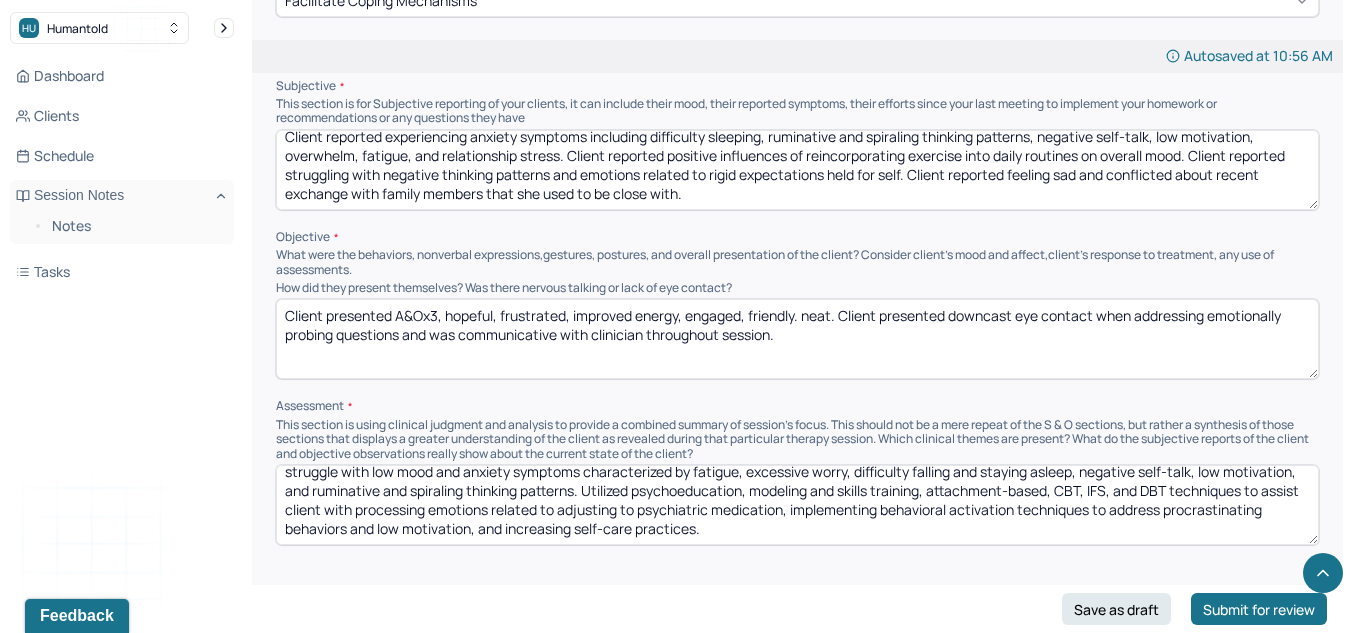 scroll, scrollTop: 29, scrollLeft: 0, axis: vertical 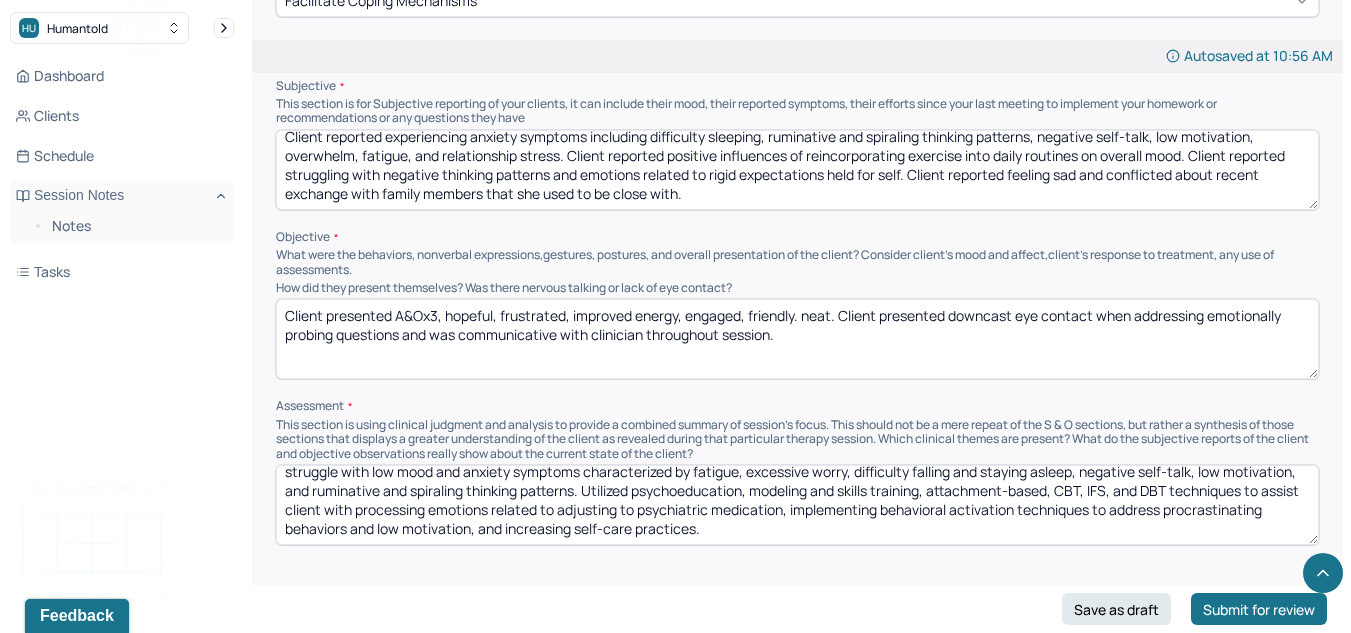 drag, startPoint x: 1138, startPoint y: 496, endPoint x: 1012, endPoint y: 491, distance: 126.09917 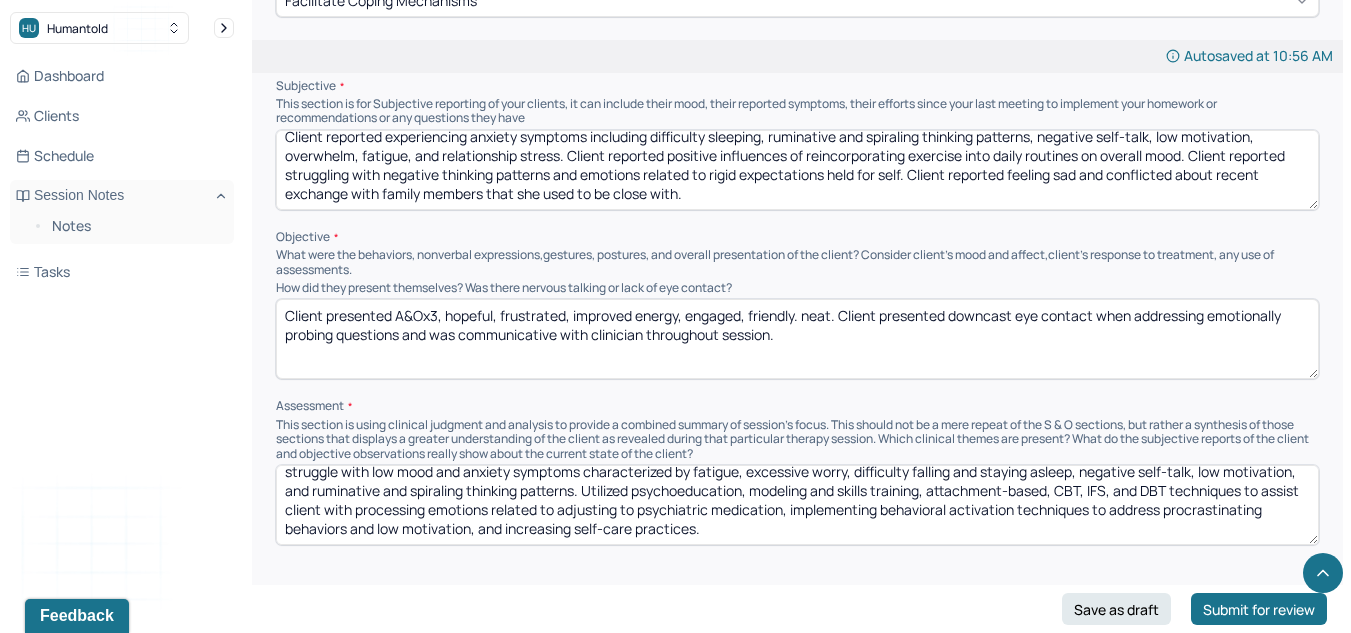 click on "Client reports positive influences of modifying exercise routines and recent progress in job search process on overall mood and self-talk. Client continues to struggle with low mood and anxiety symptoms characterized by fatigue, excessive worry, difficulty falling and staying asleep, negative self-talk, low motivation, and ruminative and spiraling thinking patterns. Utilized psychoeducation, modeling and skills training, attachment-based, CBT, IFS, and DBT techniques to assist client with processing emotions related to adjusting to psychiatric medication, implementing behavioral activation techniques to address procrastinating behaviors and low motivation, and increasing self-care practices." at bounding box center (797, 505) 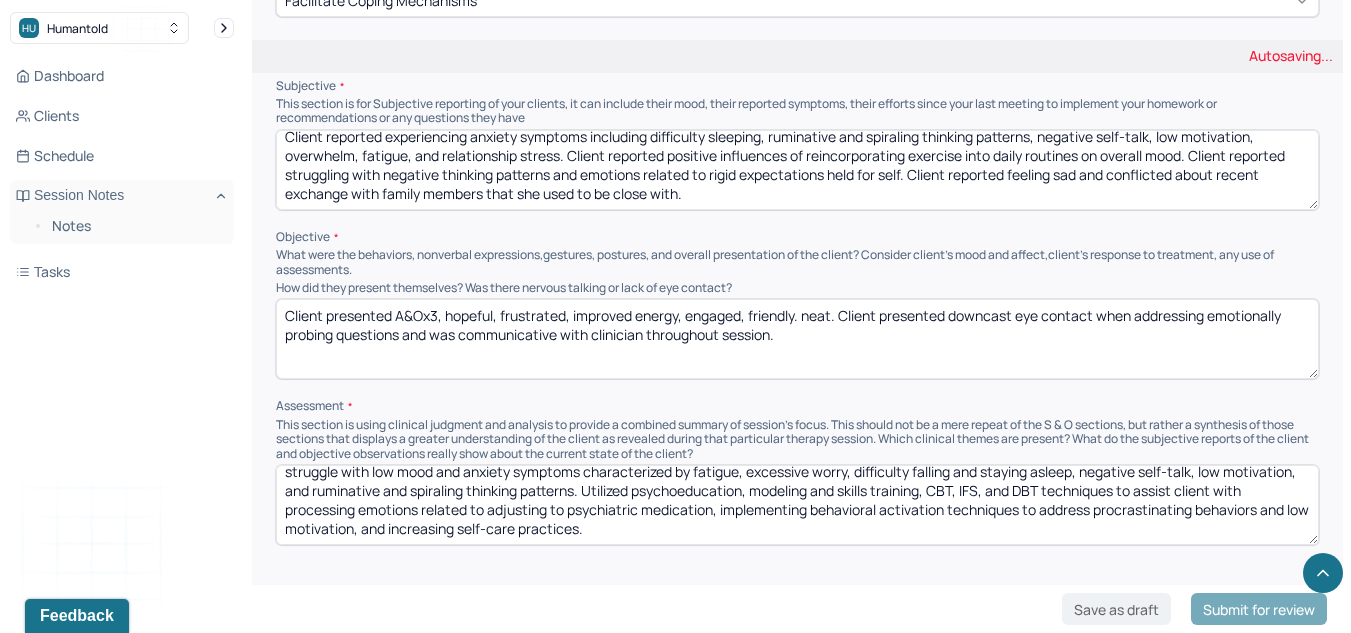 click on "Client reports positive influences of modifying exercise routines and recent progress in job search process on overall mood and self-talk. Client continues to struggle with low mood and anxiety symptoms characterized by fatigue, excessive worry, difficulty falling and staying asleep, negative self-talk, low motivation, and ruminative and spiraling thinking patterns. Utilized psychoeducation, modeling and skills training, attachment-based, CBT, IFS, and DBT techniques to assist client with processing emotions related to adjusting to psychiatric medication, implementing behavioral activation techniques to address procrastinating behaviors and low motivation, and increasing self-care practices." at bounding box center [797, 505] 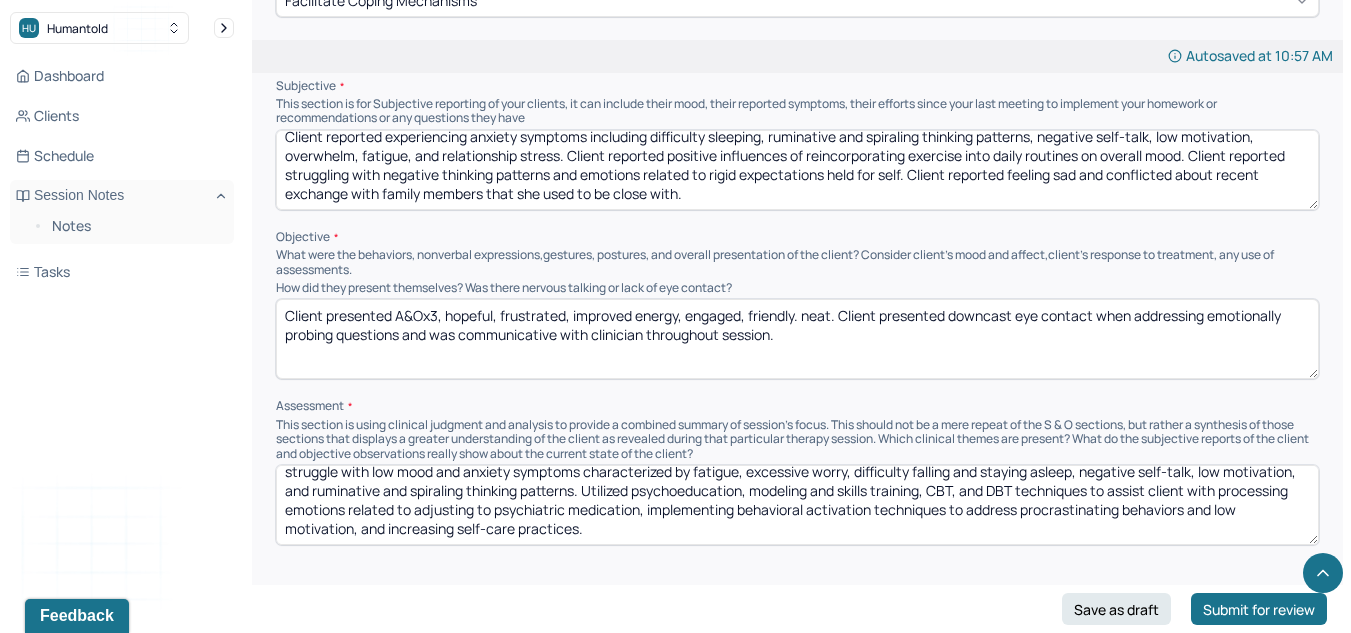 click on "Client reports positive influences of modifying exercise routines and recent progress in job search process on overall mood and self-talk. Client continues to struggle with low mood and anxiety symptoms characterized by fatigue, excessive worry, difficulty falling and staying asleep, negative self-talk, low motivation, and ruminative and spiraling thinking patterns. Utilized psychoeducation, modeling and skills training, CBT, and DBT techniques to assist client with processing emotions related to adjusting to psychiatric medication, implementing behavioral activation techniques to address procrastinating behaviors and low motivation, and increasing self-care practices." at bounding box center (797, 505) 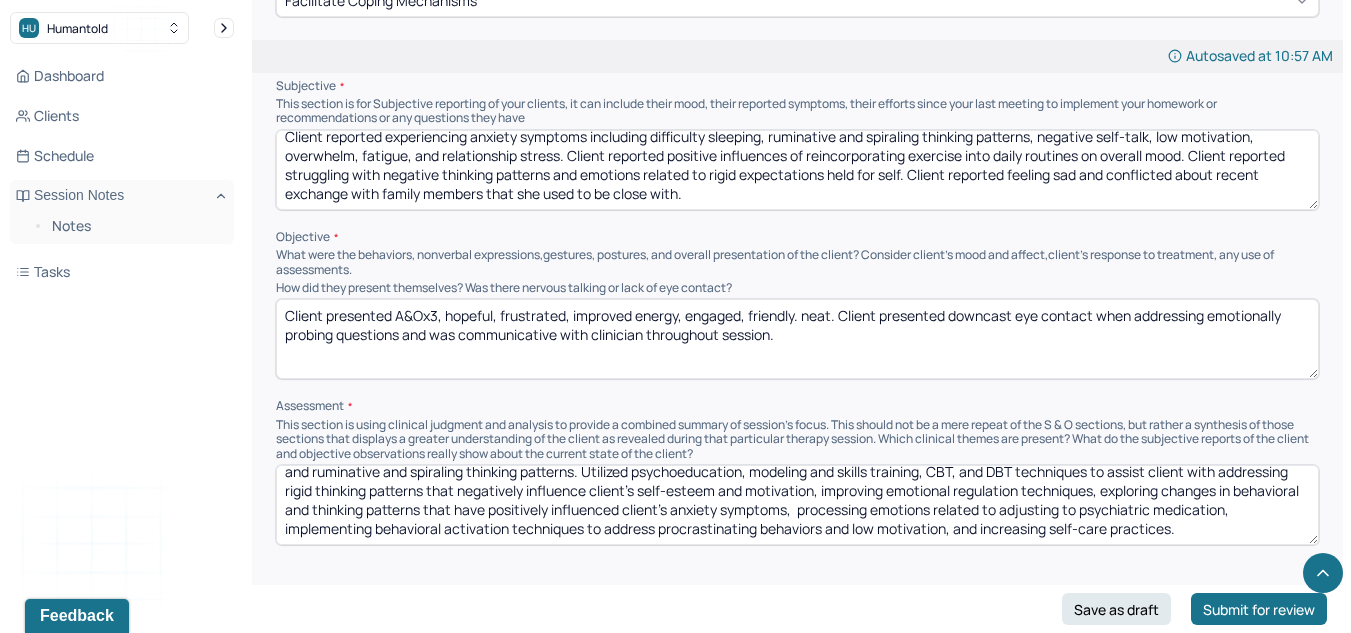 scroll, scrollTop: 67, scrollLeft: 0, axis: vertical 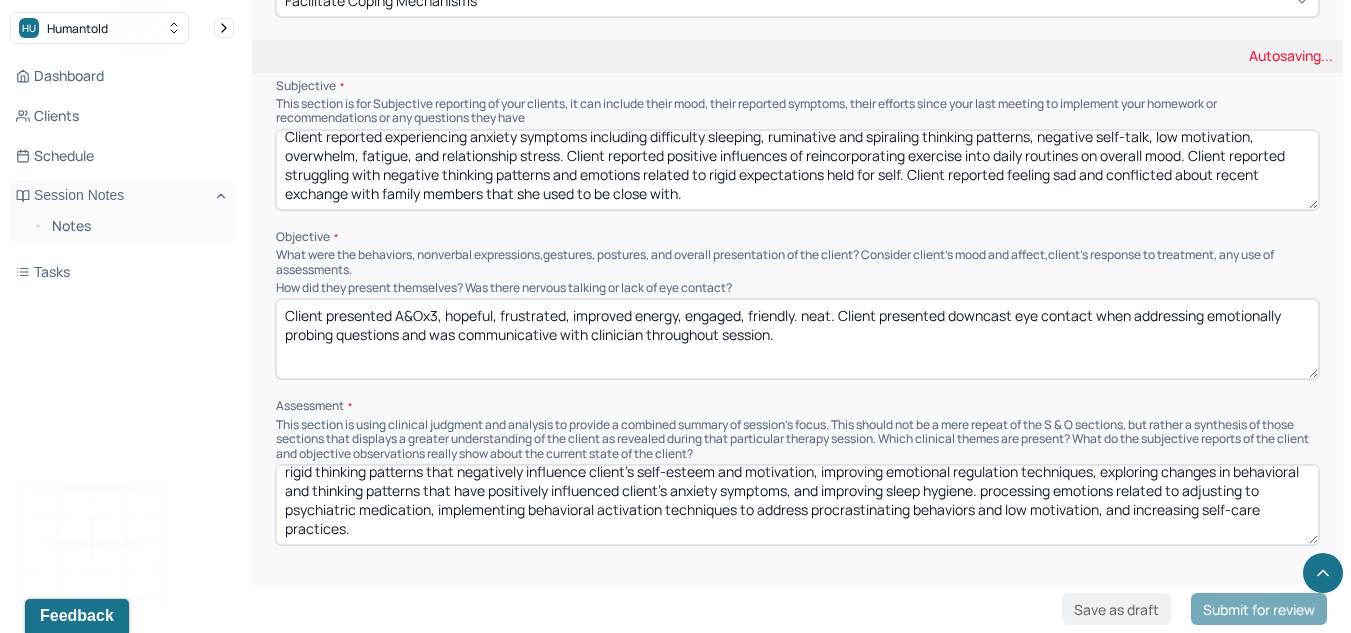 drag, startPoint x: 1134, startPoint y: 496, endPoint x: 1151, endPoint y: 545, distance: 51.86521 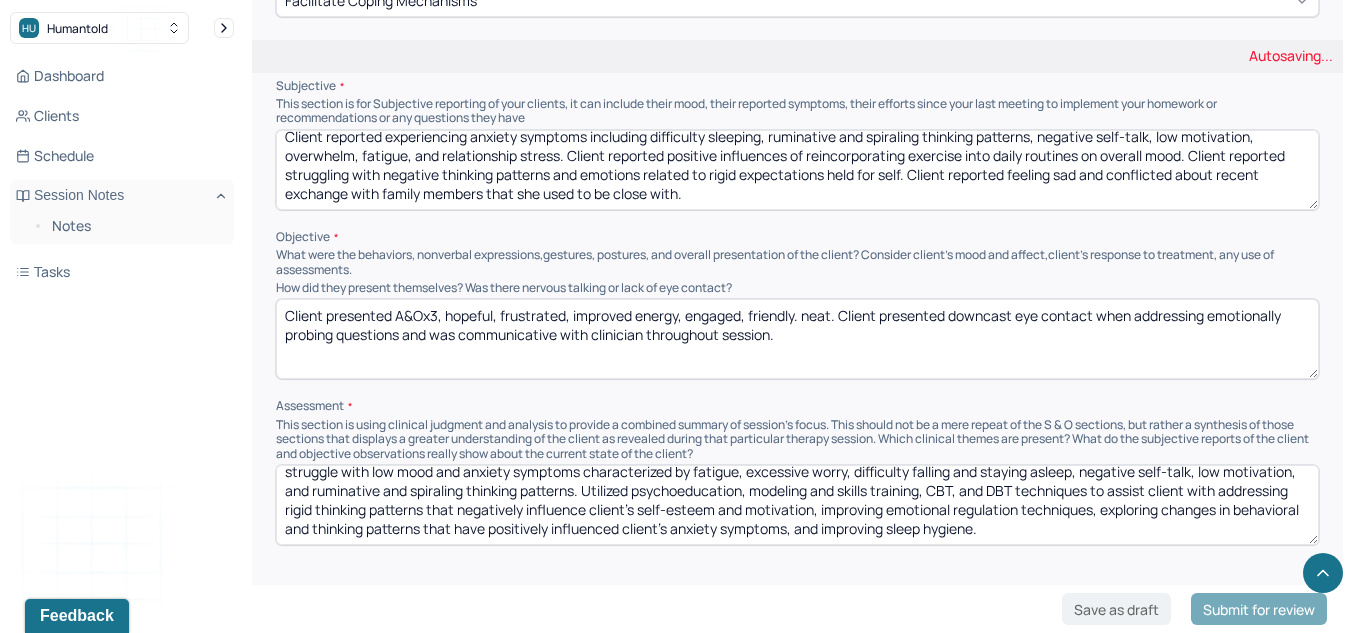 scroll, scrollTop: 0, scrollLeft: 0, axis: both 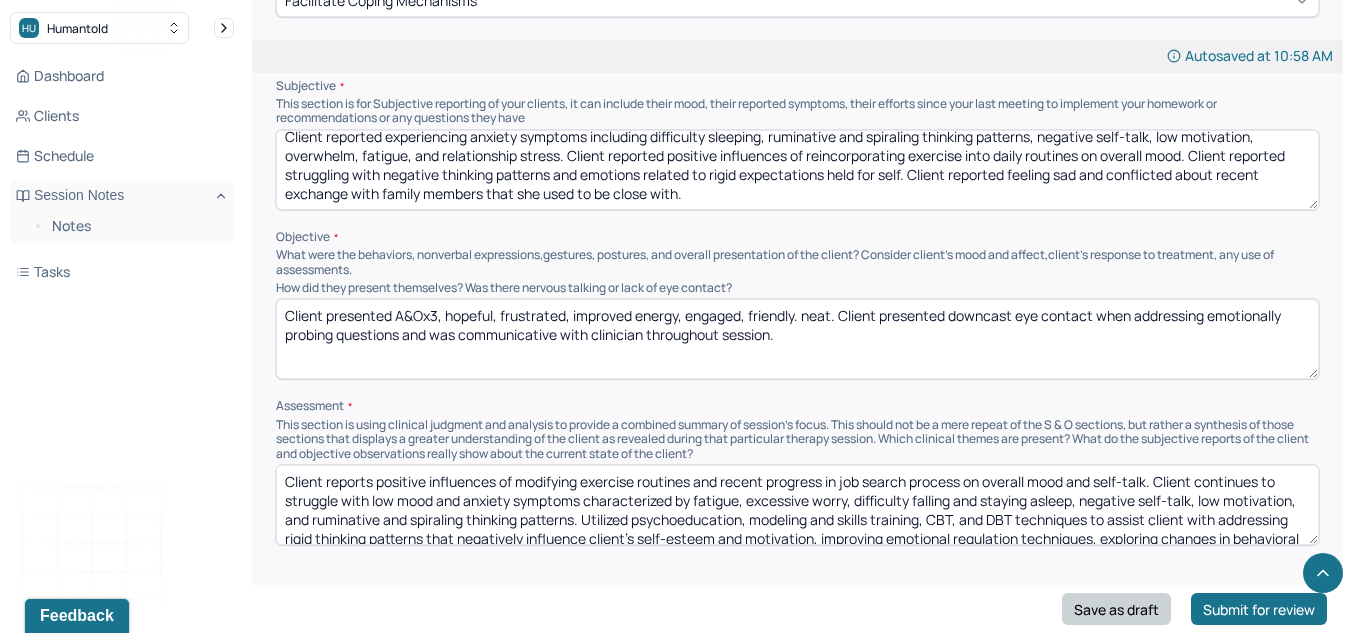 type on "Client reports positive influences of modifying exercise routines and recent progress in job search process on overall mood and self-talk. Client continues to struggle with low mood and anxiety symptoms characterized by fatigue, excessive worry, difficulty falling and staying asleep, negative self-talk, low motivation, and ruminative and spiraling thinking patterns. Utilized psychoeducation, modeling and skills training, CBT, and DBT techniques to assist client with addressing rigid thinking patterns that negatively influence client's self-esteem and motivation, improving emotional regulation techniques, exploring changes in behavioral and thinking patterns that have positively influenced client's anxiety symptoms, and improving sleep hygiene." 